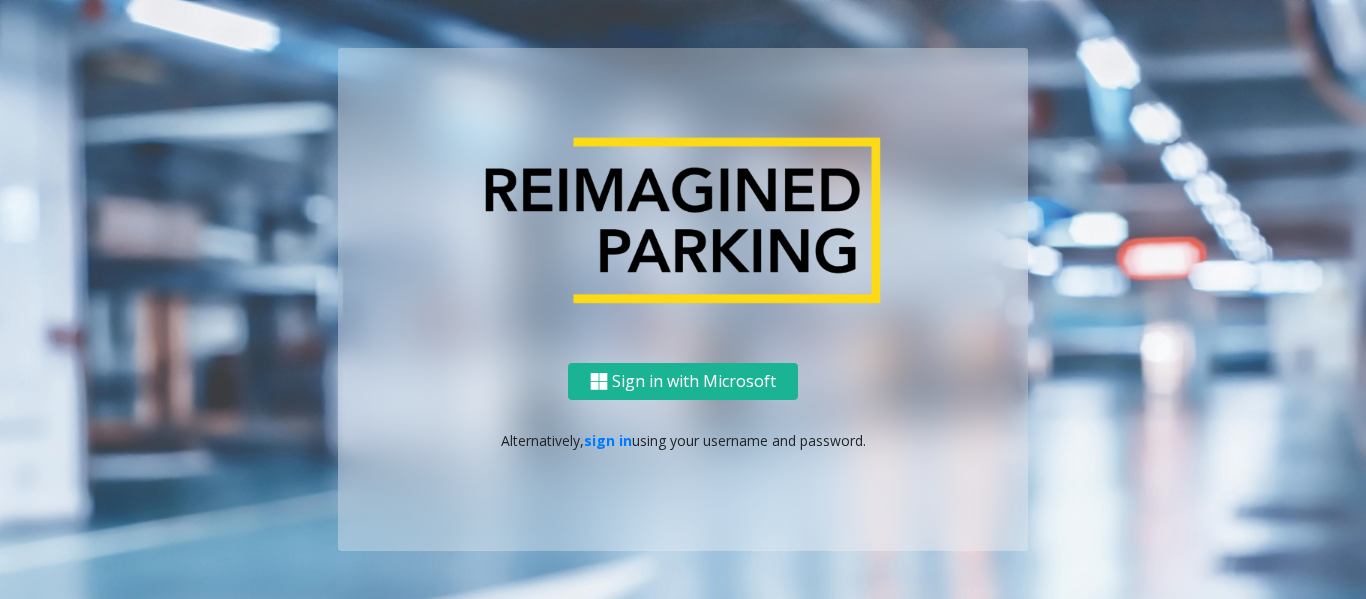 scroll, scrollTop: 0, scrollLeft: 0, axis: both 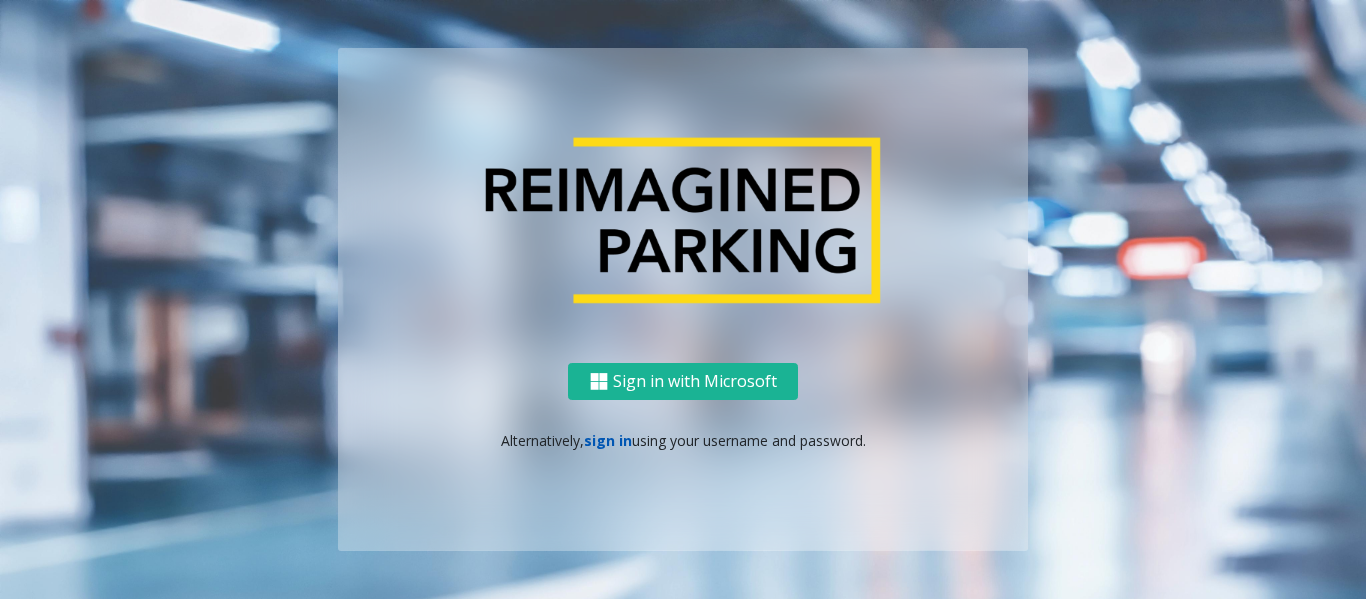 click on "sign in" 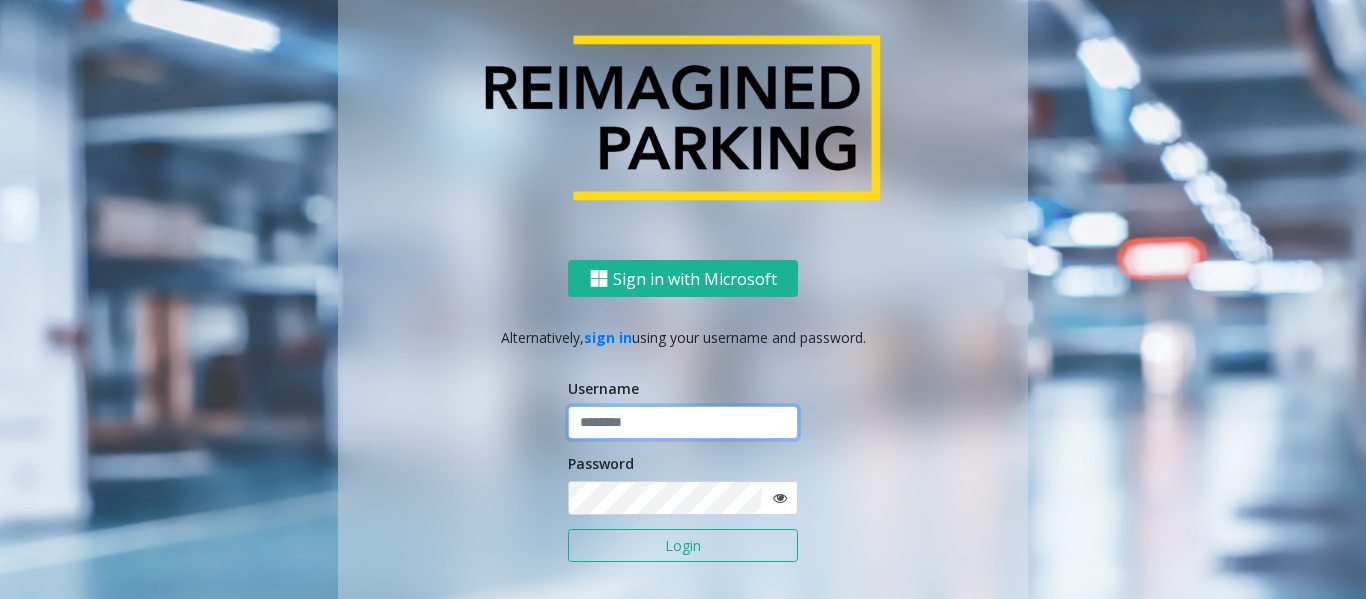 click 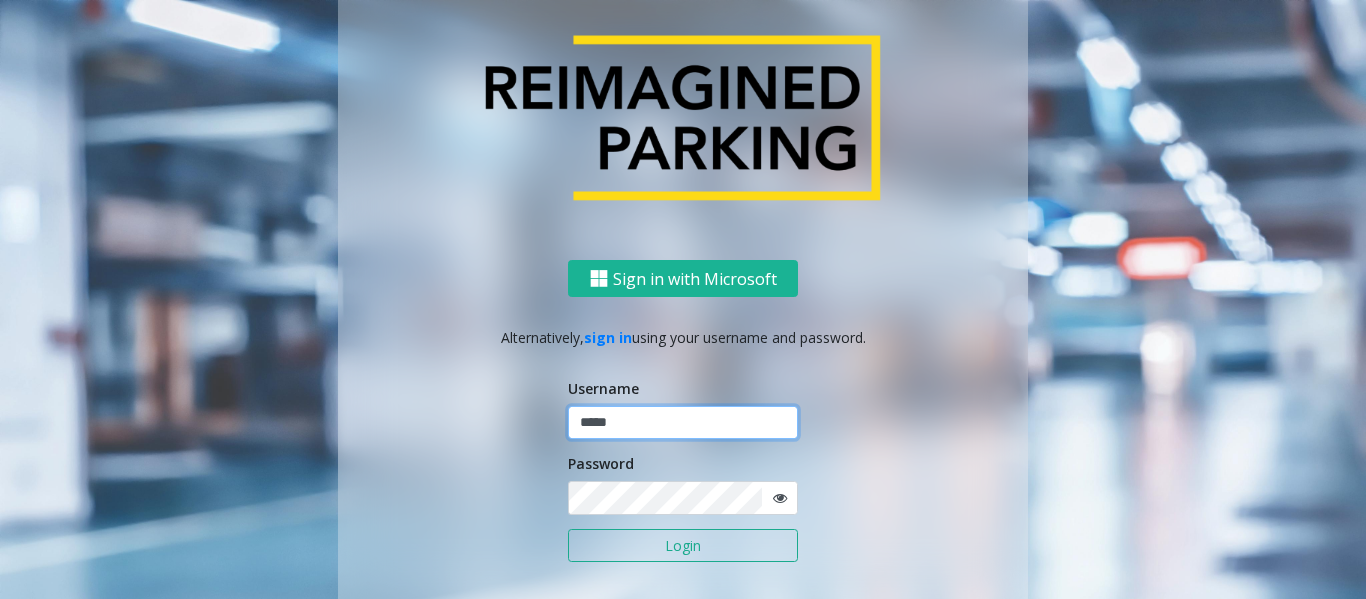 type on "*****" 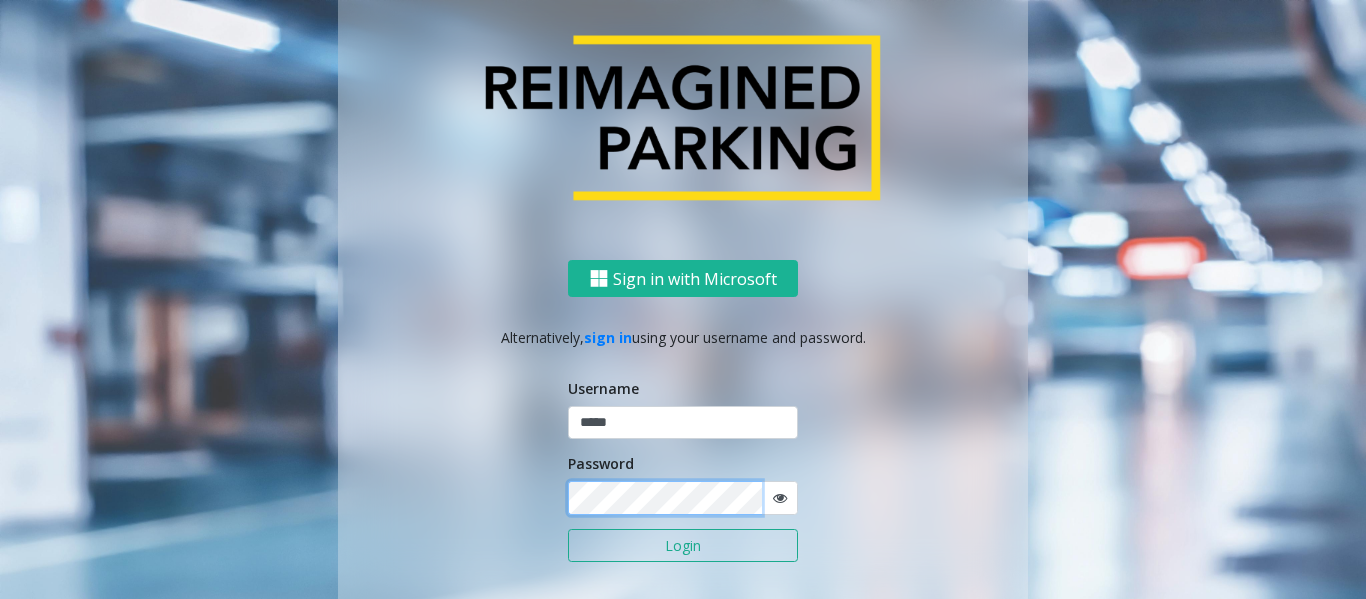 click on "Login" 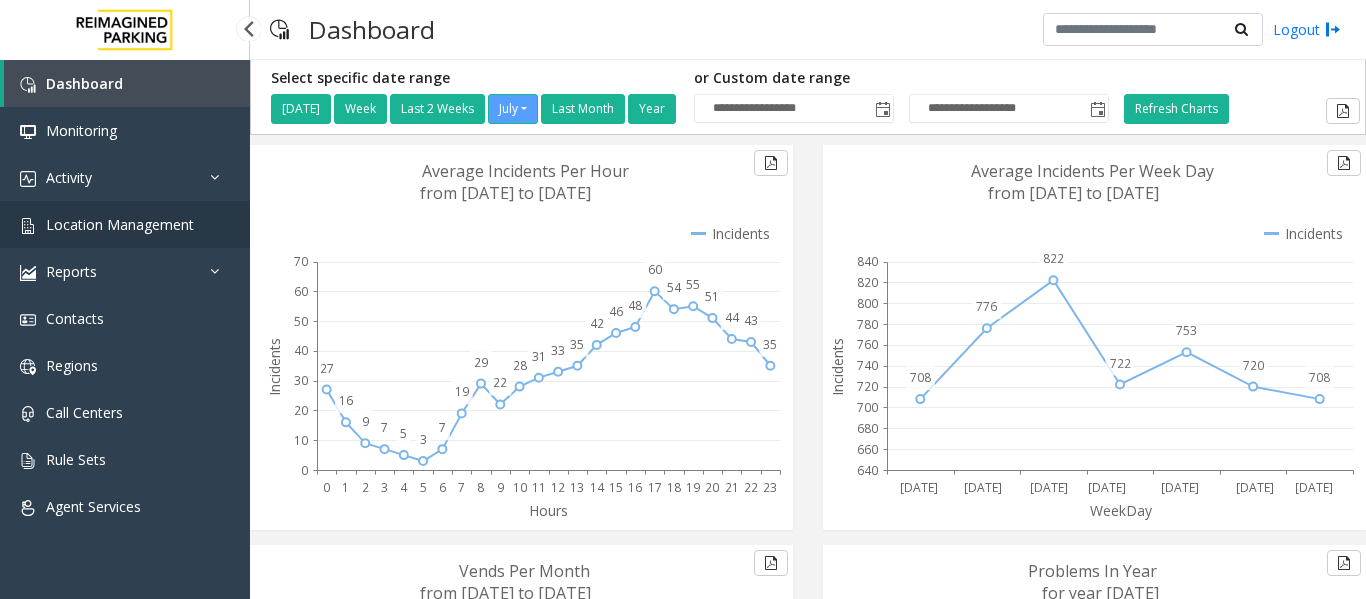 click on "Location Management" at bounding box center [120, 224] 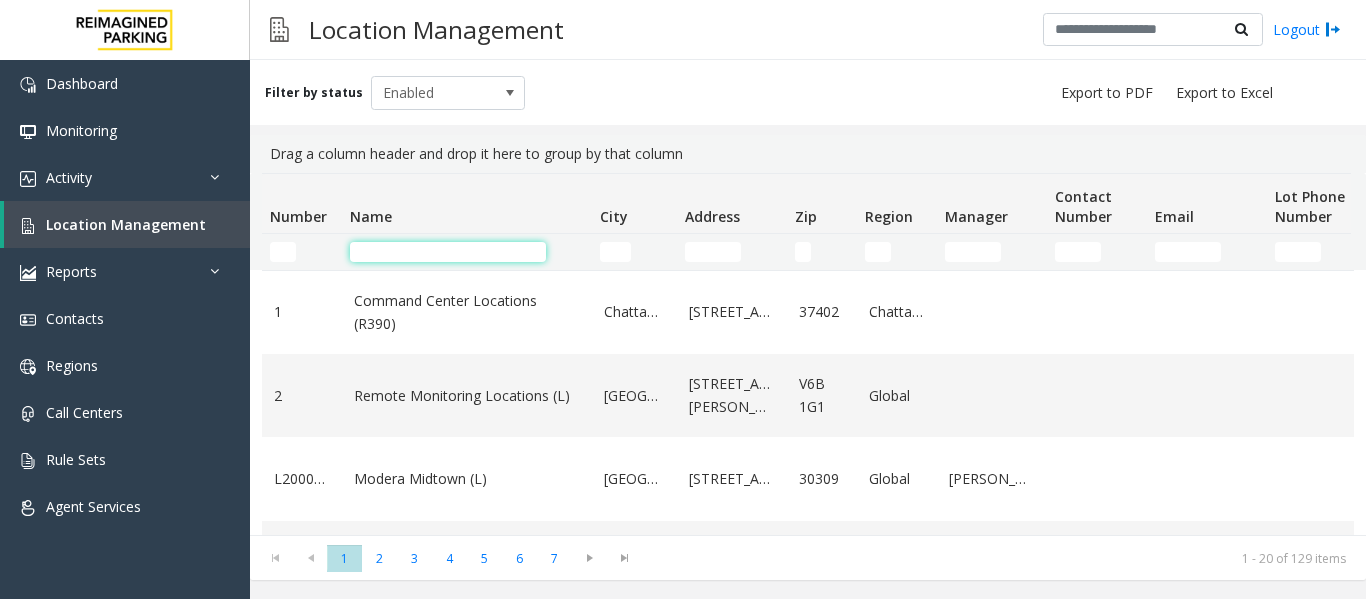 click 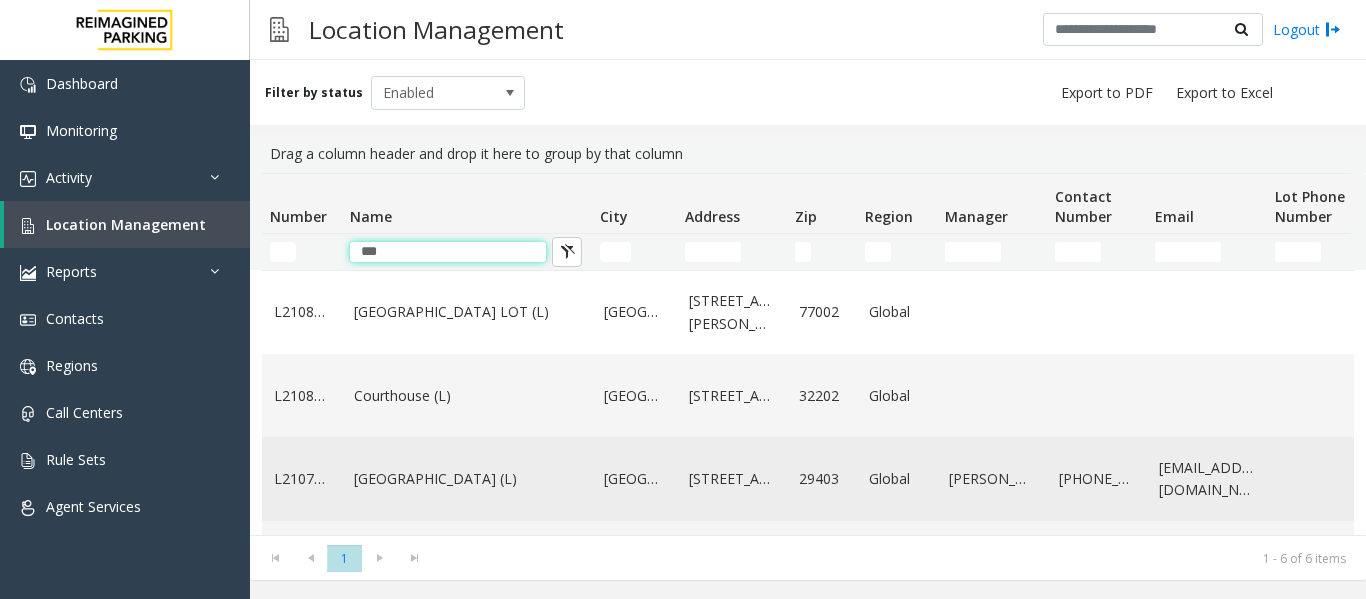 type on "***" 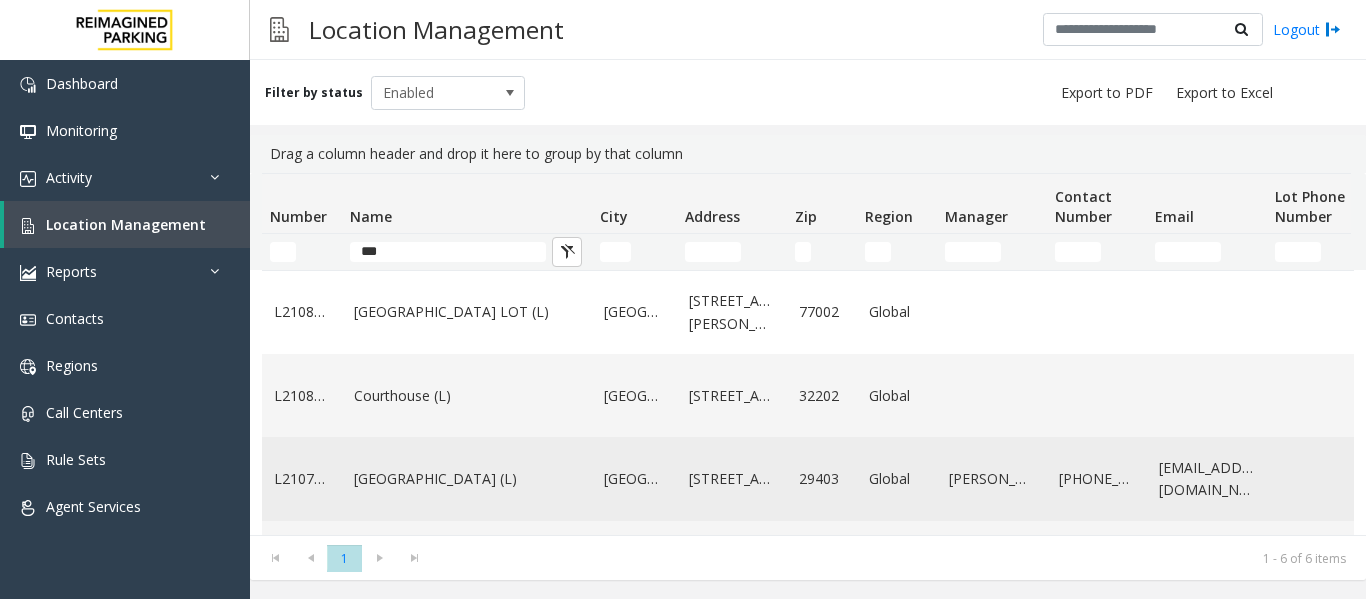 click on "[GEOGRAPHIC_DATA] (L)" 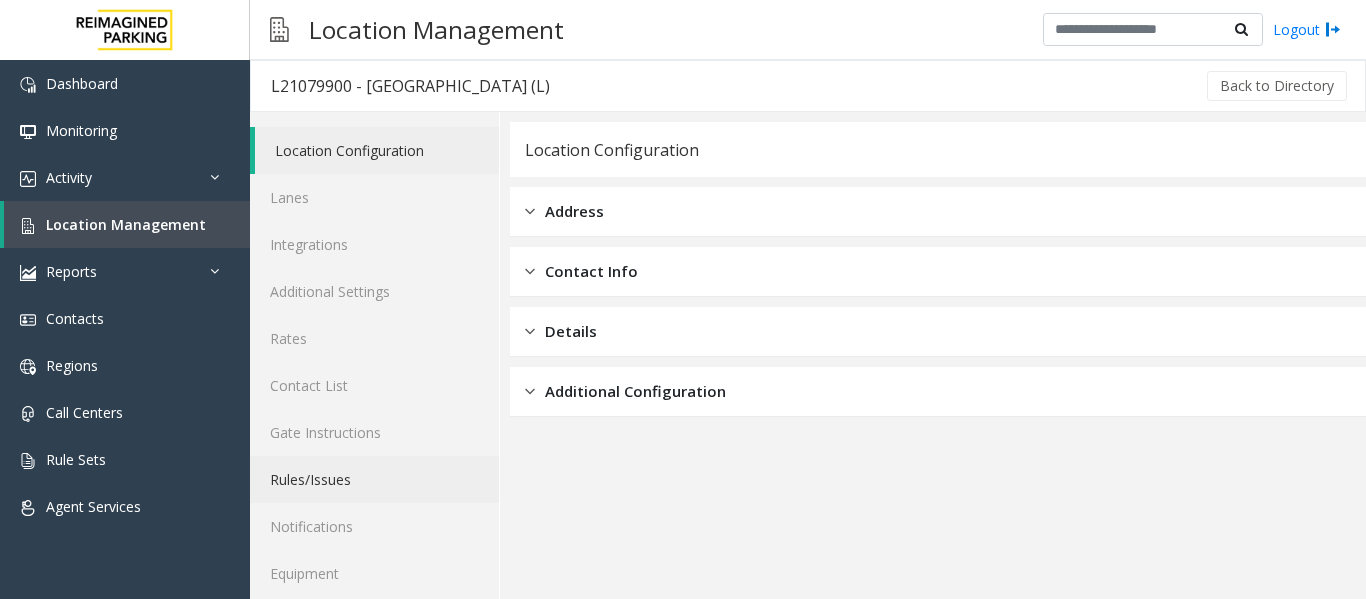 scroll, scrollTop: 60, scrollLeft: 0, axis: vertical 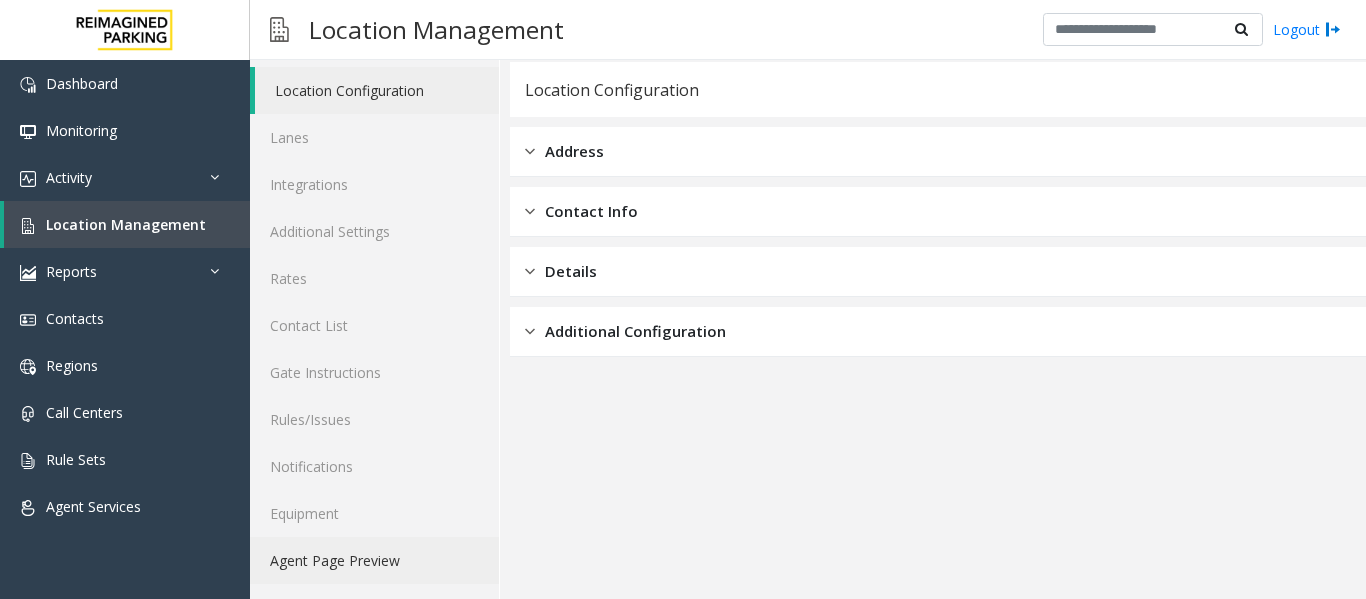 click on "Agent Page Preview" 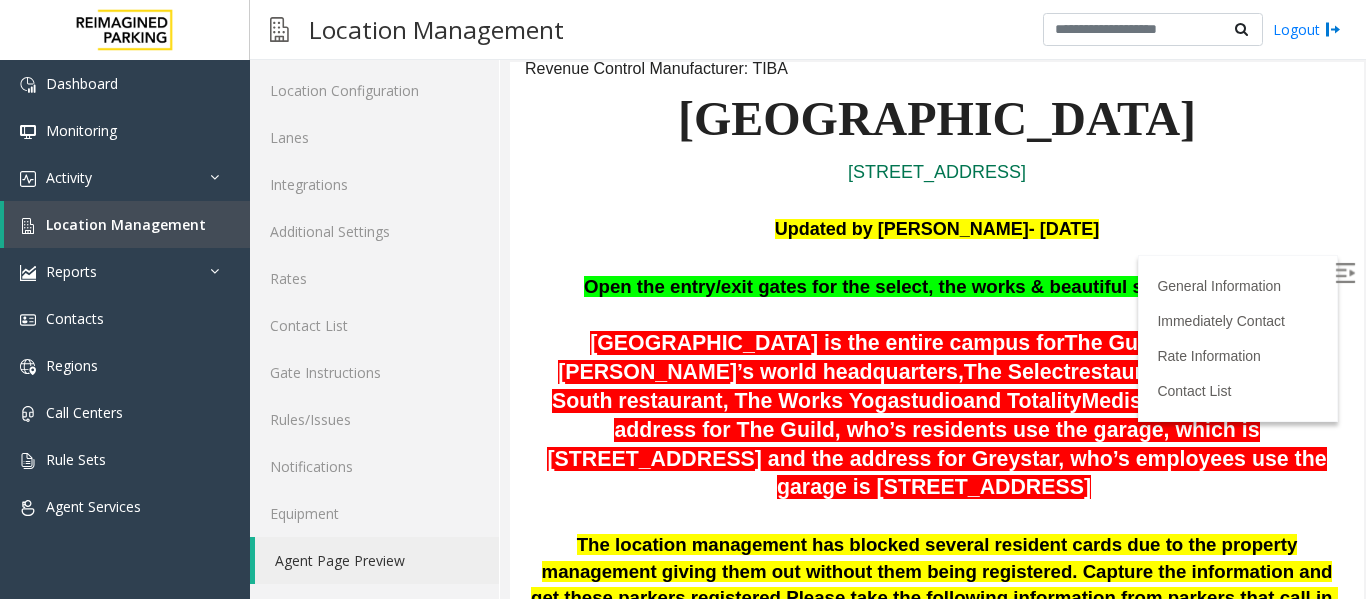 scroll, scrollTop: 200, scrollLeft: 0, axis: vertical 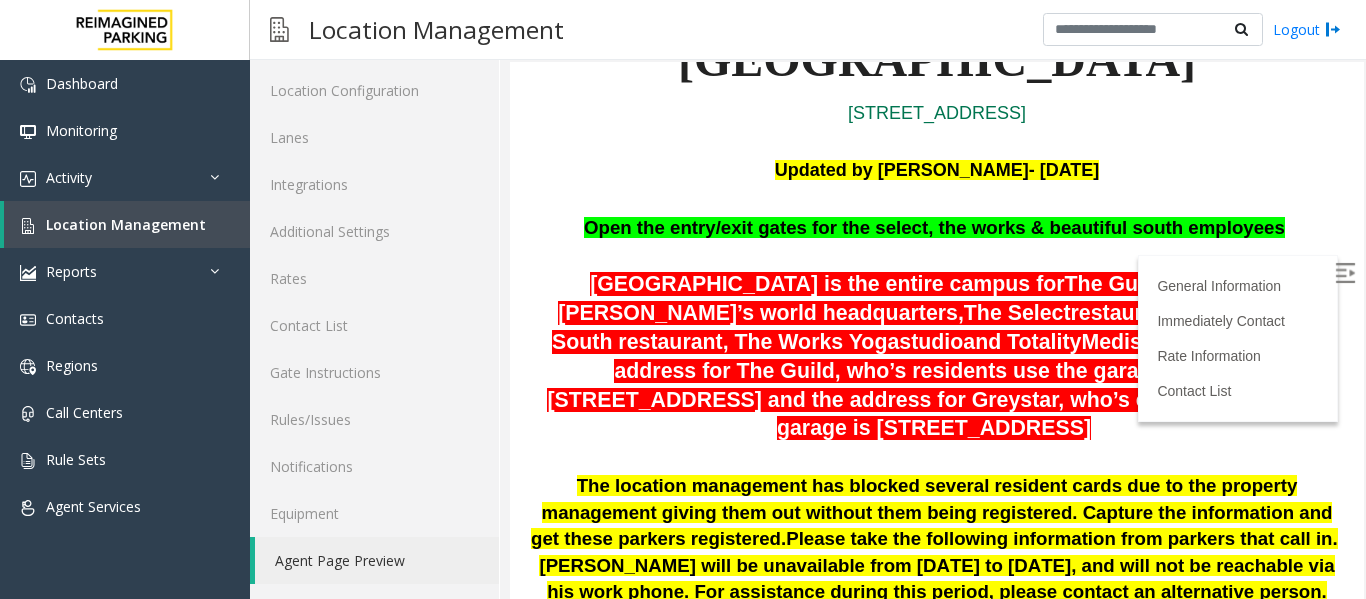 click at bounding box center [1345, 273] 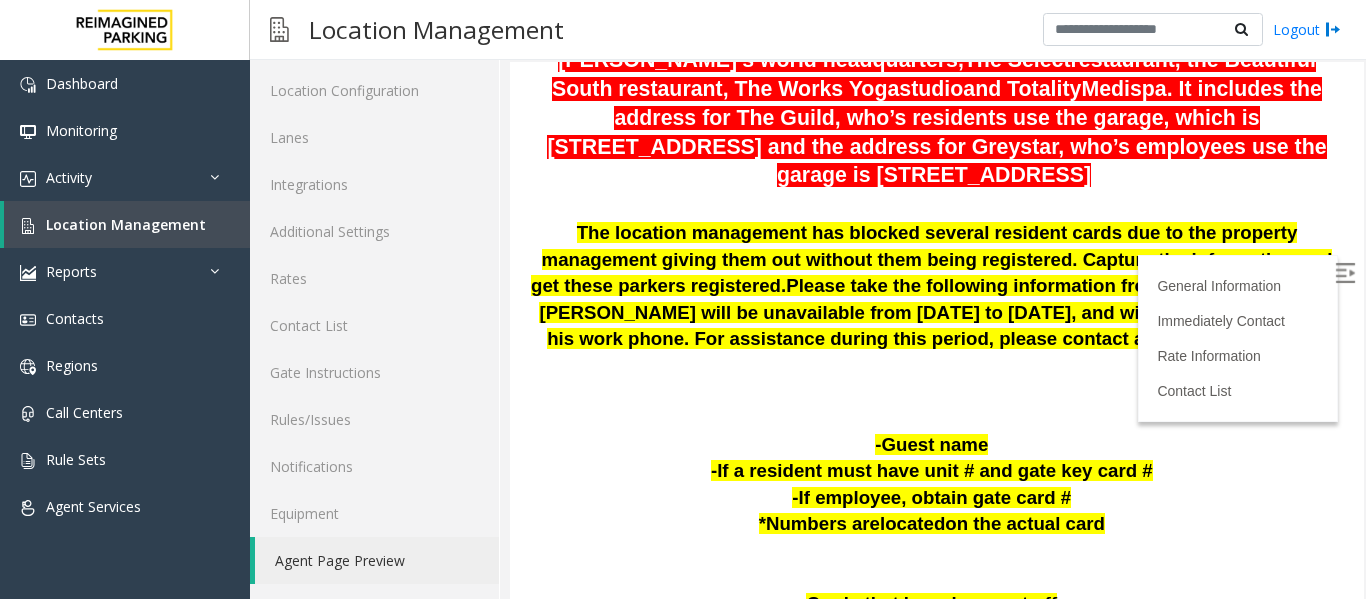 scroll, scrollTop: 400, scrollLeft: 0, axis: vertical 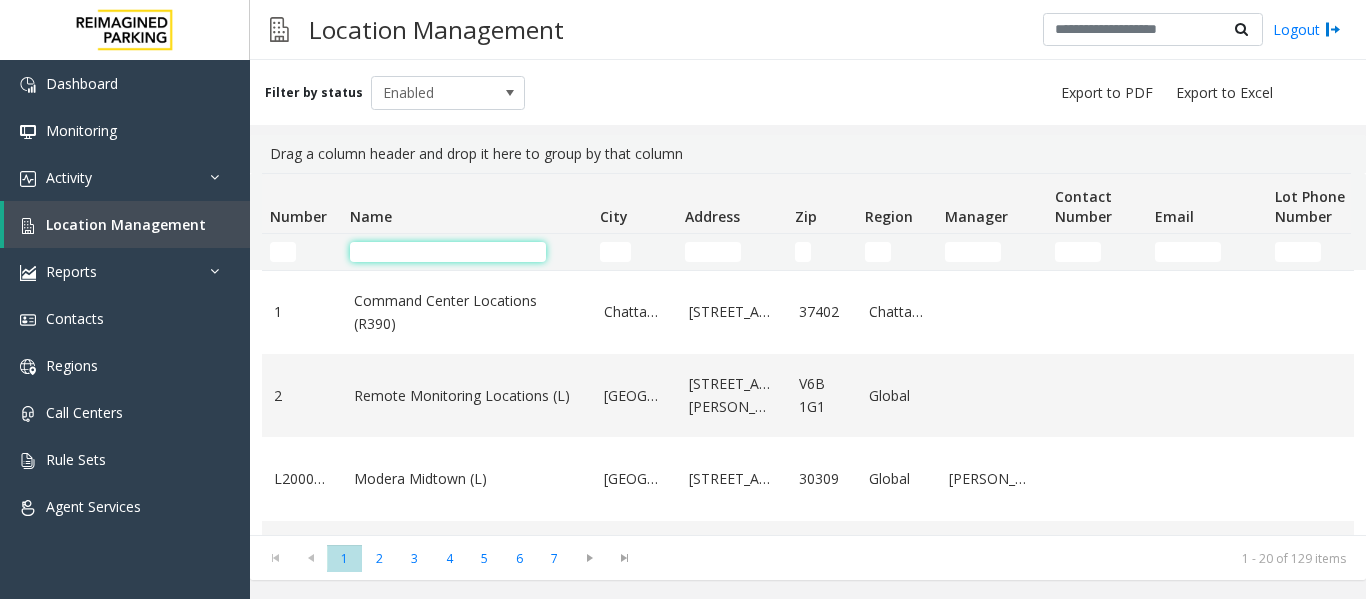 click 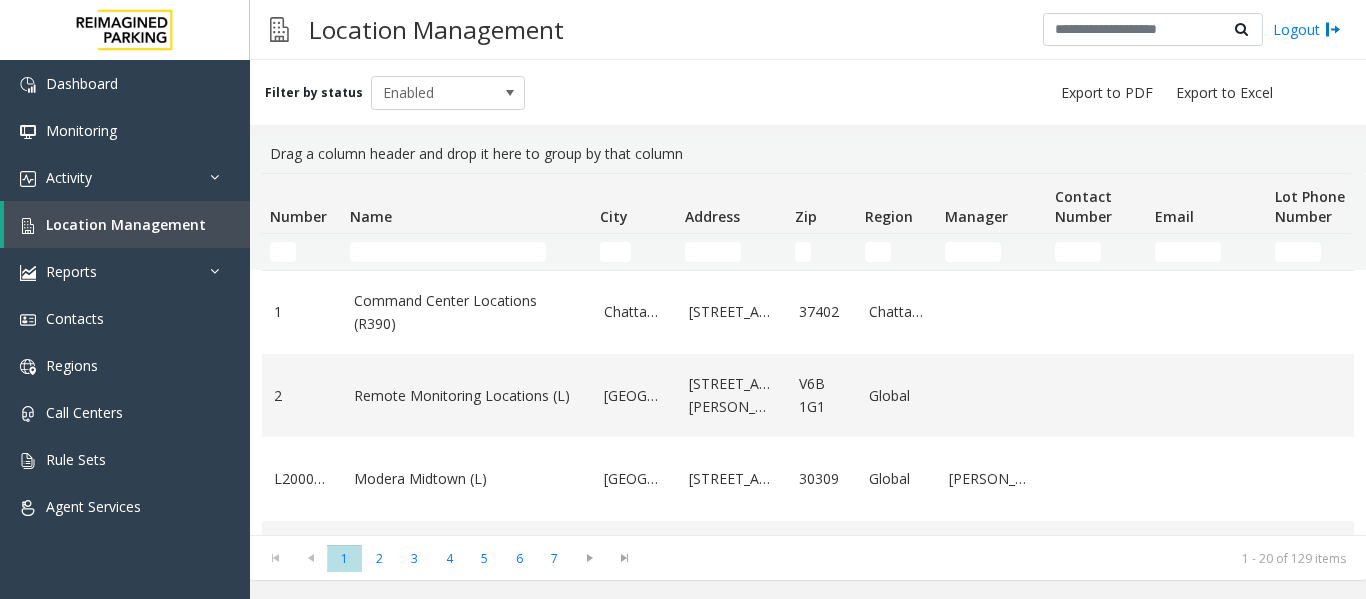 click 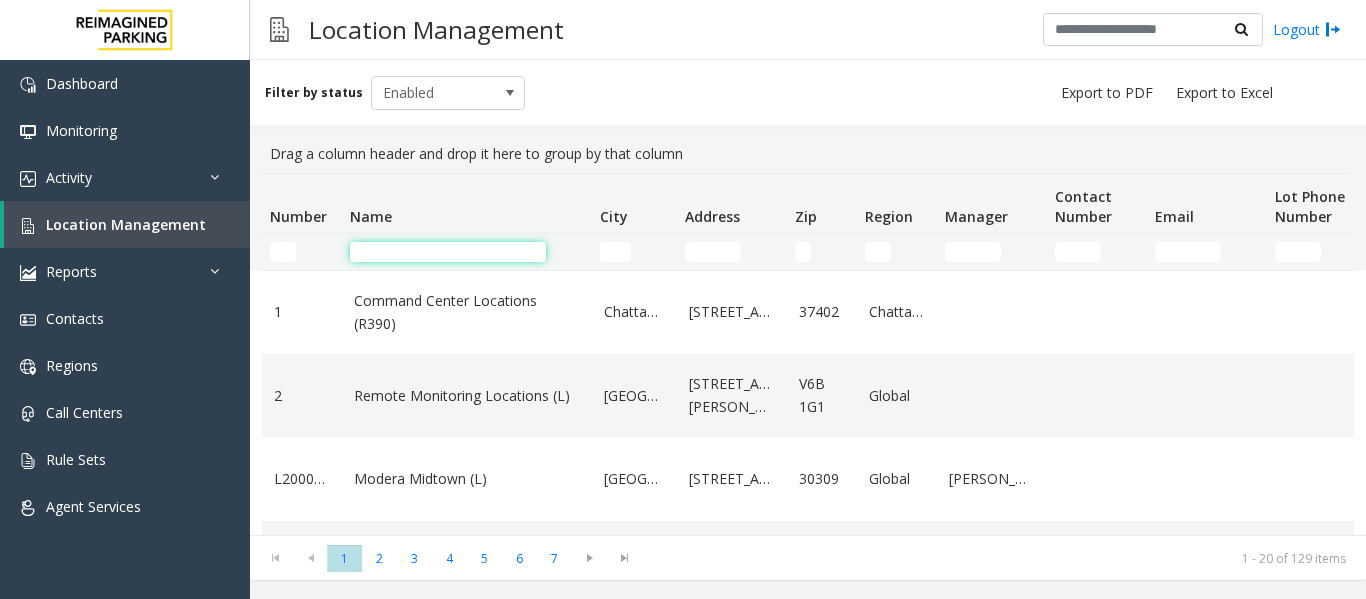 click 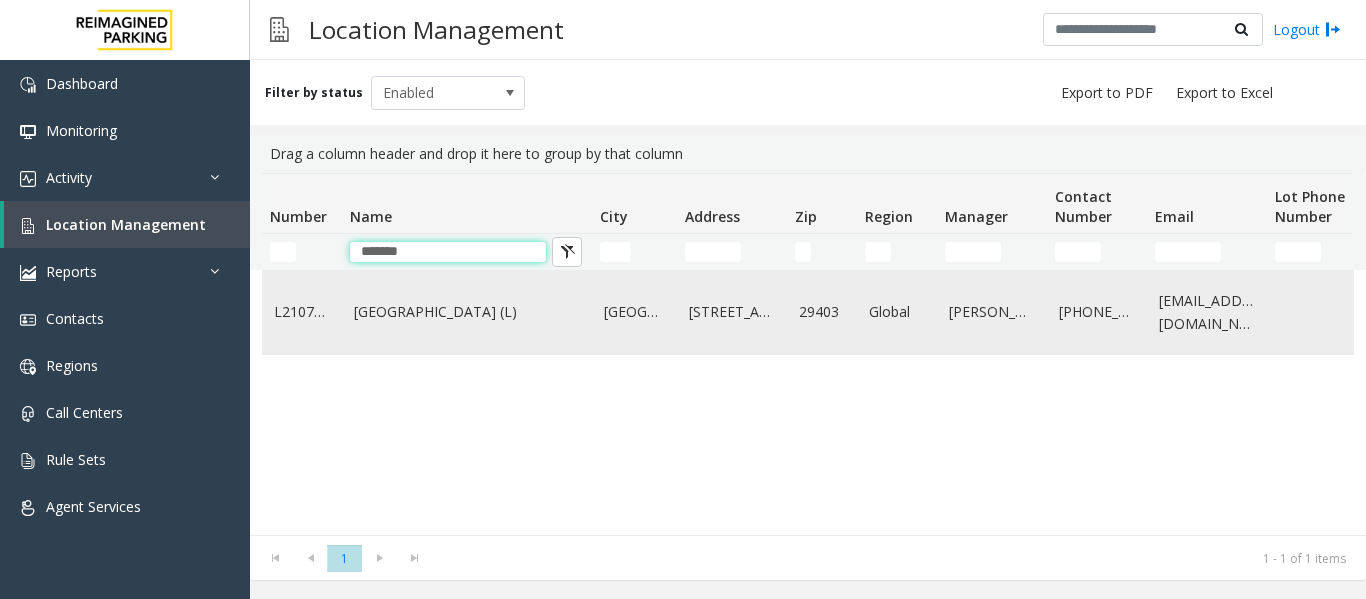 type on "*******" 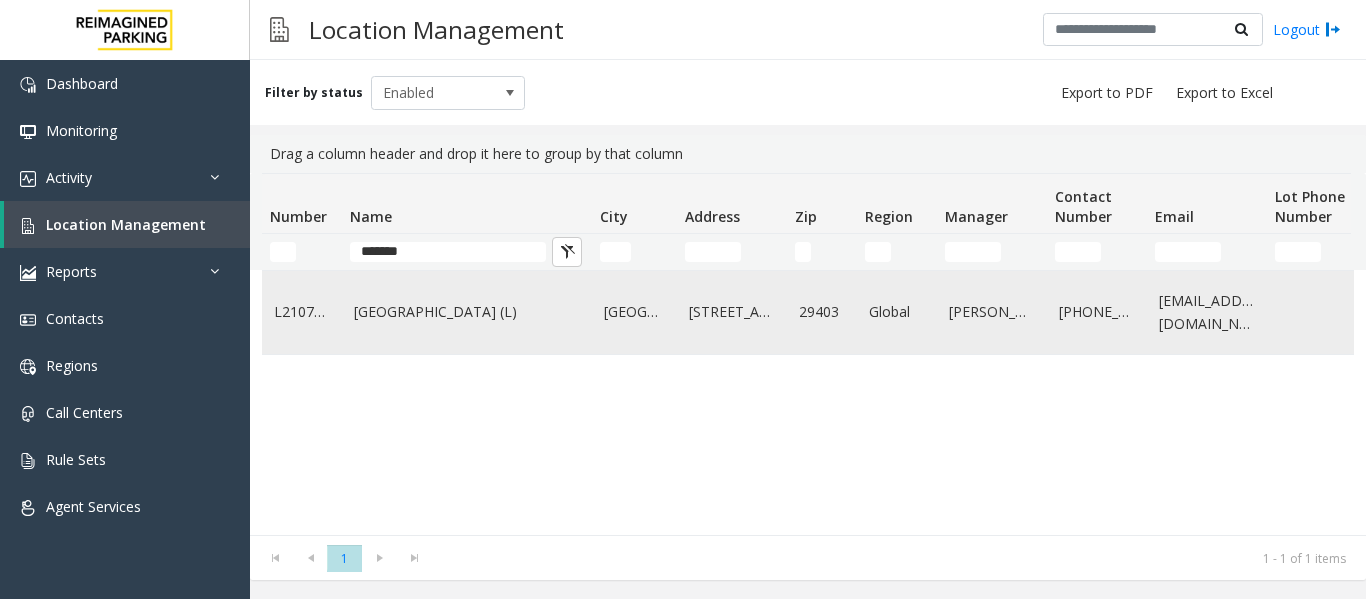 click on "[GEOGRAPHIC_DATA] (L)" 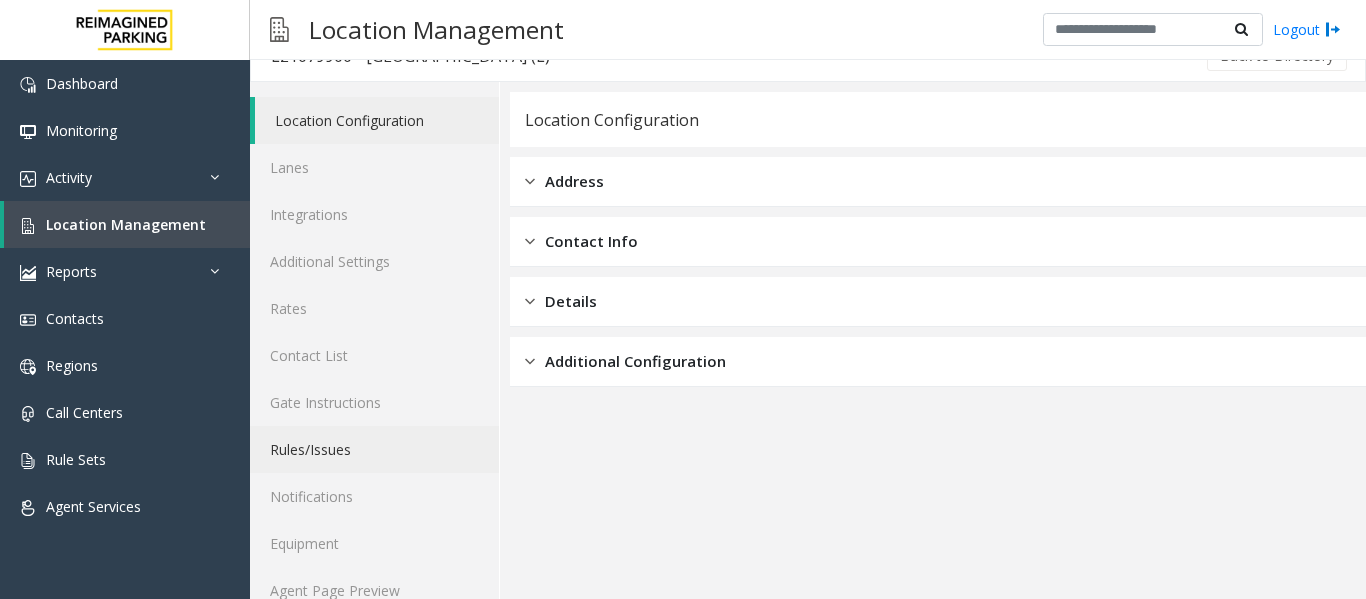scroll, scrollTop: 60, scrollLeft: 0, axis: vertical 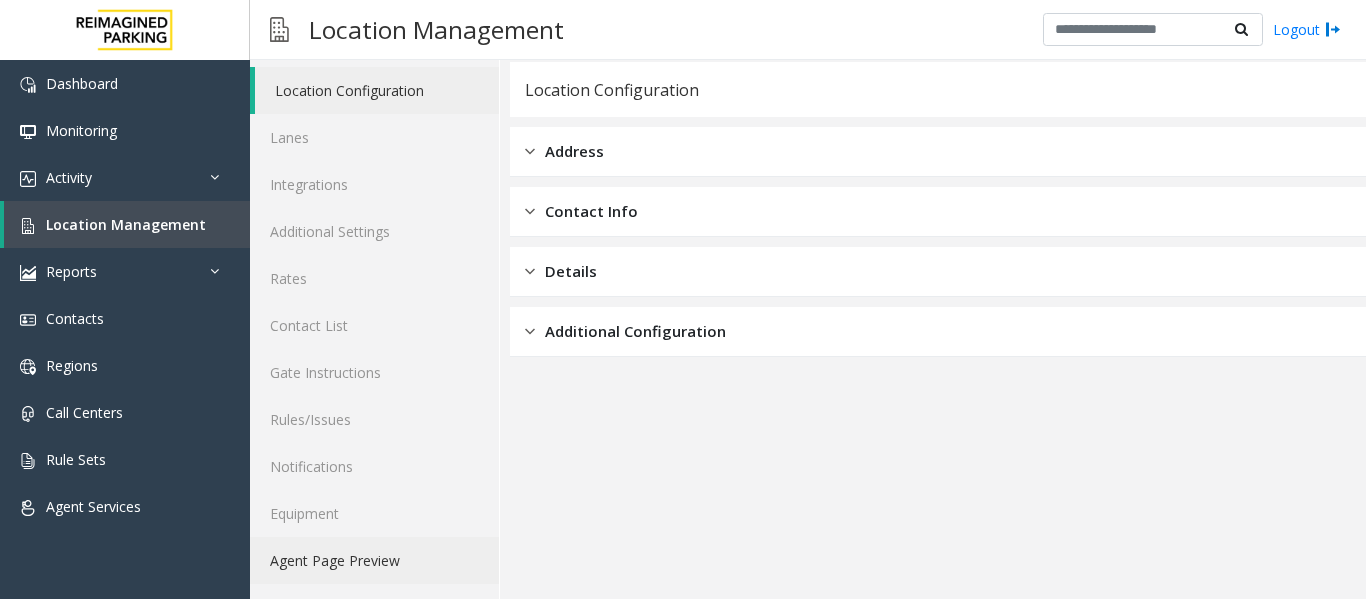 click on "Agent Page Preview" 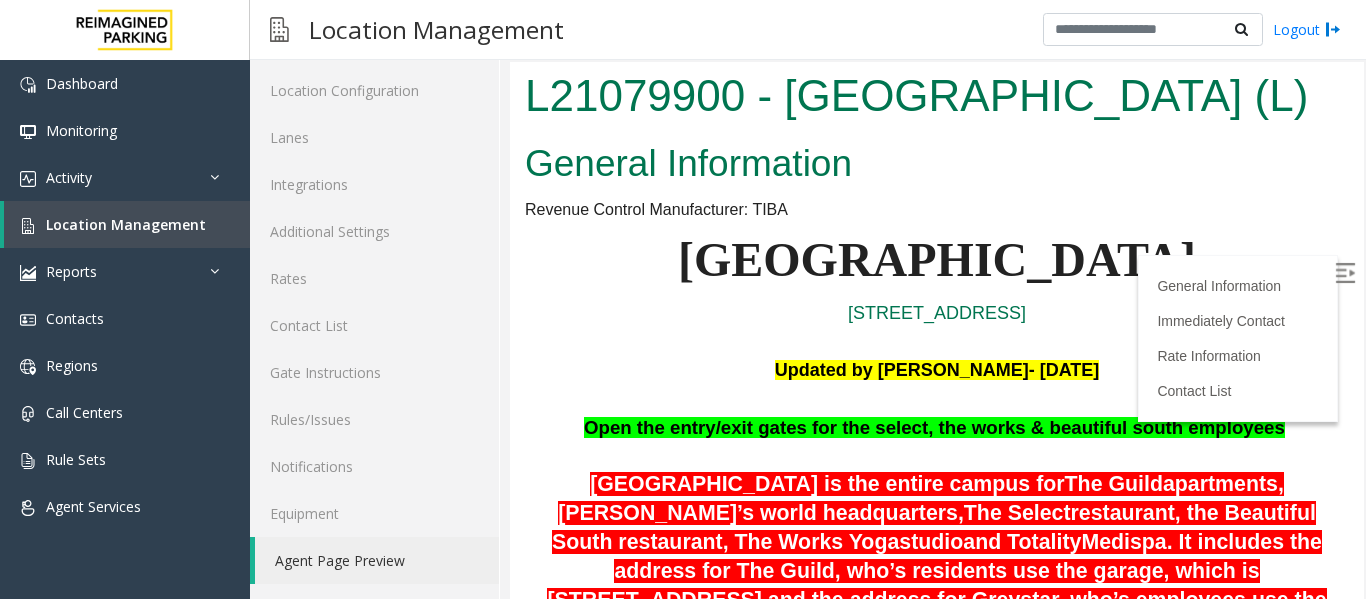 scroll, scrollTop: 0, scrollLeft: 0, axis: both 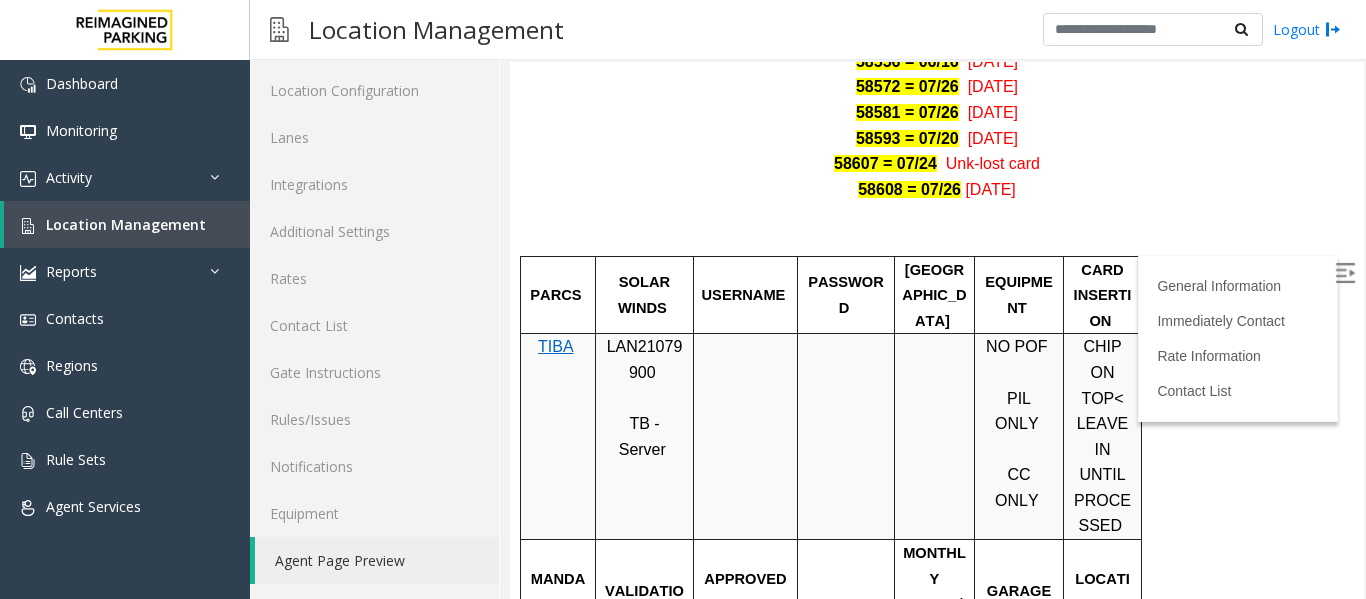 click on "TIBA" at bounding box center (556, 346) 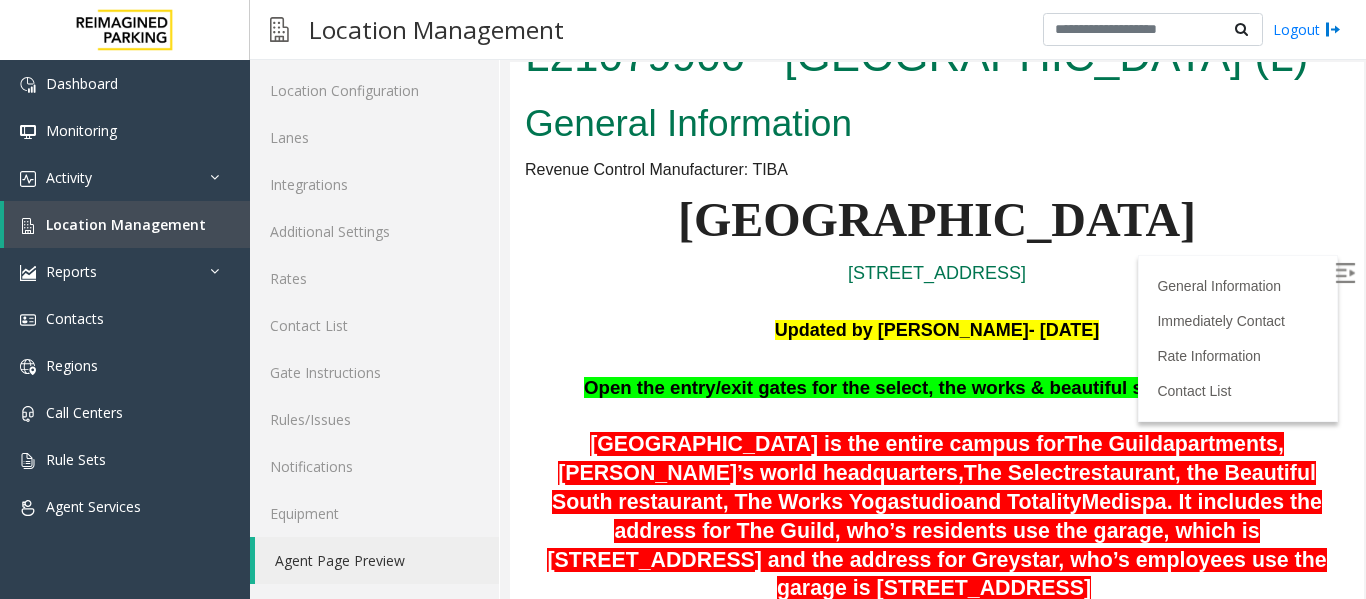 scroll, scrollTop: 2951, scrollLeft: 0, axis: vertical 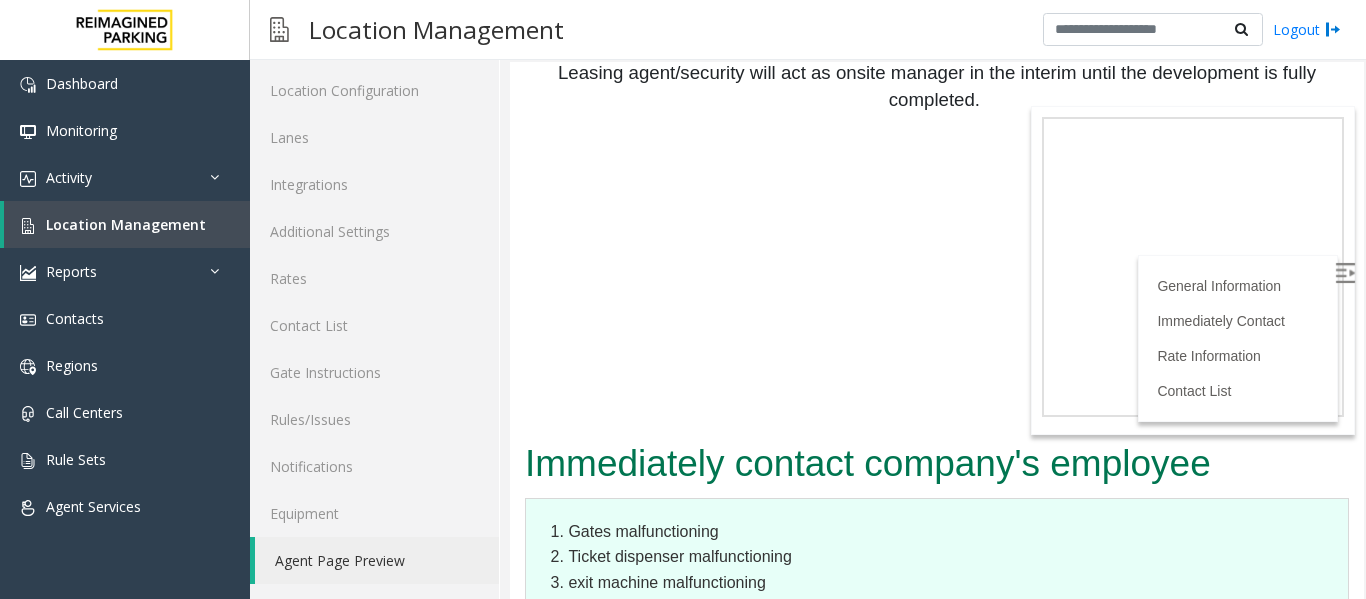 click on "Rate Information
Days
Time
Price
All
Per Hour
$2.00
All
Max Rate - 8 Hours
$16.00
All
Lost Ticket
$16.00" at bounding box center (937, 822) 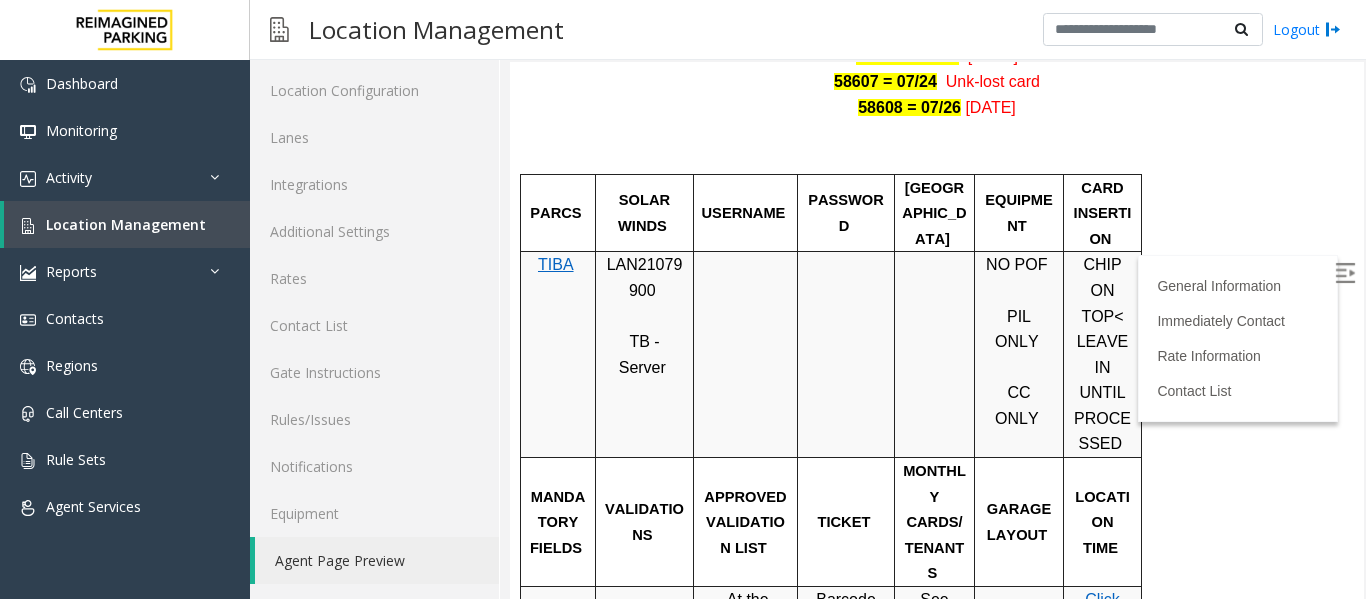 scroll, scrollTop: 1159, scrollLeft: 0, axis: vertical 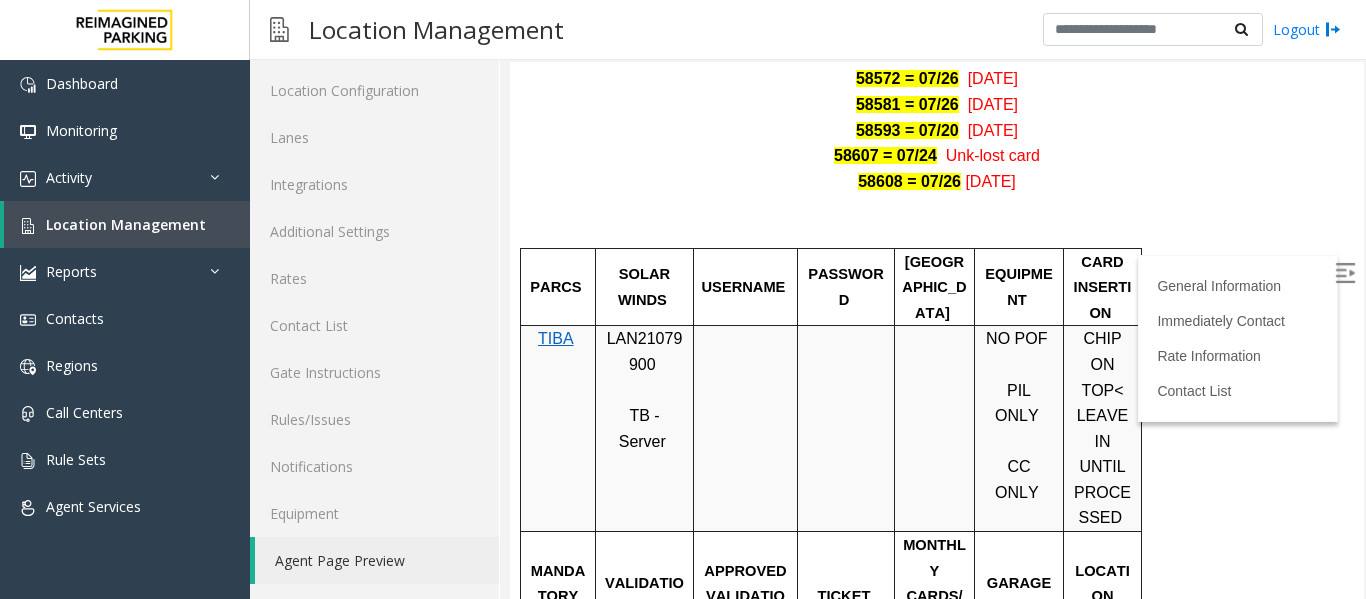 click on "LAN21079900" at bounding box center [645, 351] 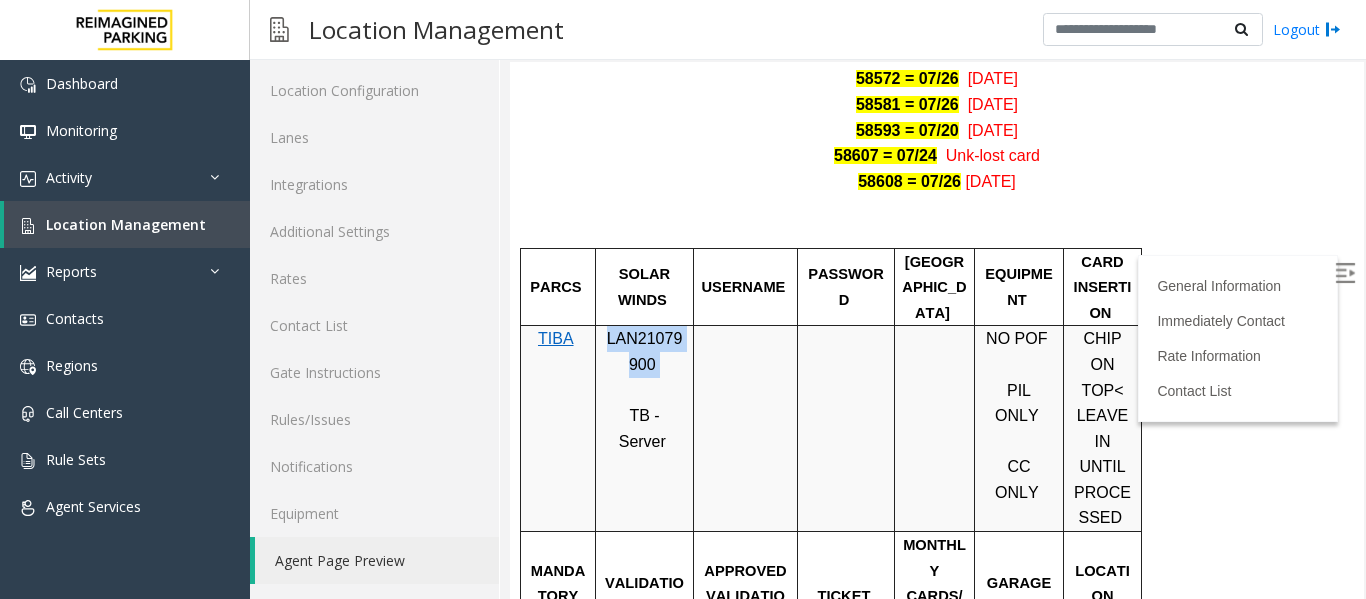 click on "LAN21079900" at bounding box center [645, 351] 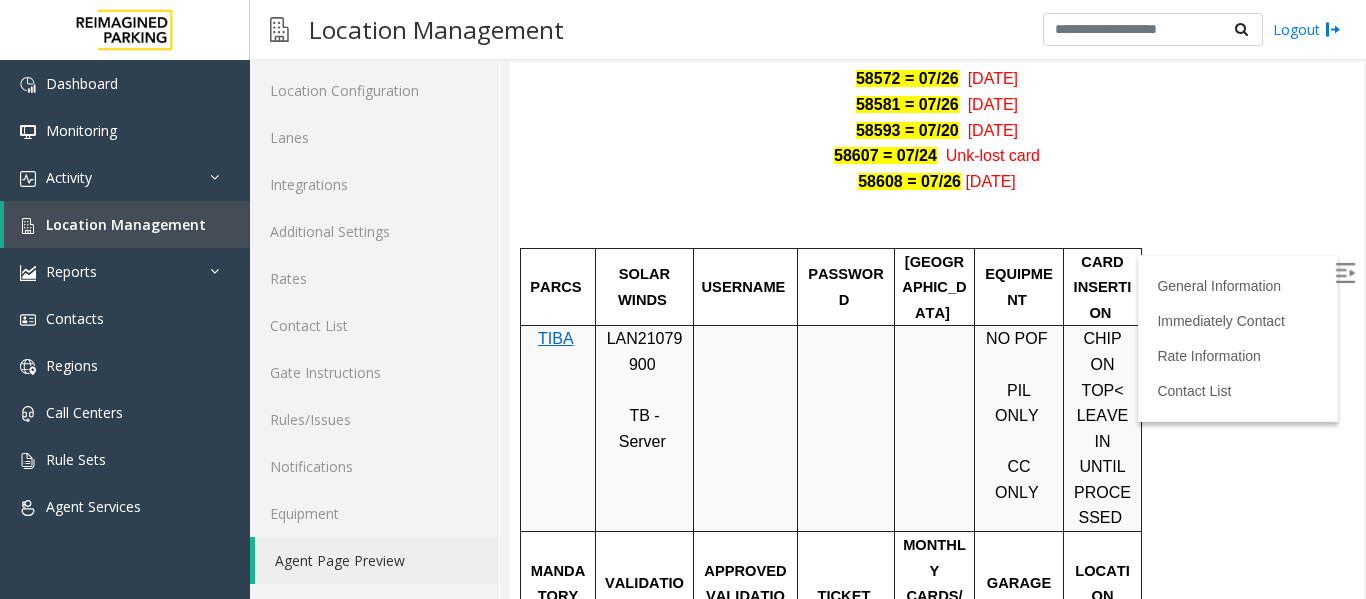 click on "PARCS   SOLAR WINDS   USERNAME   PASSWORD   PARIS   EQUIPMENT   CARD INSERTION   TIBA     LAN21079900     TB - Server               NO POF     PIL ONLY     CC ONLY   CHIP ON TOP< LEAVE IN UNTIL PROCESSED   MANDATORY FIELDS   VALIDATIONS   APPROVED VALIDATION LIST   TICKET   MONTHLY CARDS/TENANTS   GARAGE LAYOUT   LOCATION TIME           At the GUILD : prior  to 6pm, if someone  thinks  they should receive free parking,  direct  them to the Guild for a validation sticker.   Barcode facing up See below for cards that have been turned off.     Referred to as "white card” or “proxy card       Click Here for the local time   APPROVED VENDOR   DO NOT VEND FOR   ENTRANCE/EXIT LANE INFO   LOST TICKET RATE   COMMON ISSUES   SPECIAL INSTRUCTIONS   HOURS OF OPERATION   any residents      Greystar employees     Post/Courier employees              $16.00" at bounding box center [934, 904] 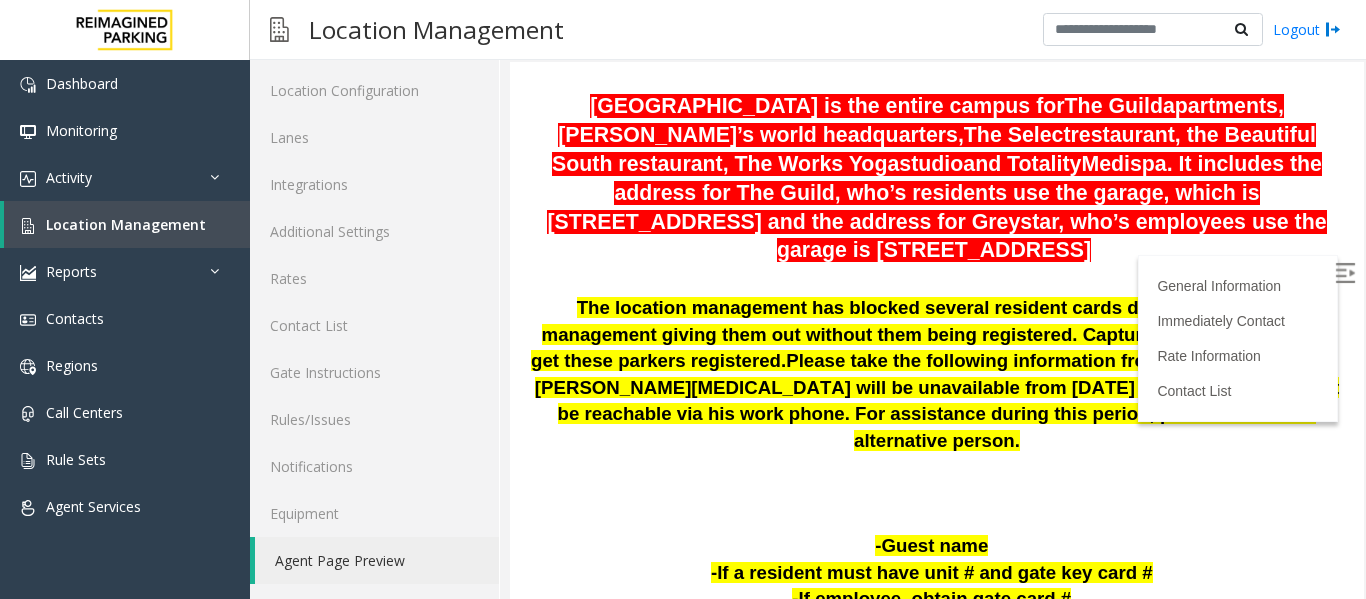 scroll, scrollTop: 278, scrollLeft: 0, axis: vertical 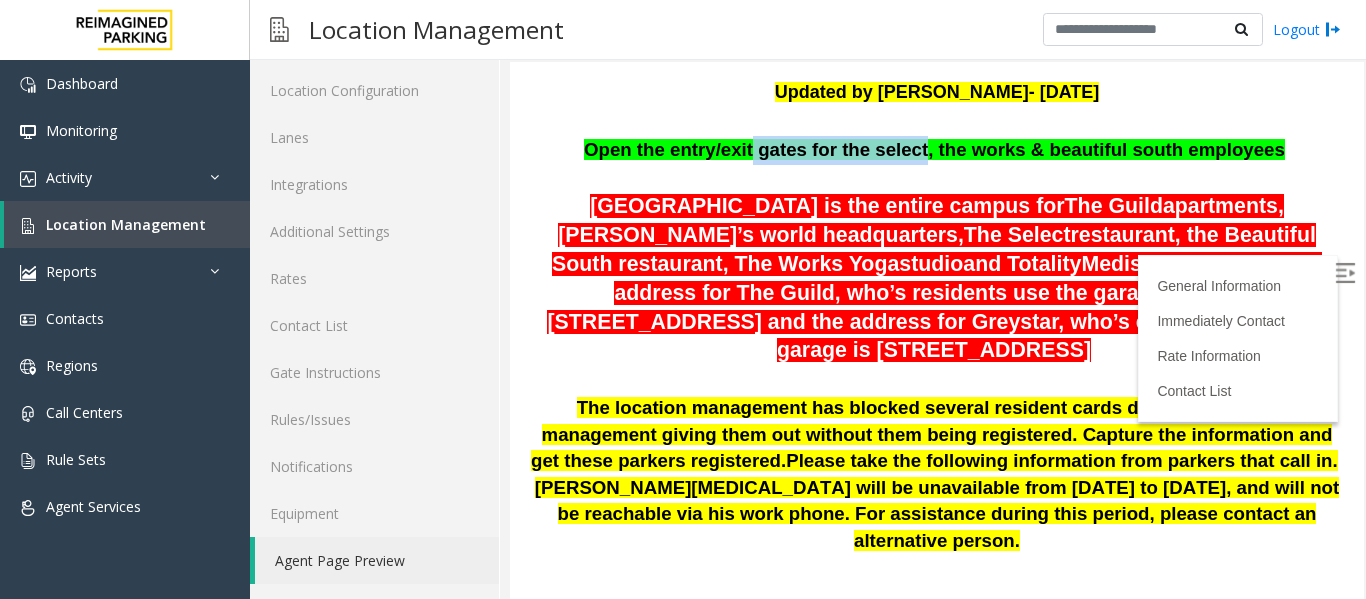 drag, startPoint x: 915, startPoint y: 152, endPoint x: 763, endPoint y: 154, distance: 152.01315 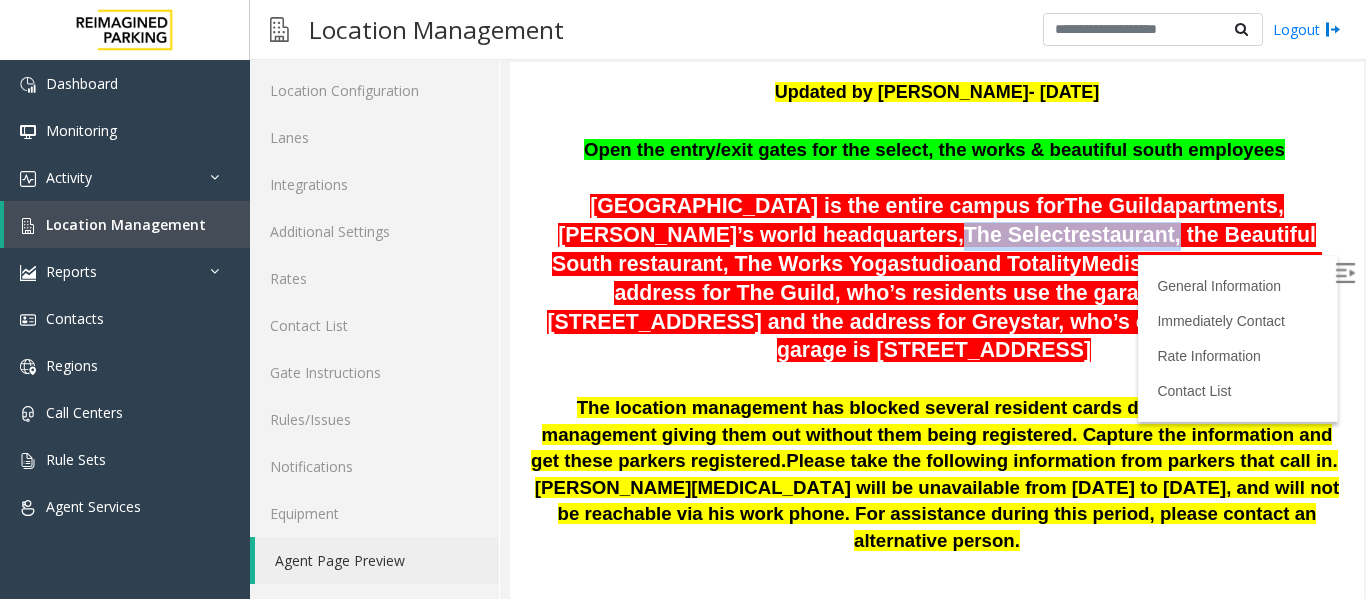 drag, startPoint x: 973, startPoint y: 228, endPoint x: 759, endPoint y: 239, distance: 214.28252 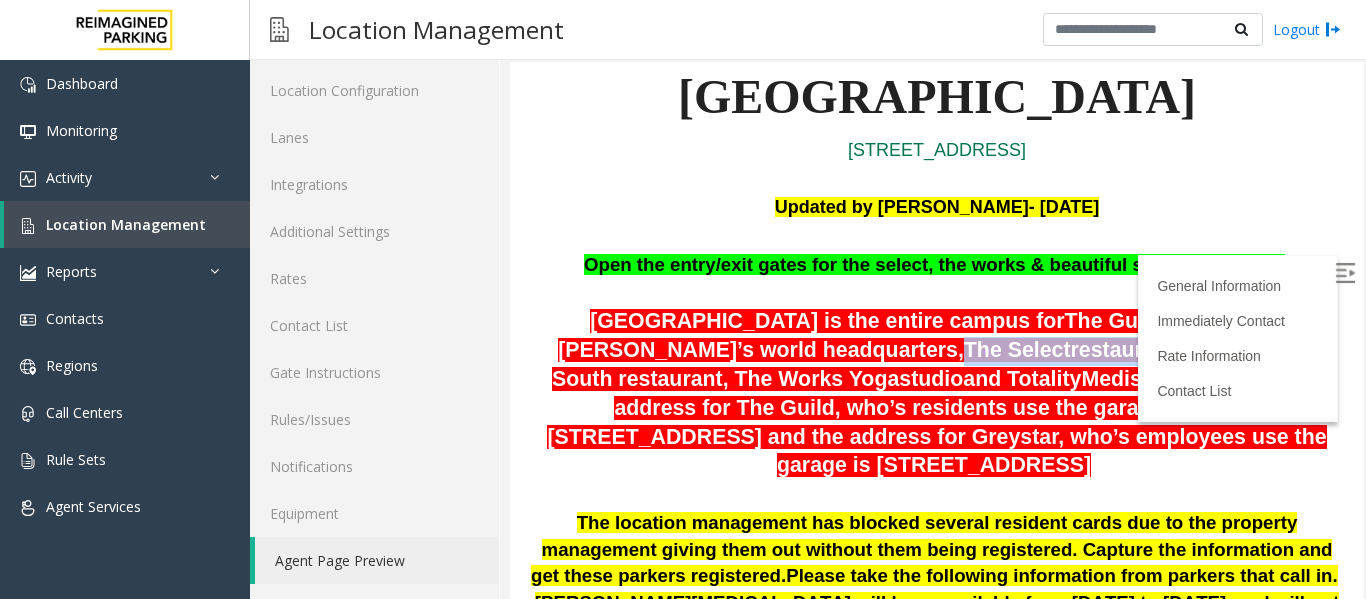scroll, scrollTop: 0, scrollLeft: 0, axis: both 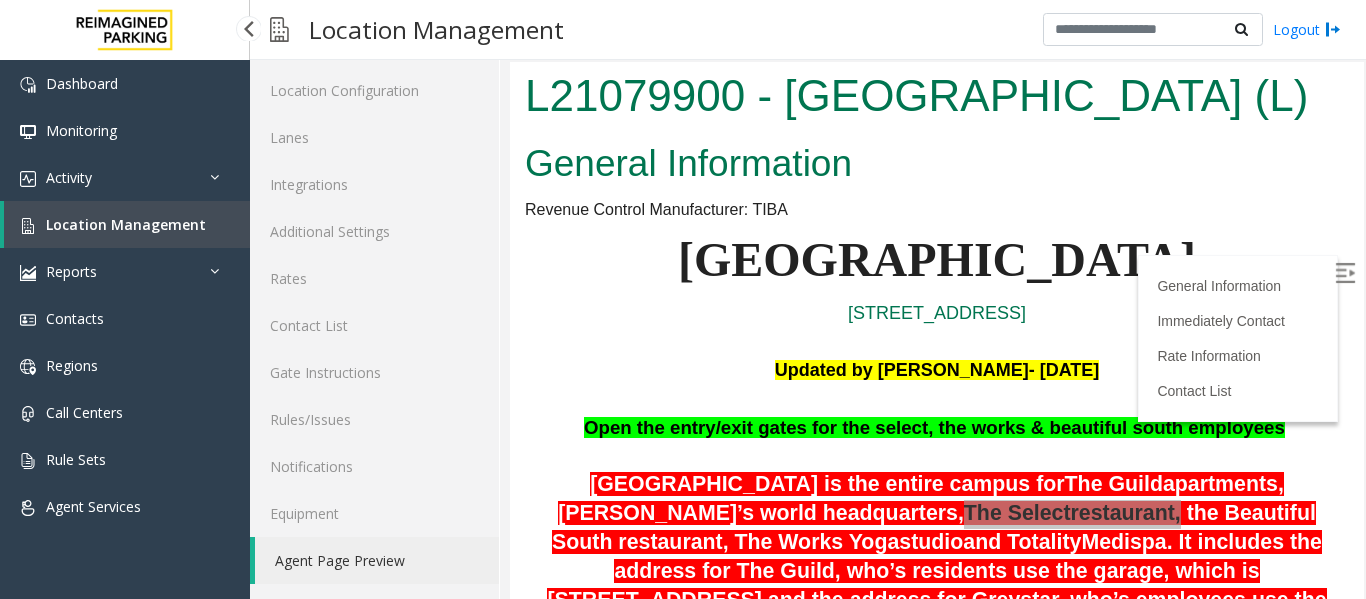 click on "Location Management" at bounding box center [126, 224] 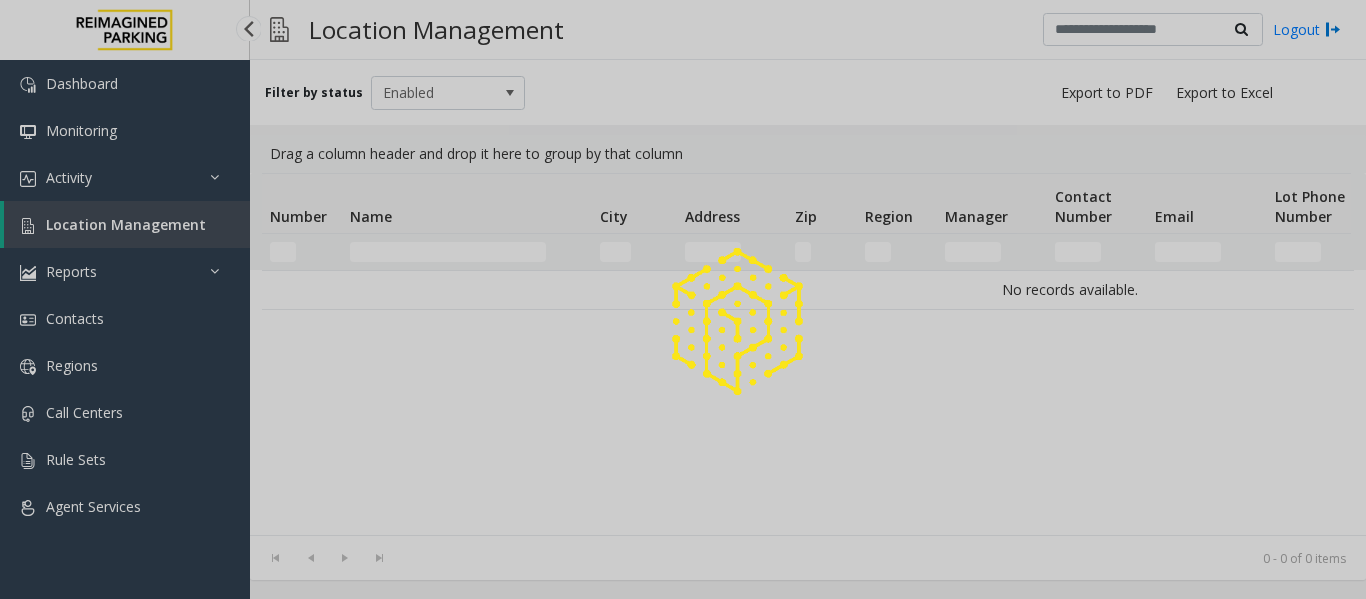 scroll, scrollTop: 0, scrollLeft: 0, axis: both 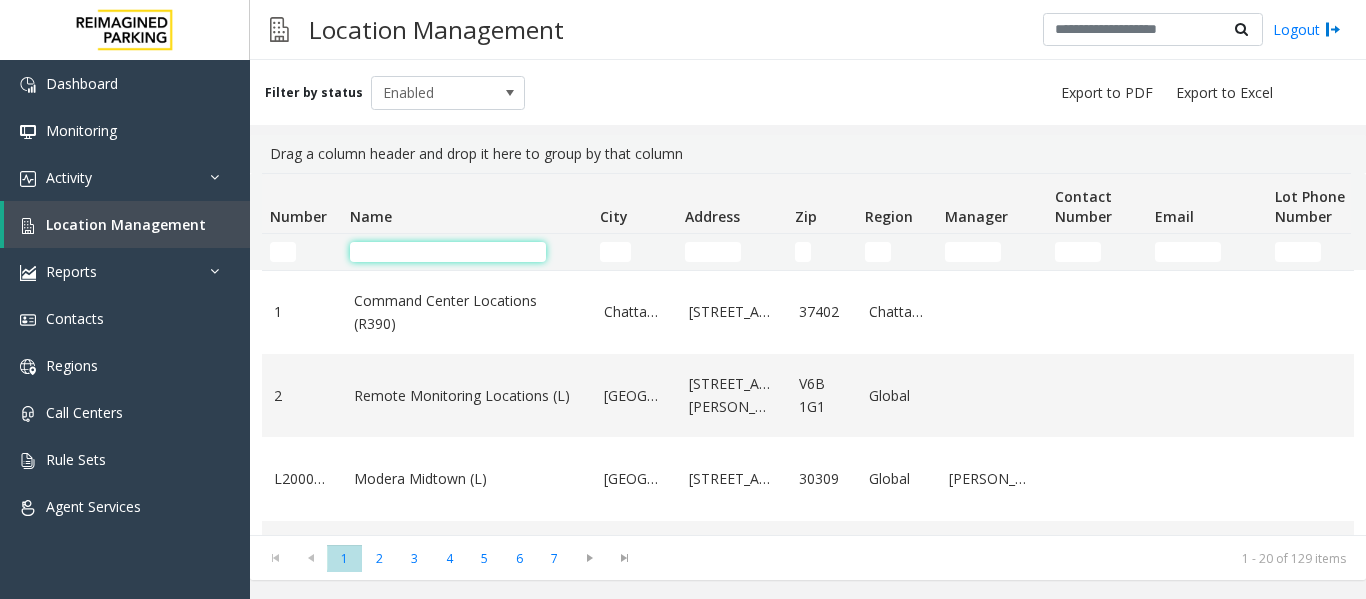 click 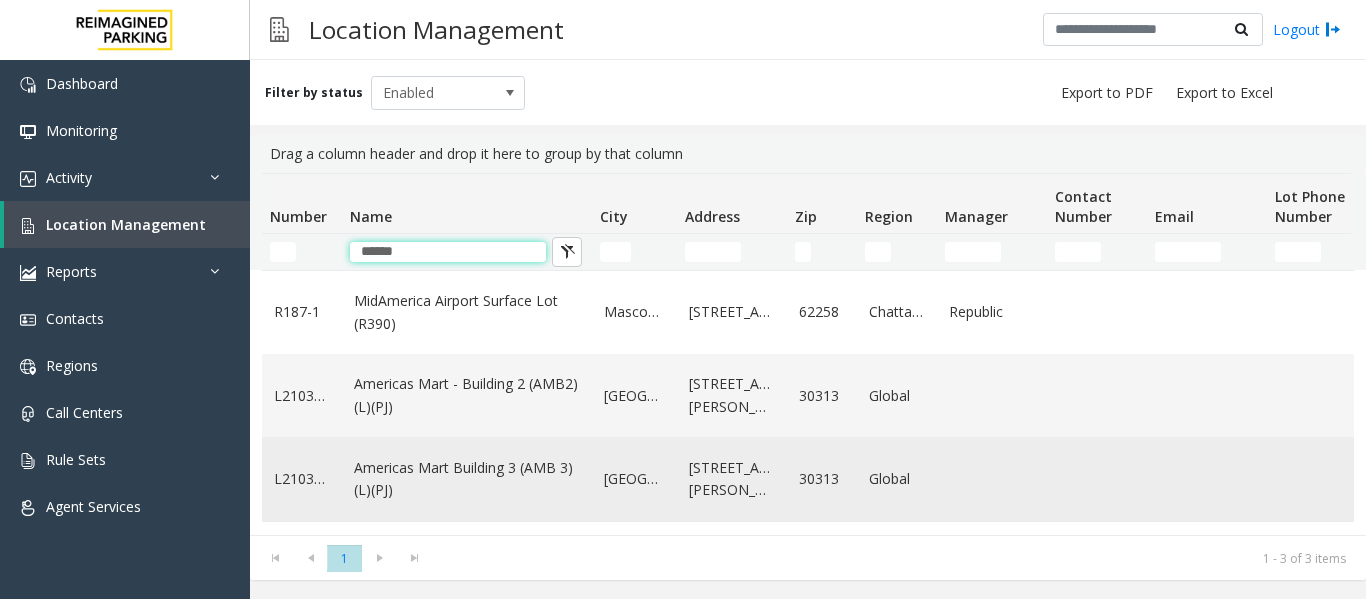 type on "******" 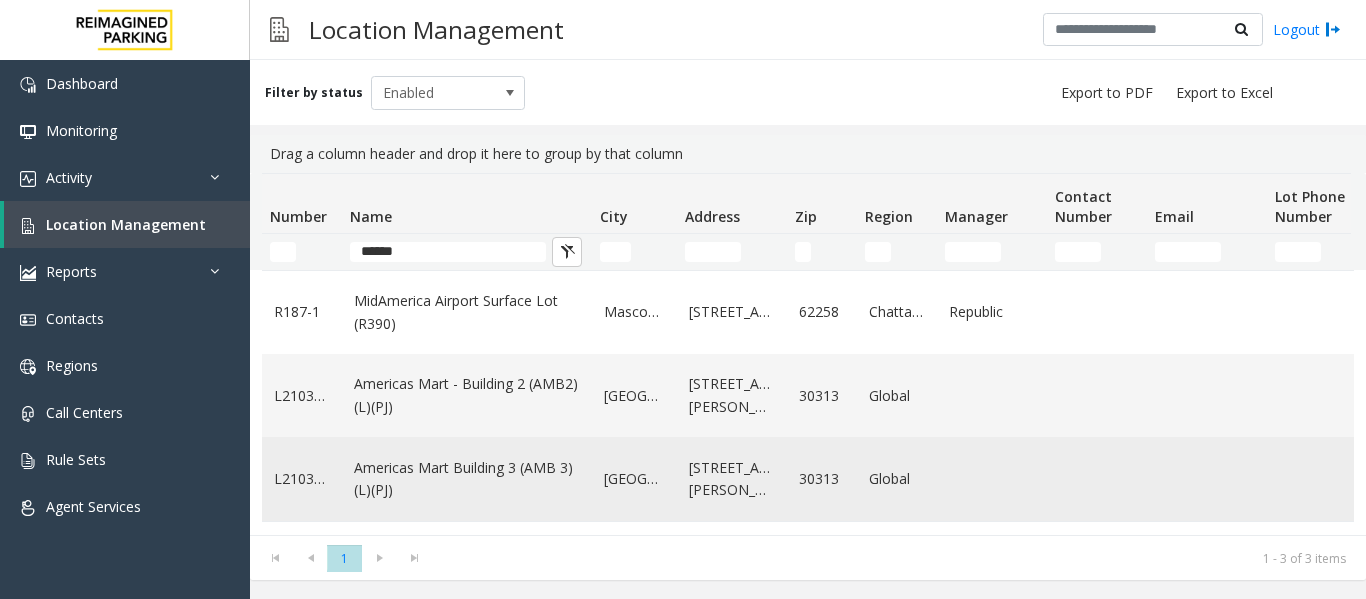 click on "Americas Mart Building  3 (AMB 3) (L)(PJ)" 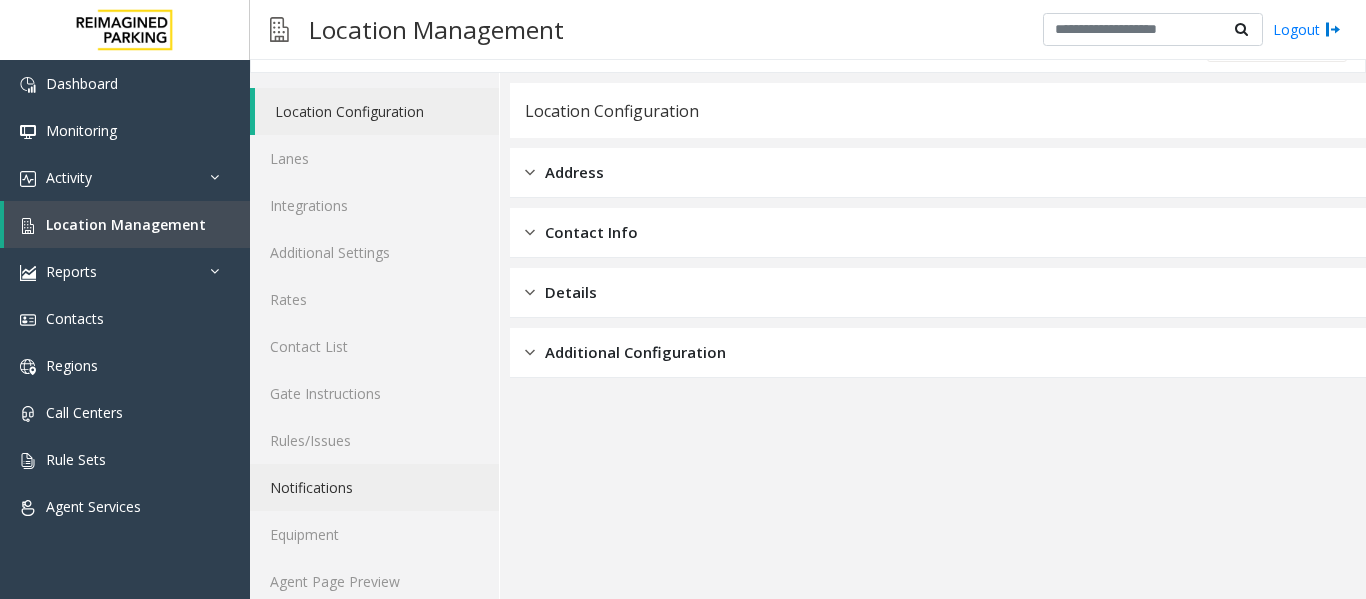 scroll, scrollTop: 60, scrollLeft: 0, axis: vertical 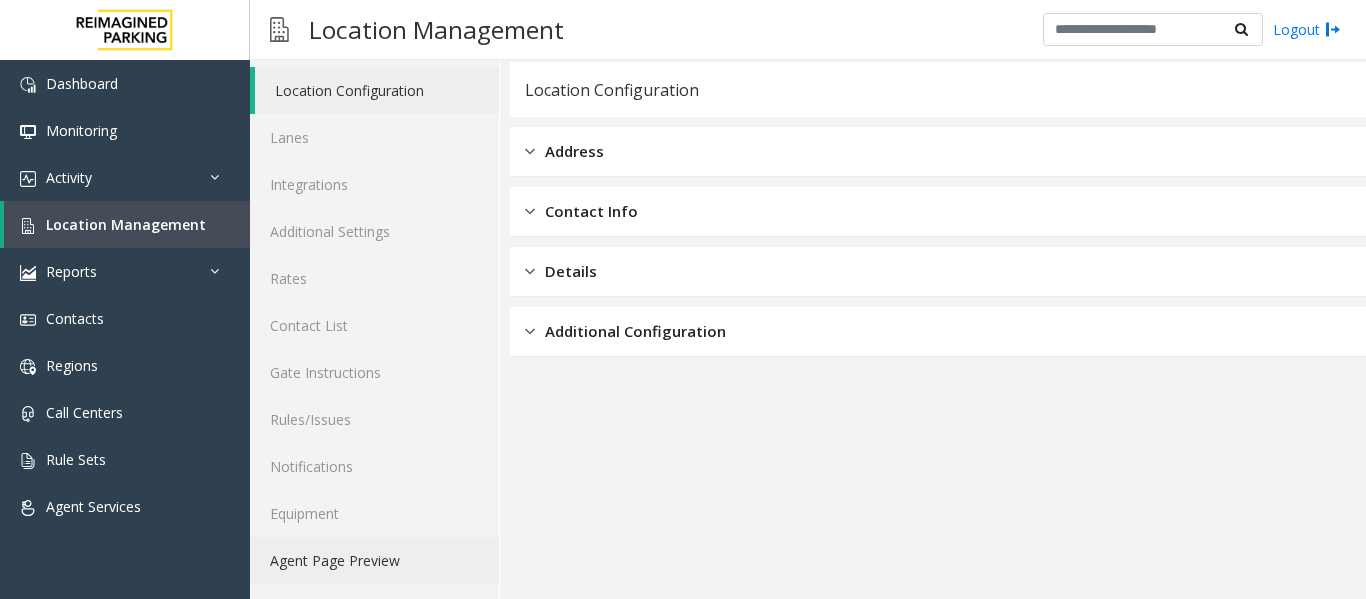 click on "Agent Page Preview" 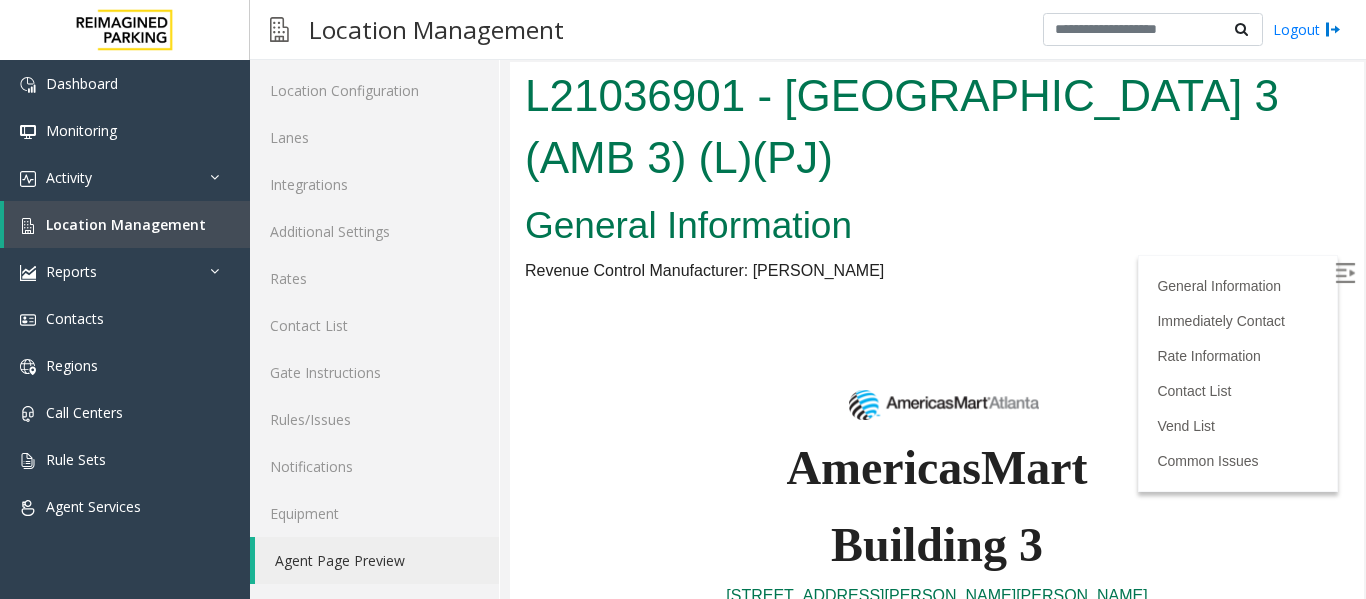 scroll, scrollTop: 0, scrollLeft: 0, axis: both 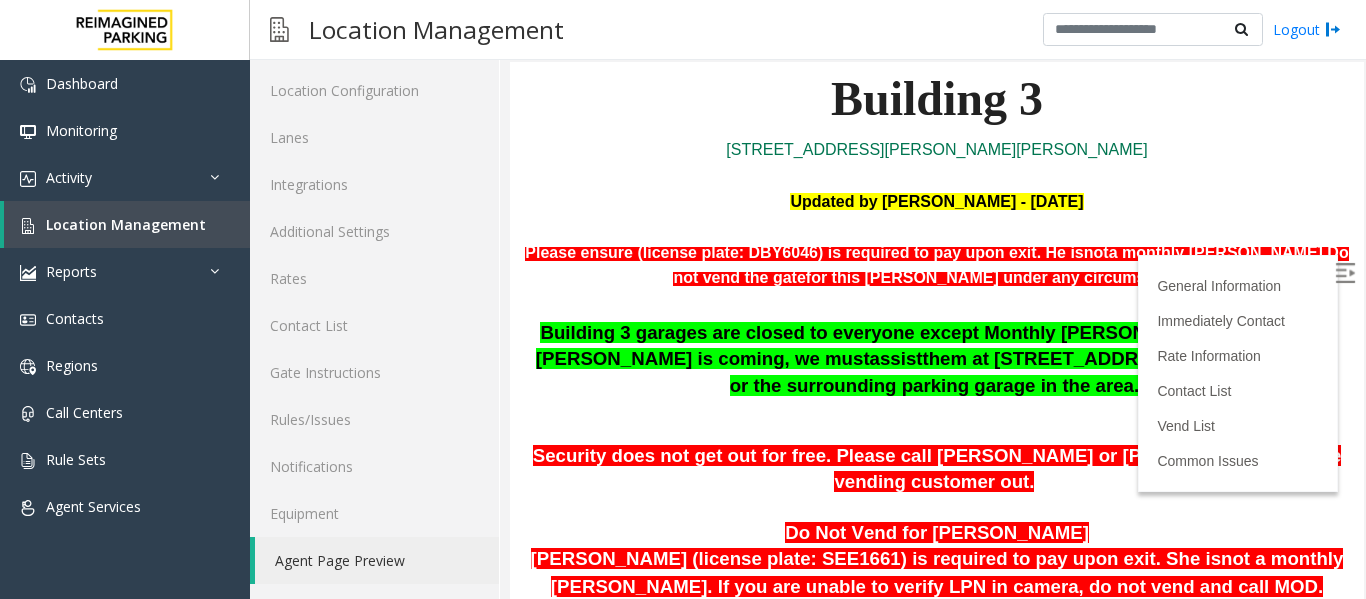 click on "Please ensure (license plate: DBY6046) is required to pay upon exit. He is  not  a monthly [PERSON_NAME].  Do not vend the gate  for this [PERSON_NAME] under any circumstances." at bounding box center [937, 265] 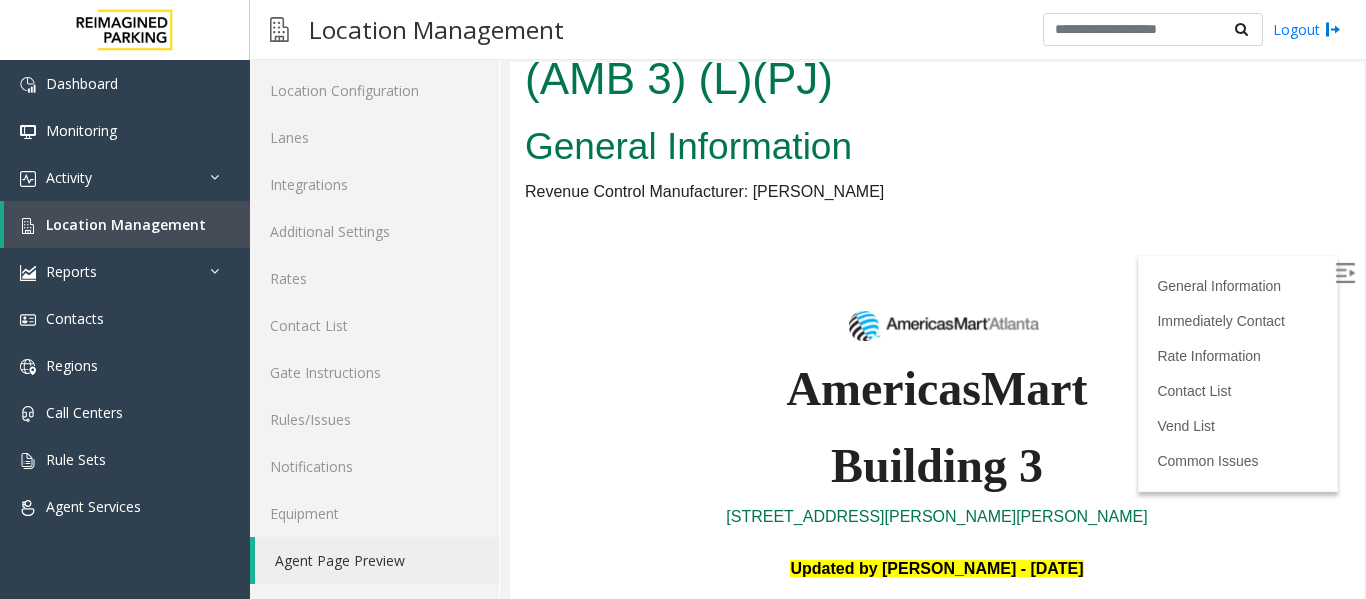 scroll, scrollTop: 0, scrollLeft: 0, axis: both 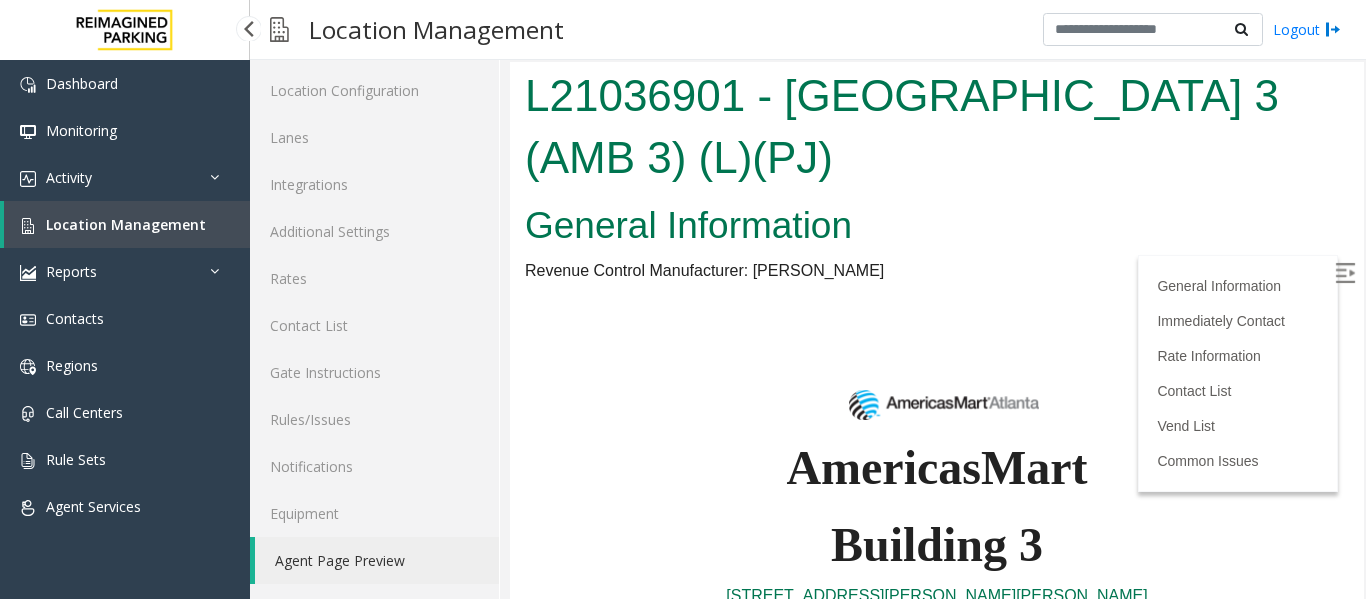 click on "Location Management" at bounding box center (126, 224) 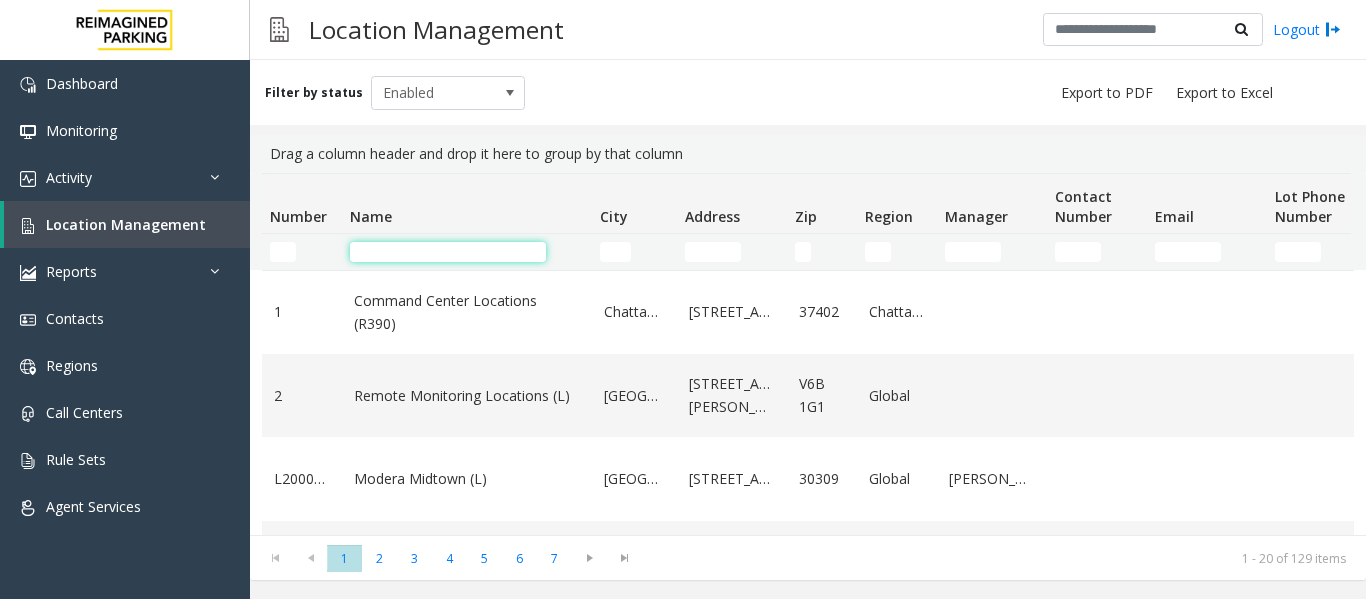 click 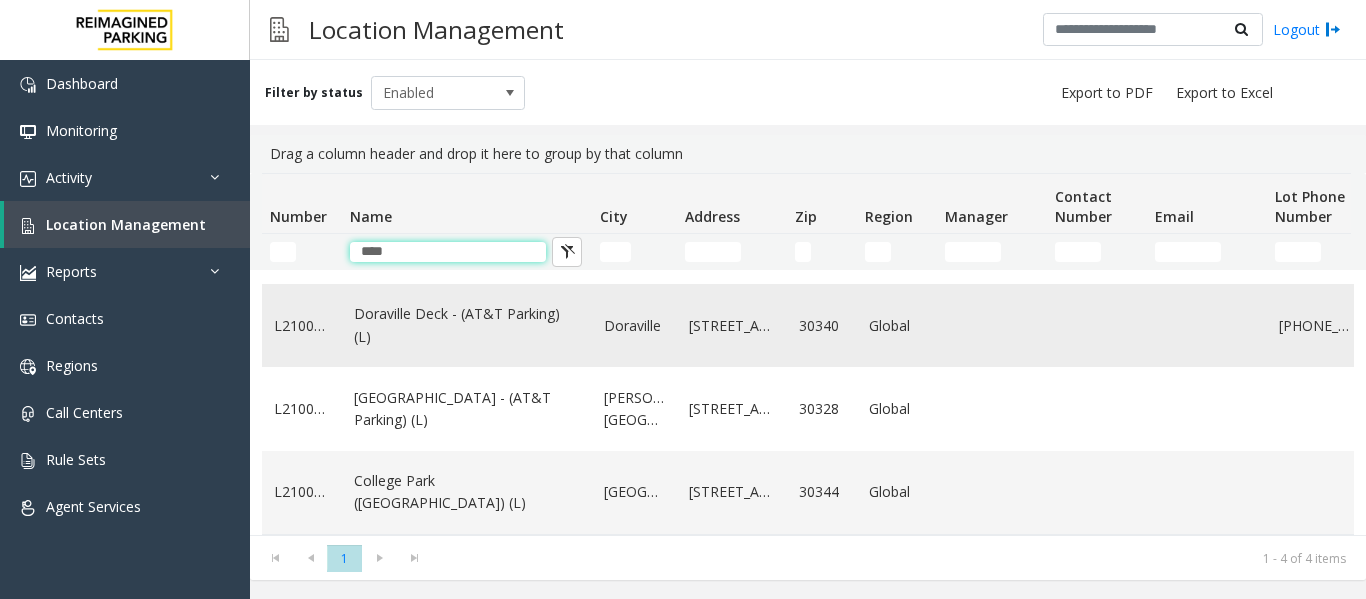 scroll, scrollTop: 0, scrollLeft: 0, axis: both 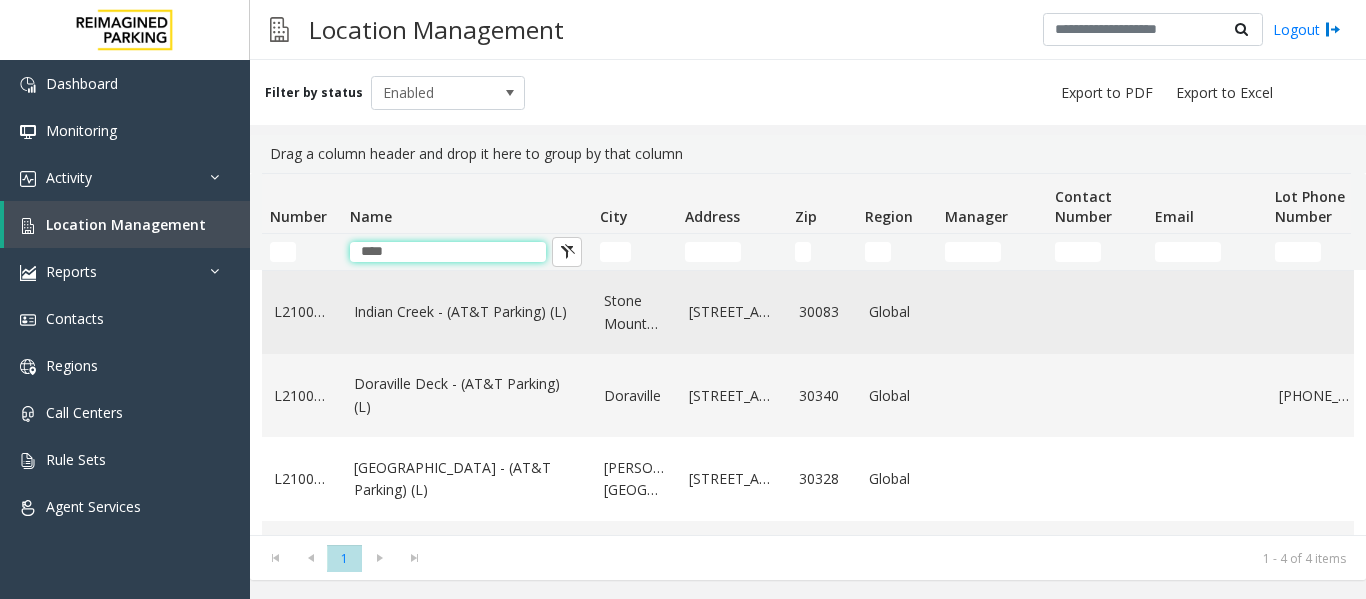 type on "****" 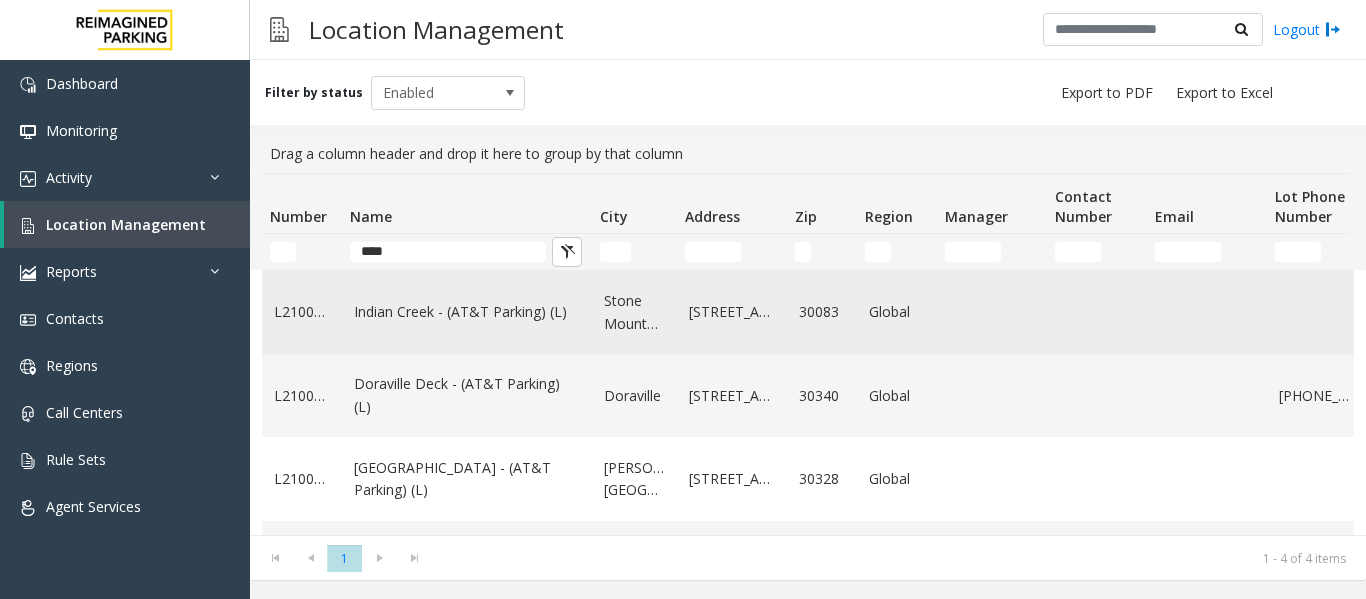 click on "Indian Creek - (AT&T Parking) (L)" 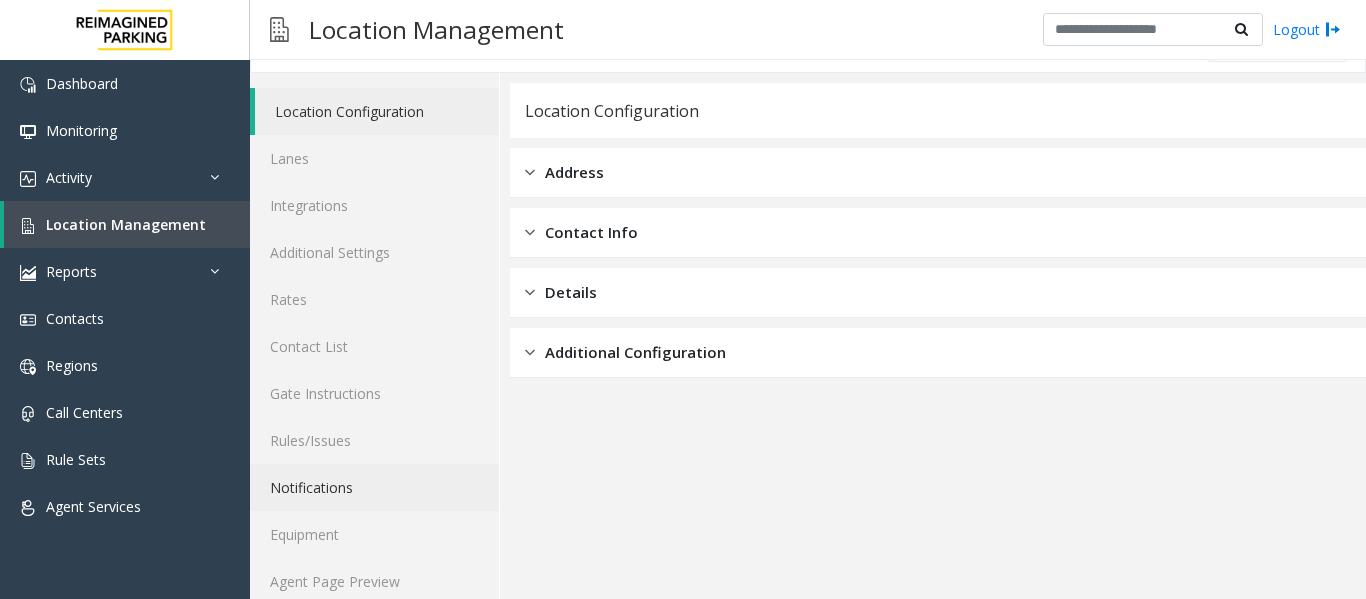 scroll, scrollTop: 60, scrollLeft: 0, axis: vertical 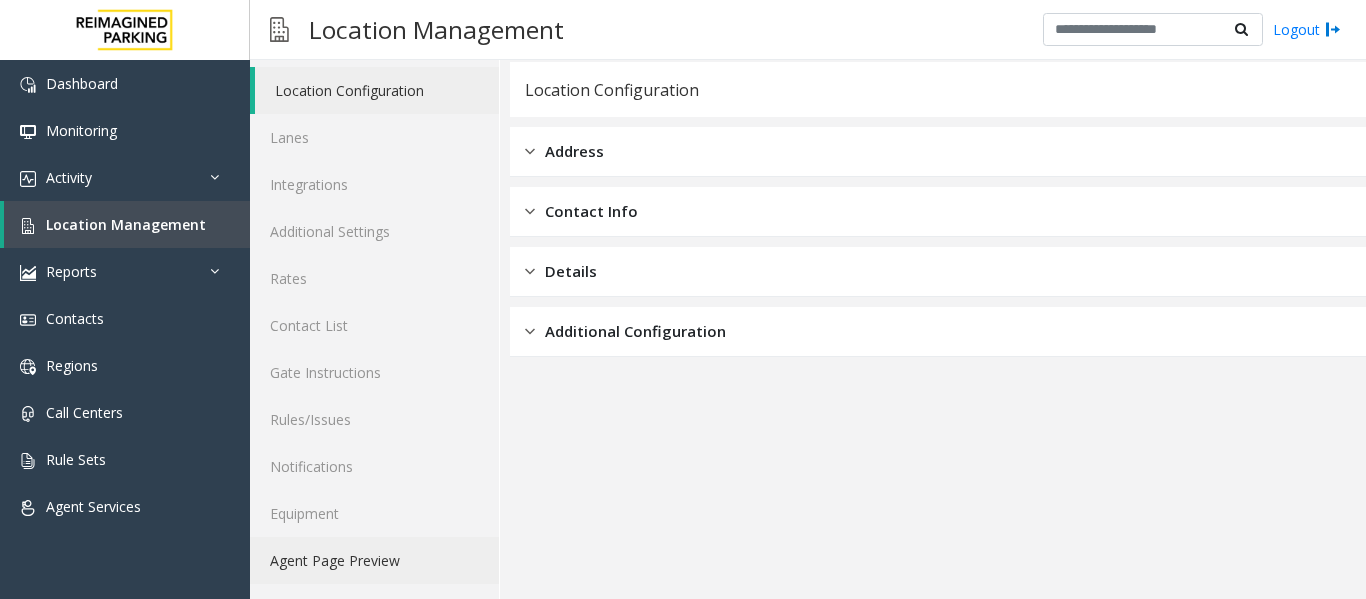 click on "Agent Page Preview" 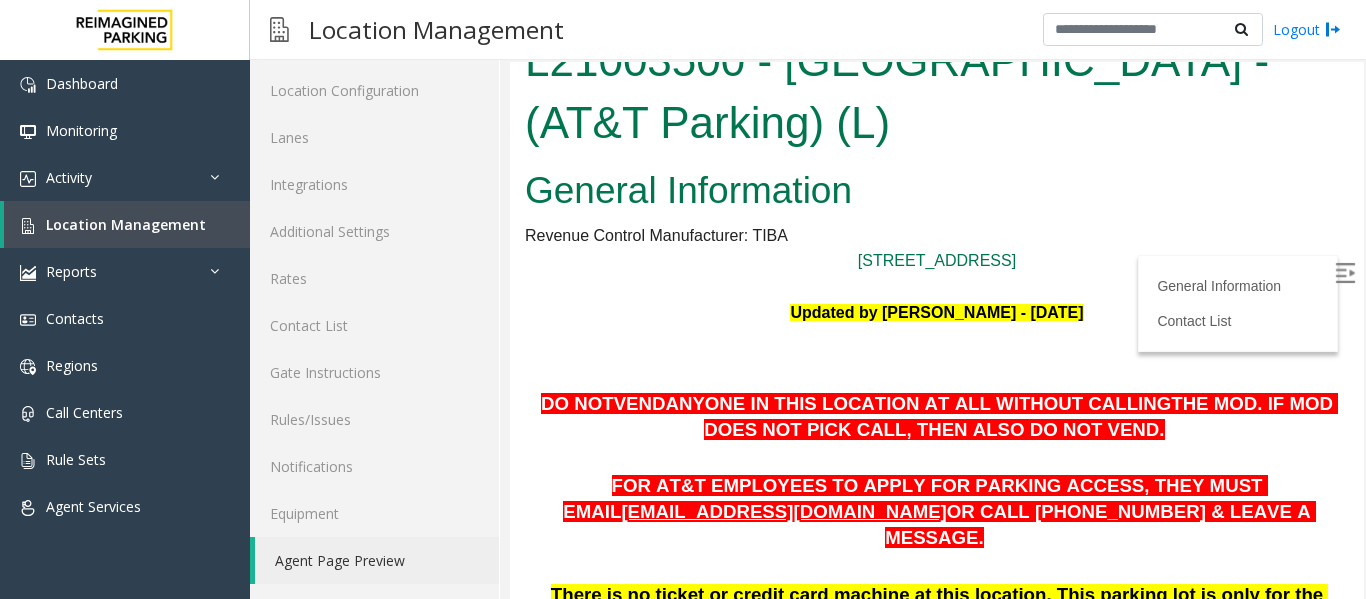 scroll, scrollTop: 0, scrollLeft: 0, axis: both 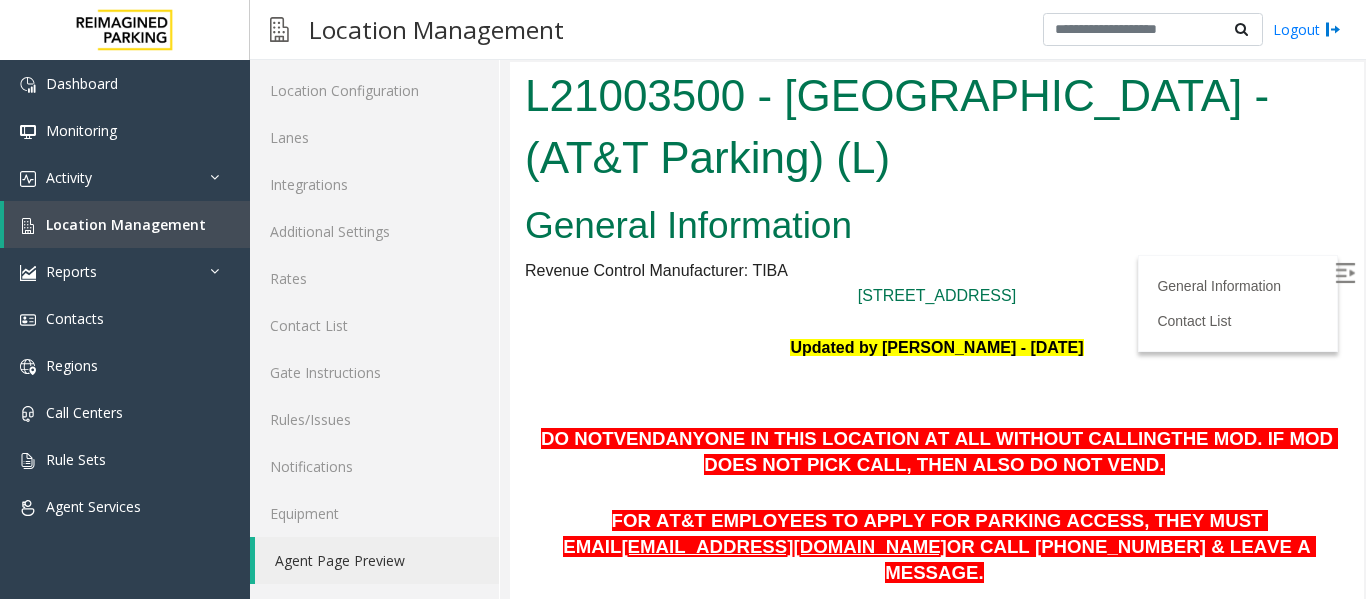 click at bounding box center [1345, 273] 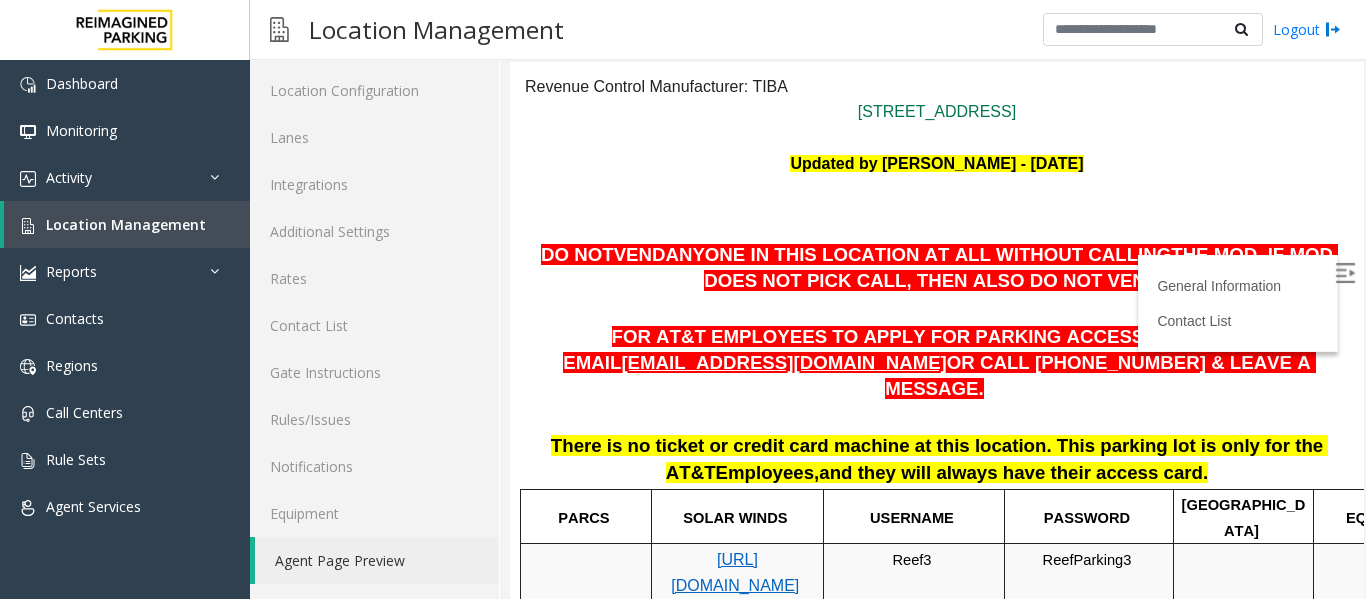 scroll, scrollTop: 164, scrollLeft: 0, axis: vertical 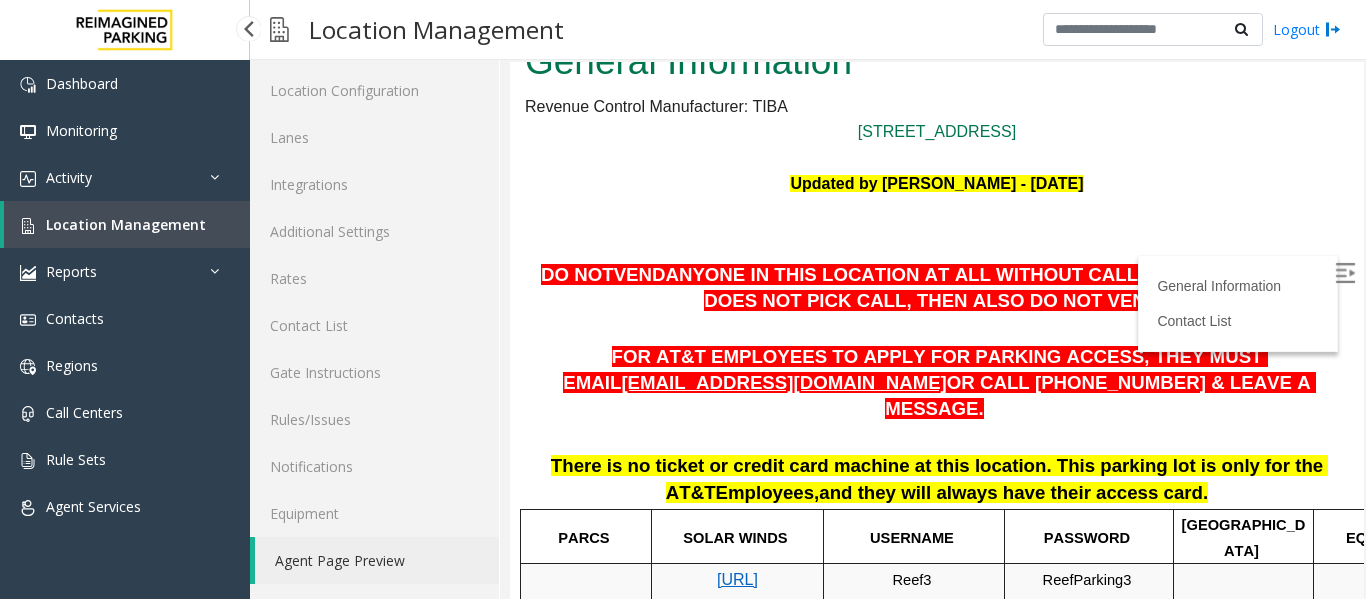 click on "Location Management" at bounding box center (126, 224) 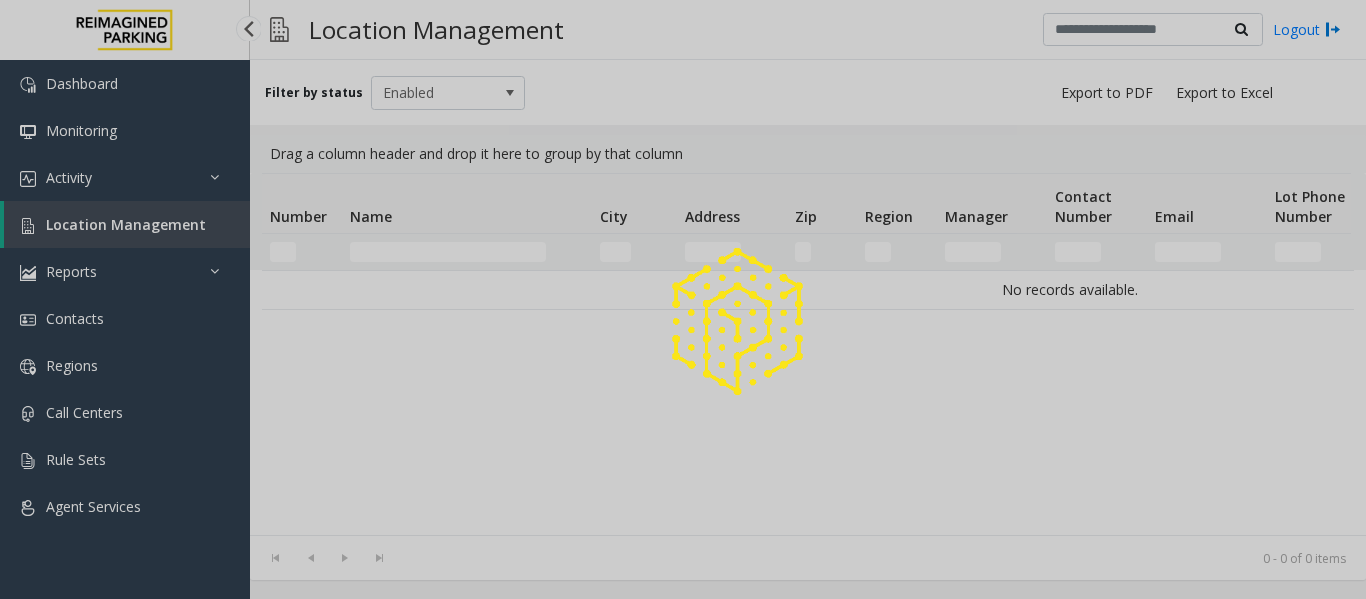 scroll, scrollTop: 0, scrollLeft: 0, axis: both 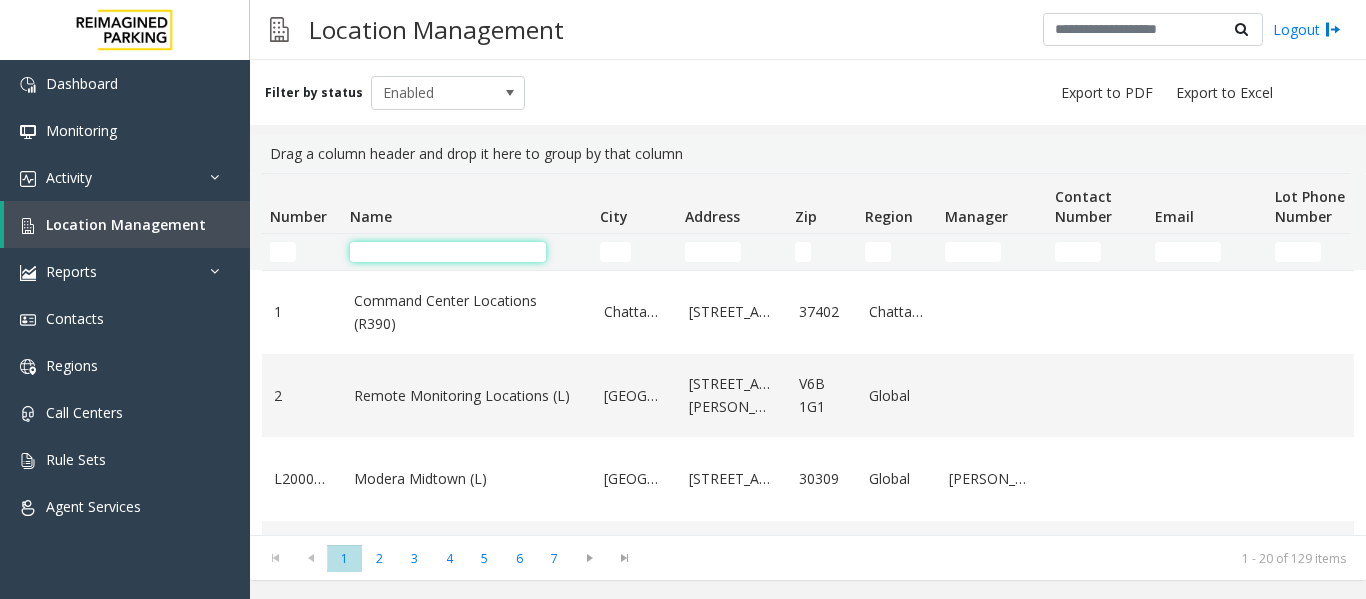 click 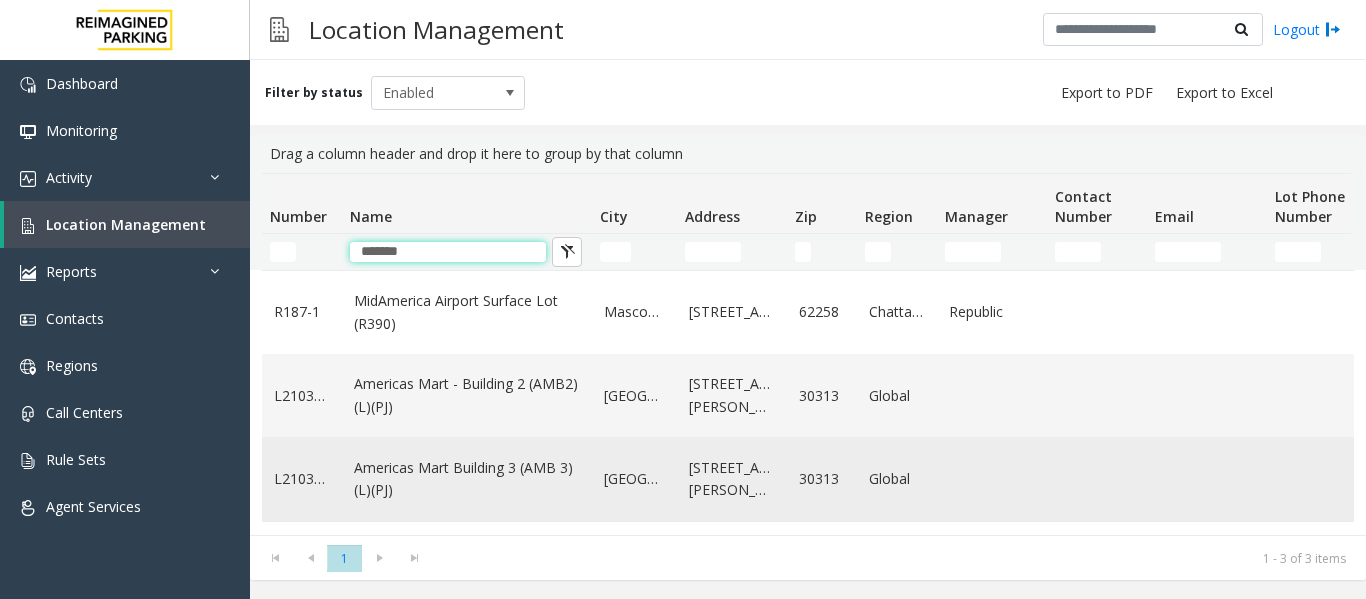 type on "*******" 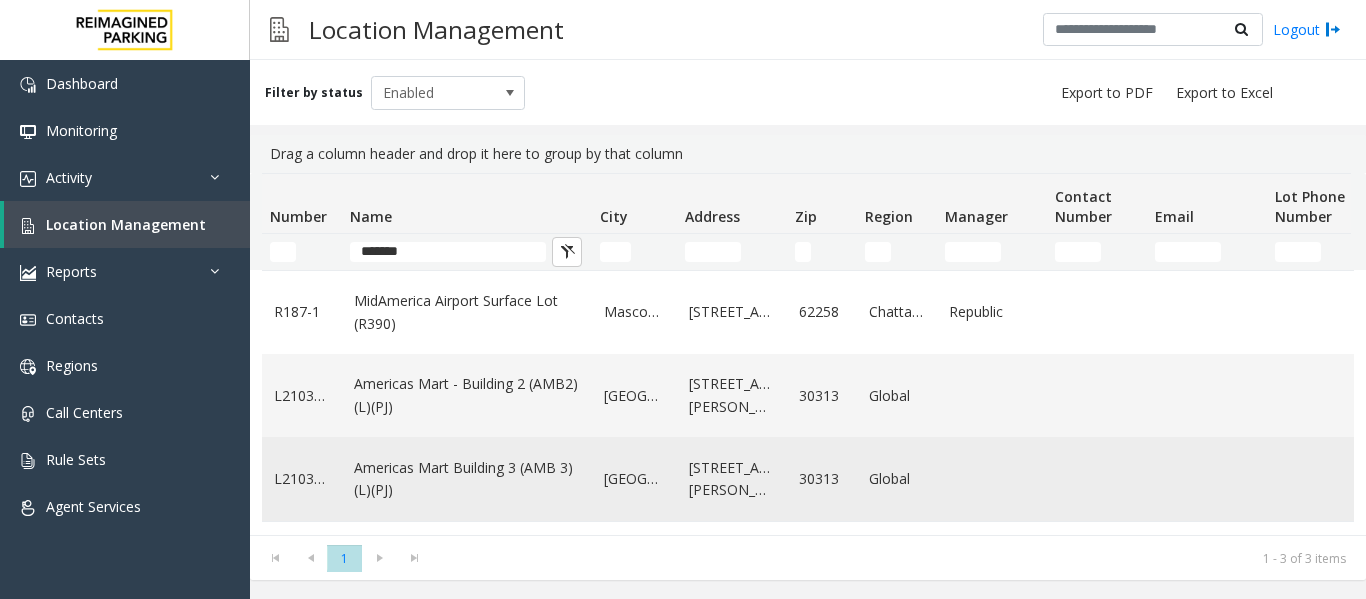 click on "Americas Mart Building  3 (AMB 3) (L)(PJ)" 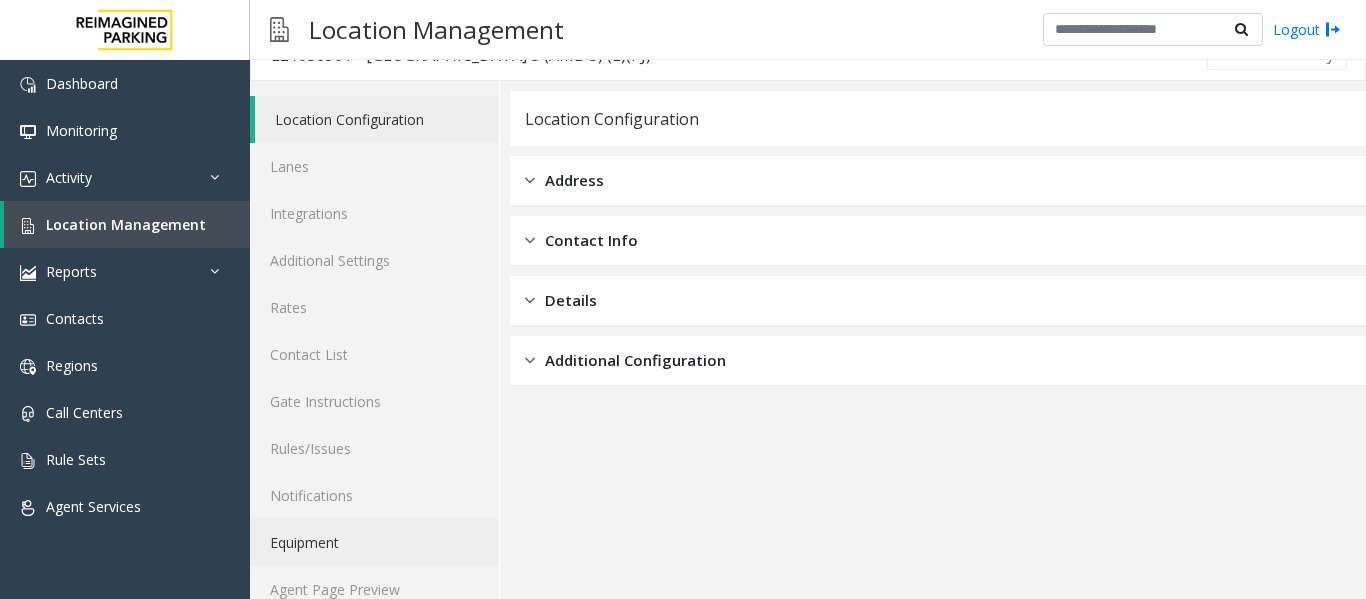scroll, scrollTop: 60, scrollLeft: 0, axis: vertical 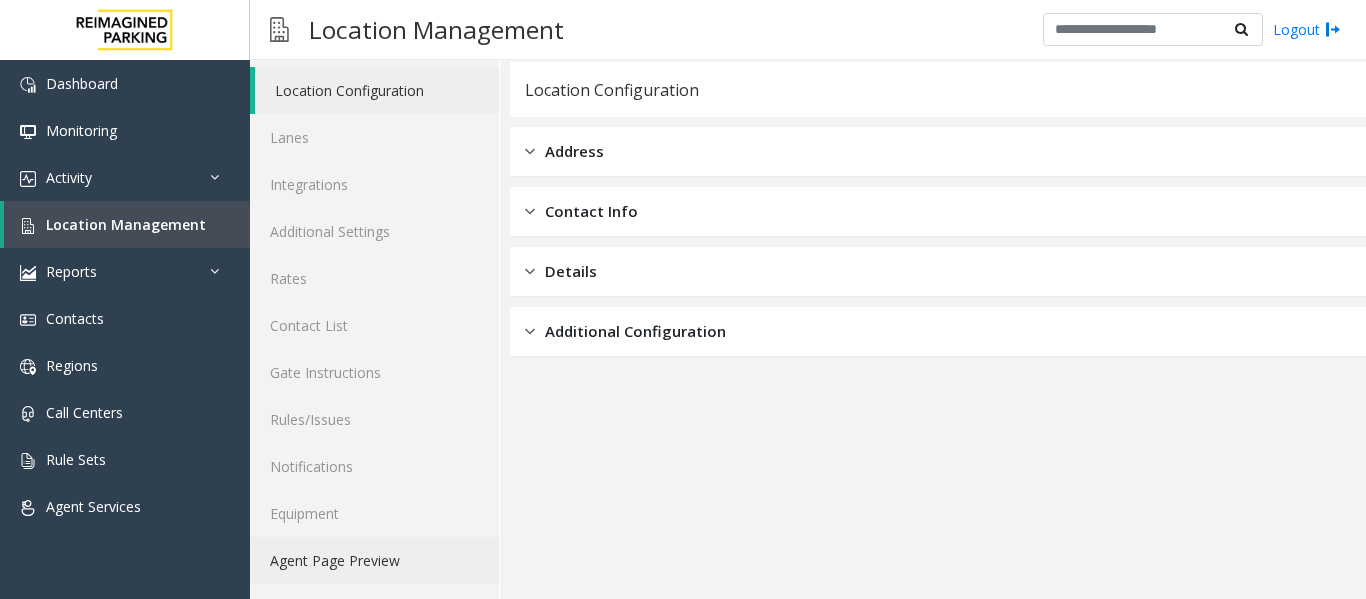 click on "Agent Page Preview" 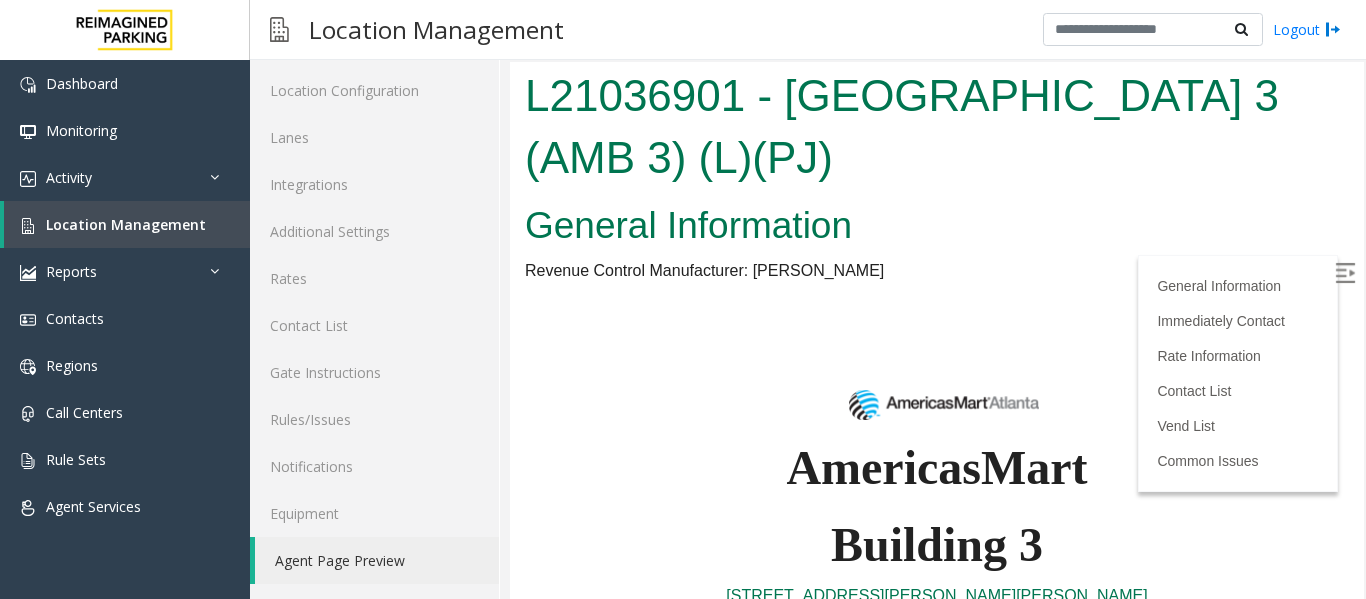 scroll, scrollTop: 546, scrollLeft: 0, axis: vertical 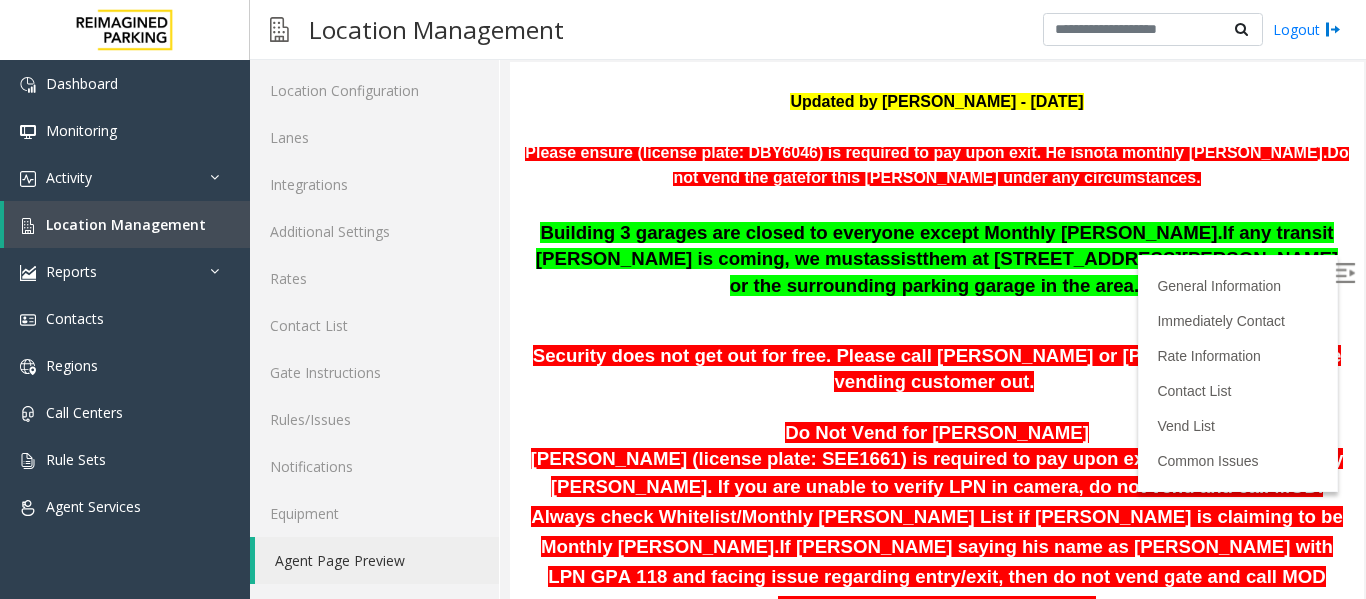 click at bounding box center [1345, 273] 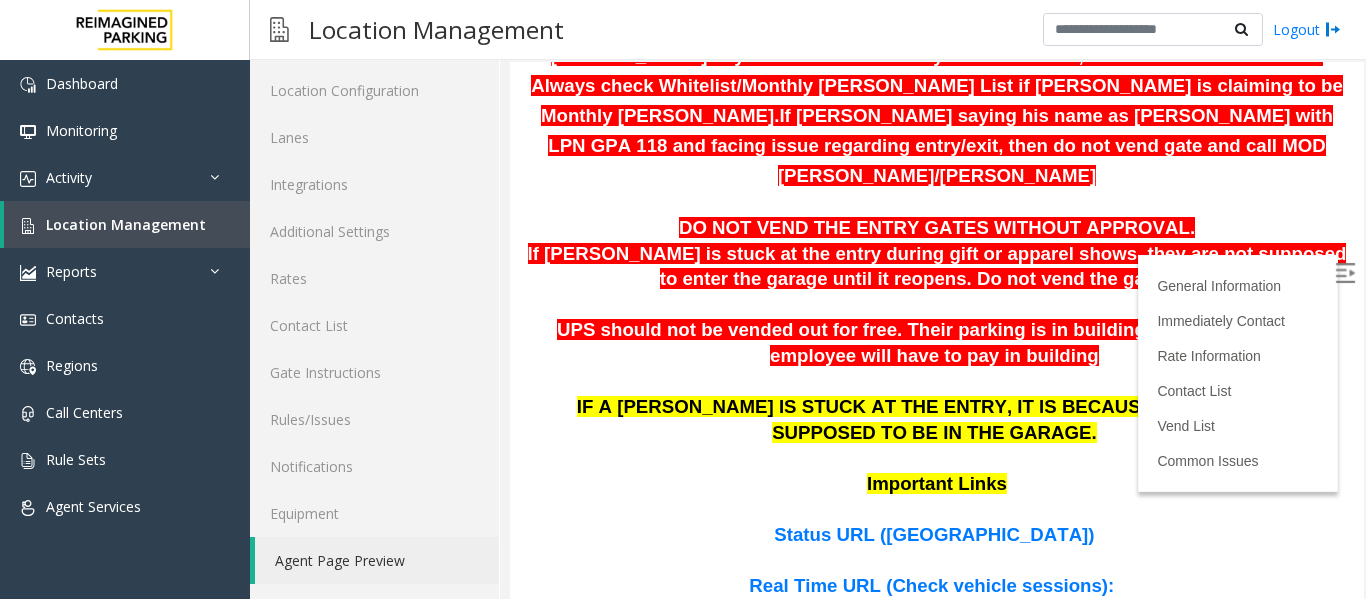 scroll, scrollTop: 946, scrollLeft: 0, axis: vertical 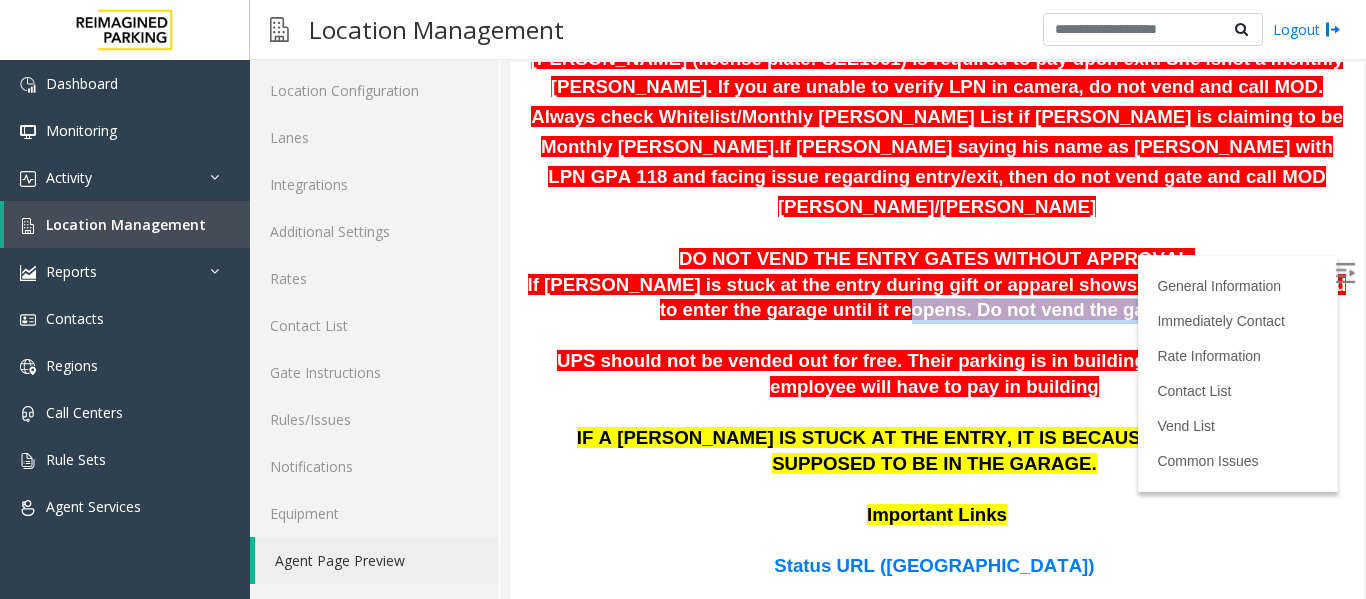 drag, startPoint x: 879, startPoint y: 209, endPoint x: 1099, endPoint y: 200, distance: 220.18402 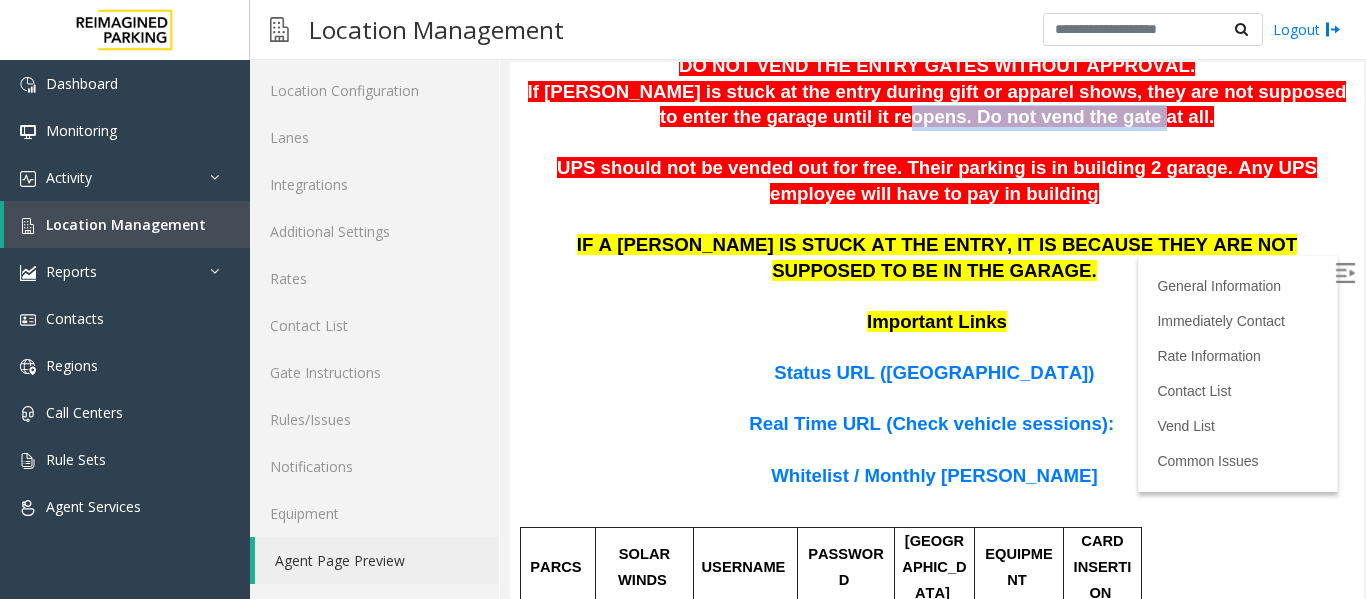 scroll, scrollTop: 1246, scrollLeft: 0, axis: vertical 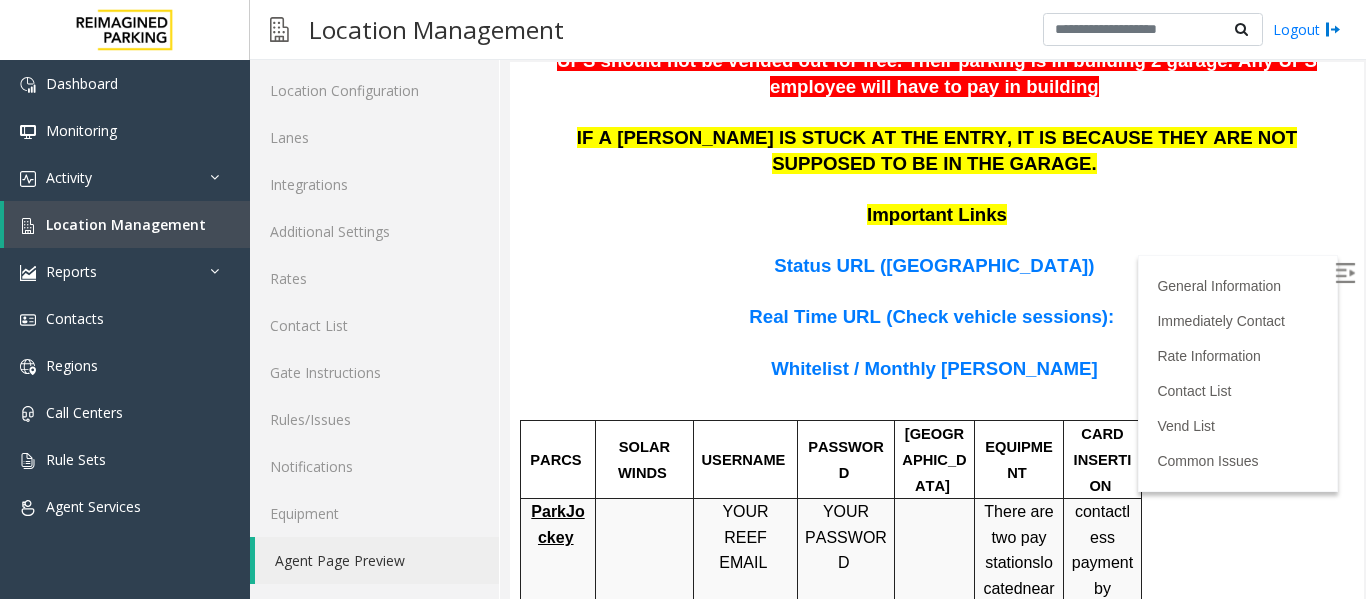 click on "Whitelist / Monthly [PERSON_NAME]" at bounding box center [934, 368] 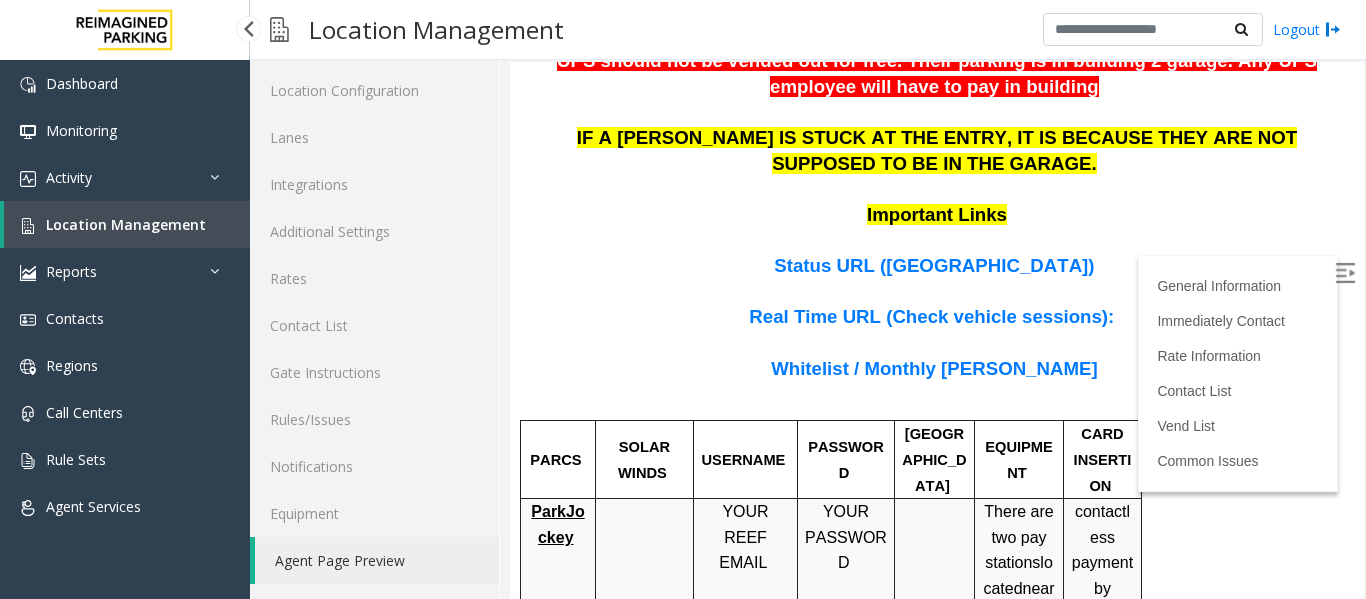 click on "Location Management" at bounding box center [126, 224] 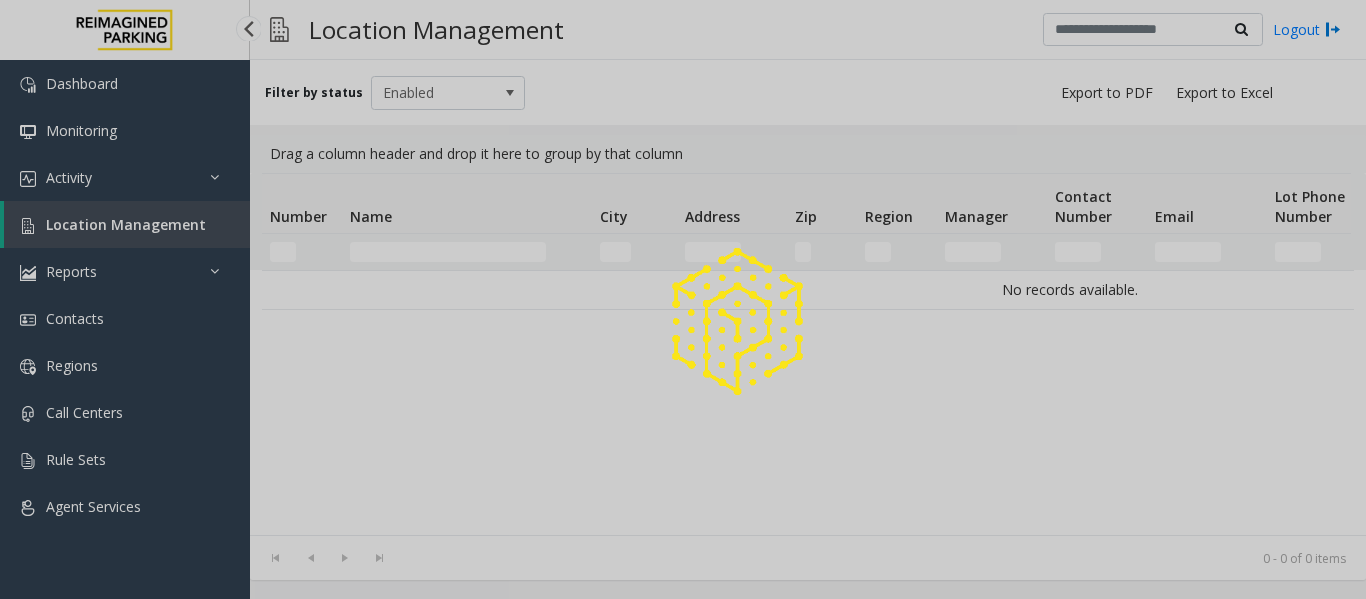 scroll, scrollTop: 0, scrollLeft: 0, axis: both 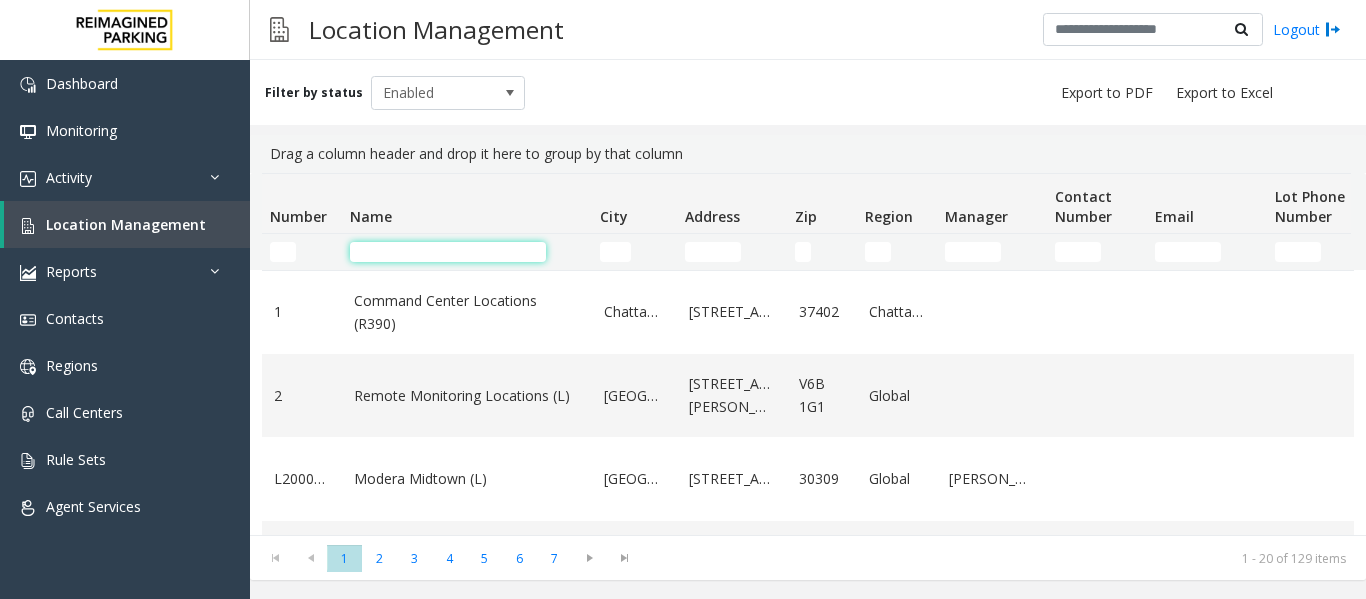click 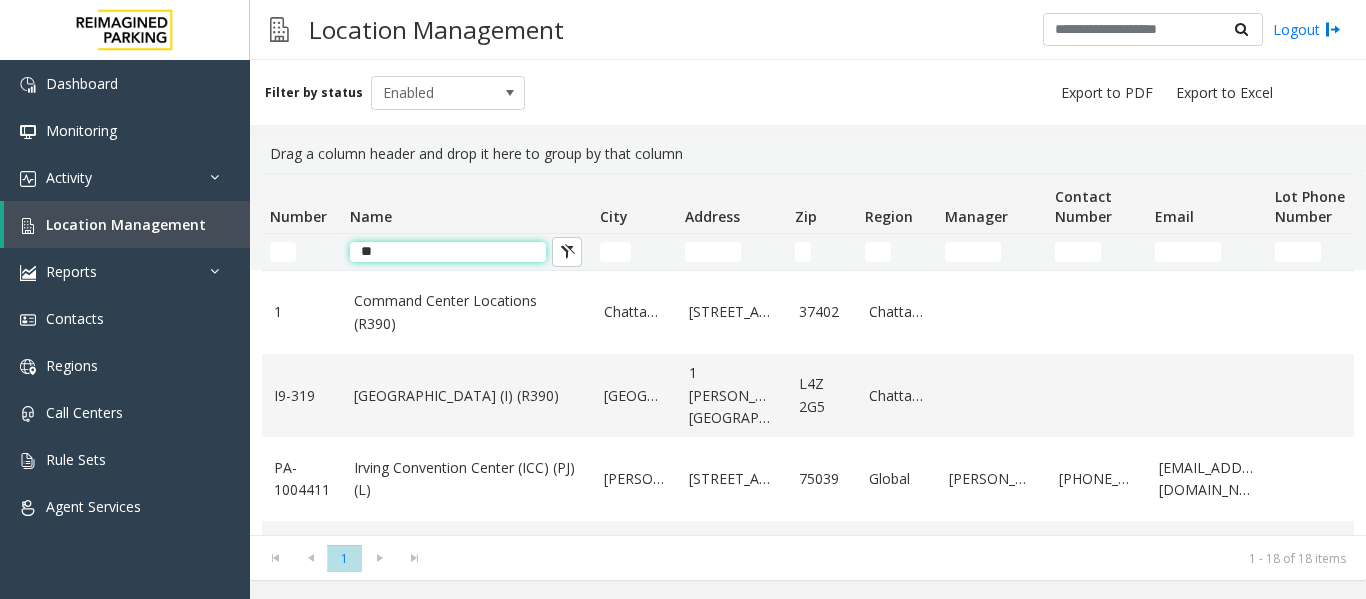 type on "*" 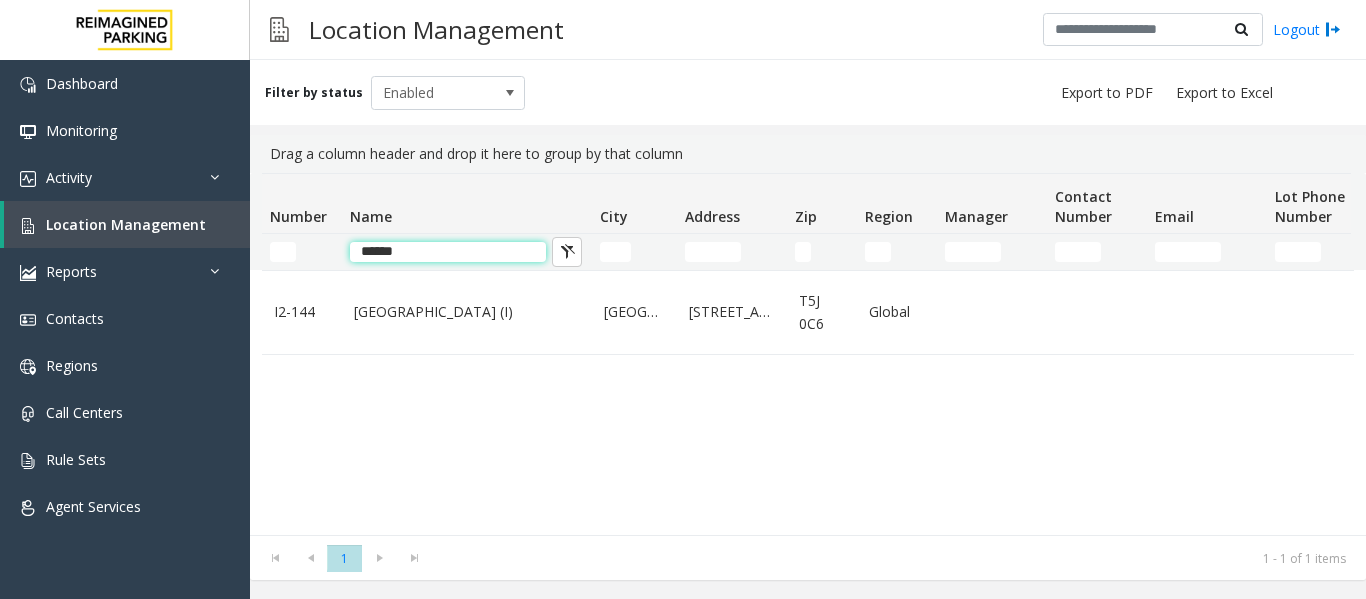 type on "*******" 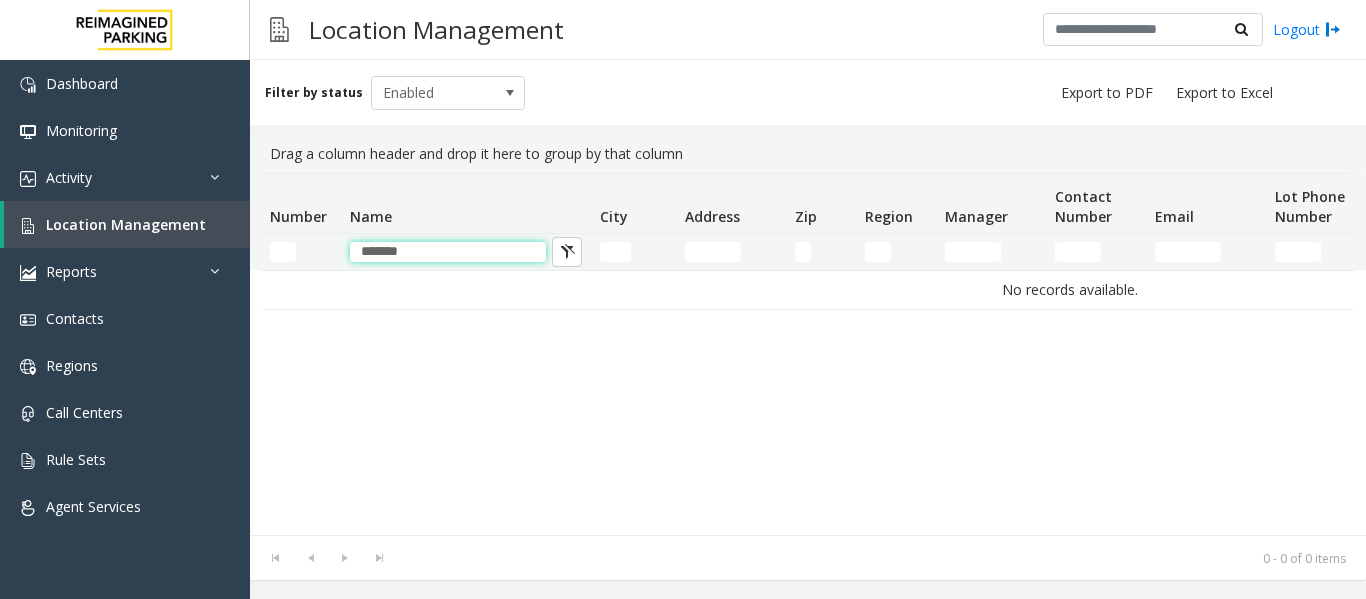 drag, startPoint x: 411, startPoint y: 247, endPoint x: 347, endPoint y: 259, distance: 65.11528 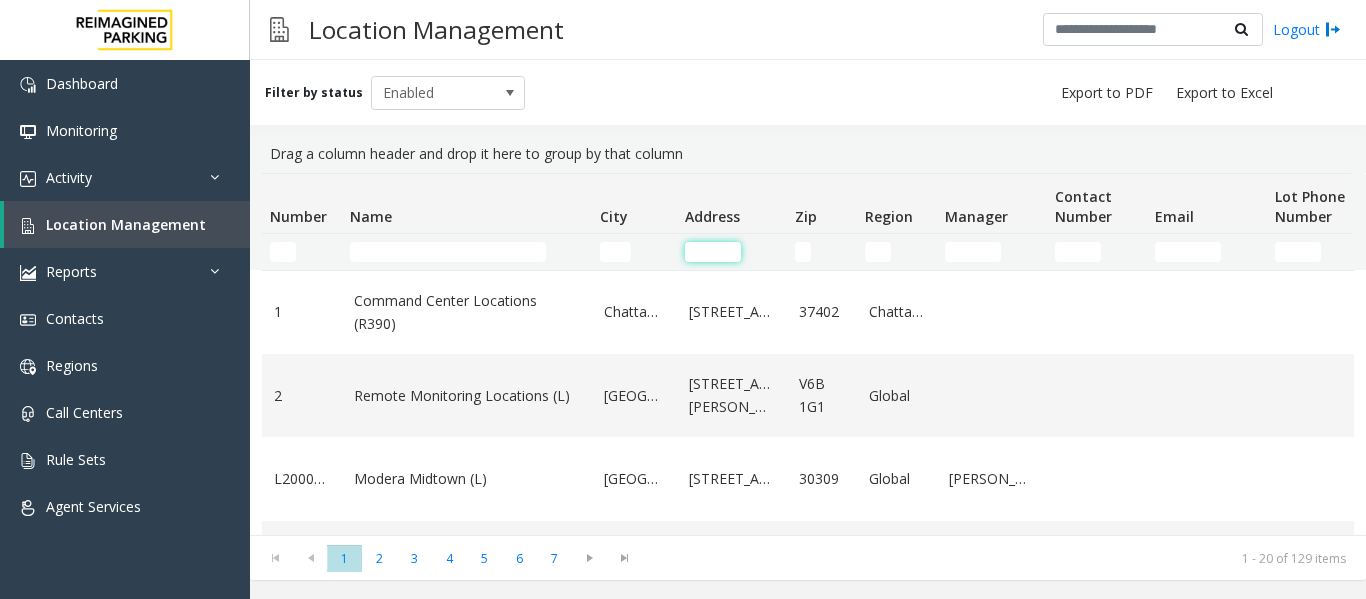 click 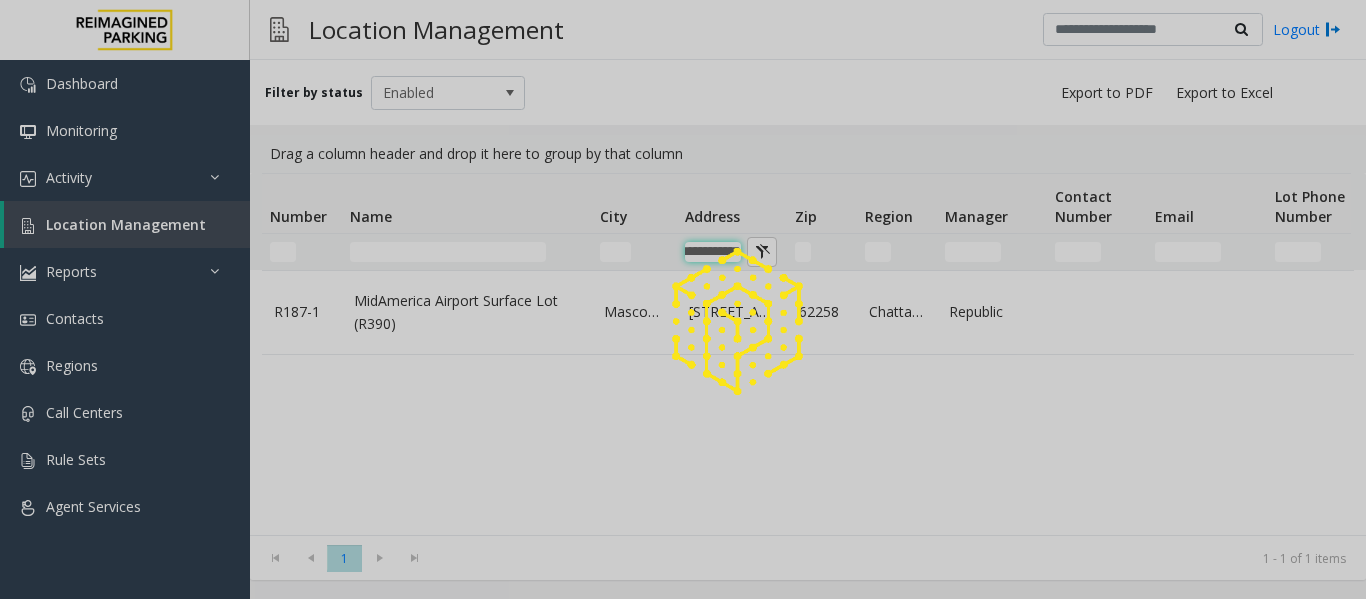 scroll, scrollTop: 0, scrollLeft: 31, axis: horizontal 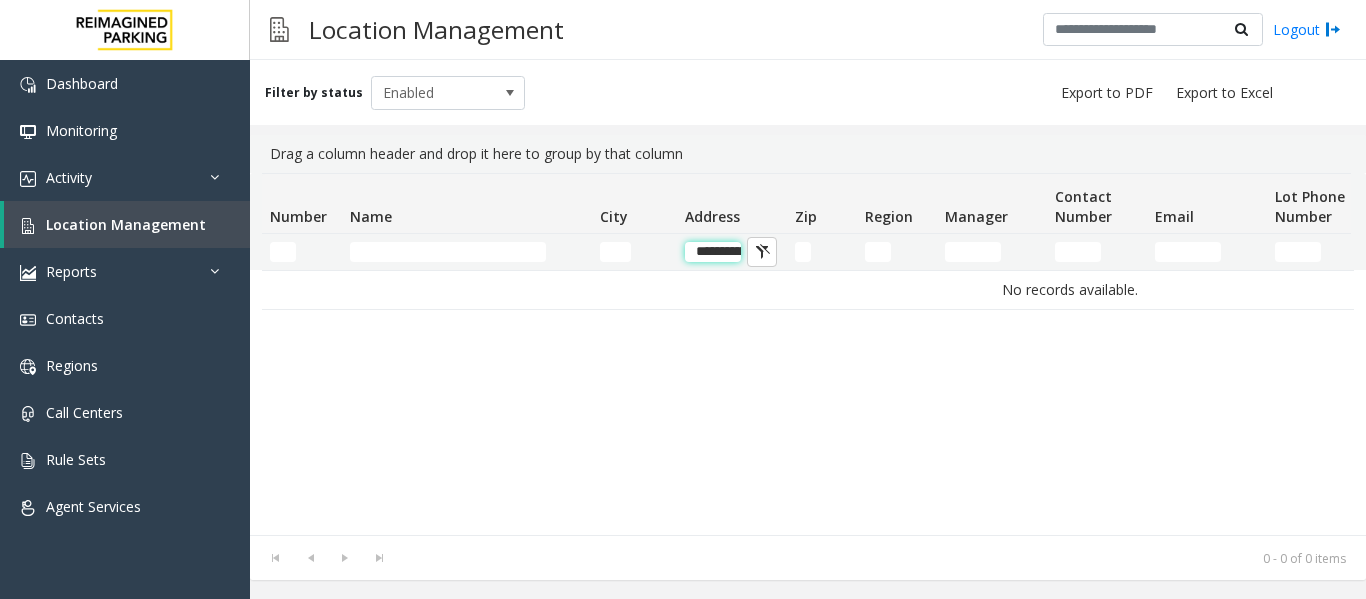 click on "**********" 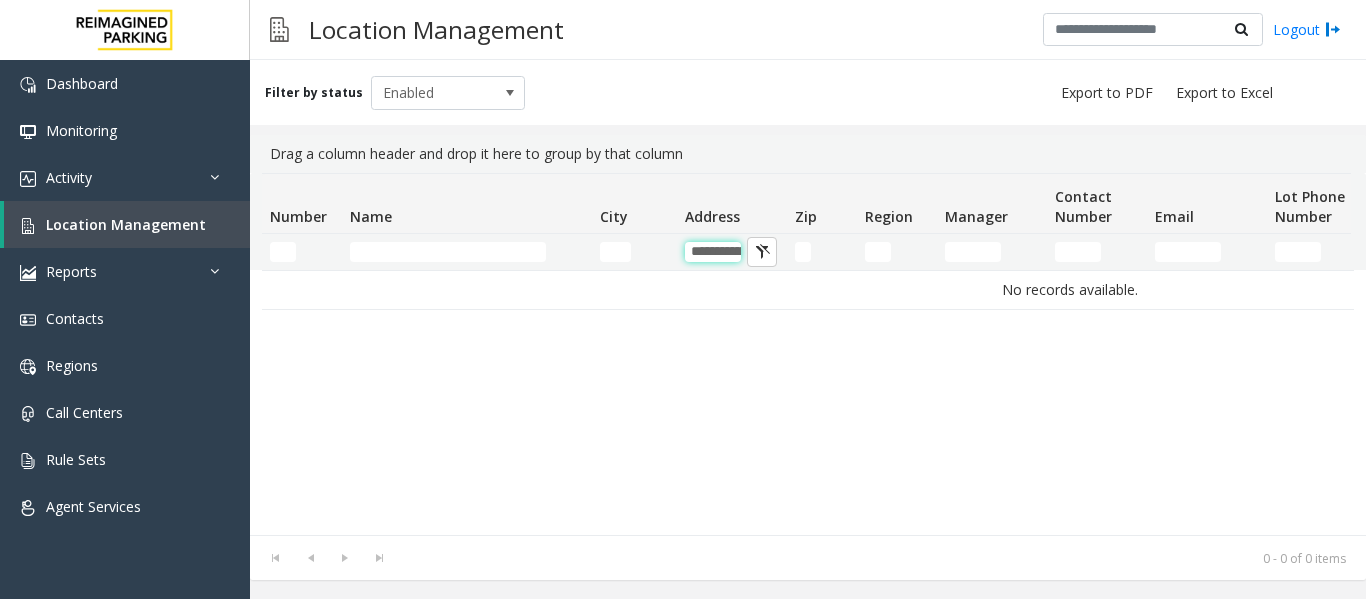 scroll, scrollTop: 0, scrollLeft: 8, axis: horizontal 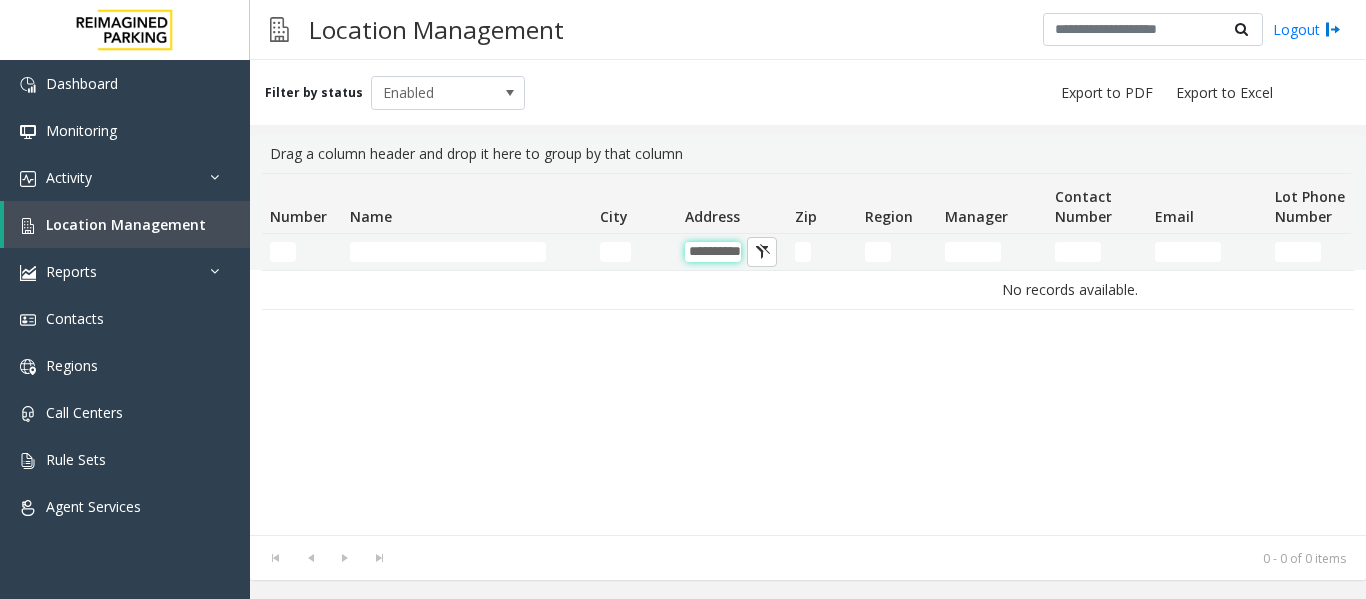 type on "**********" 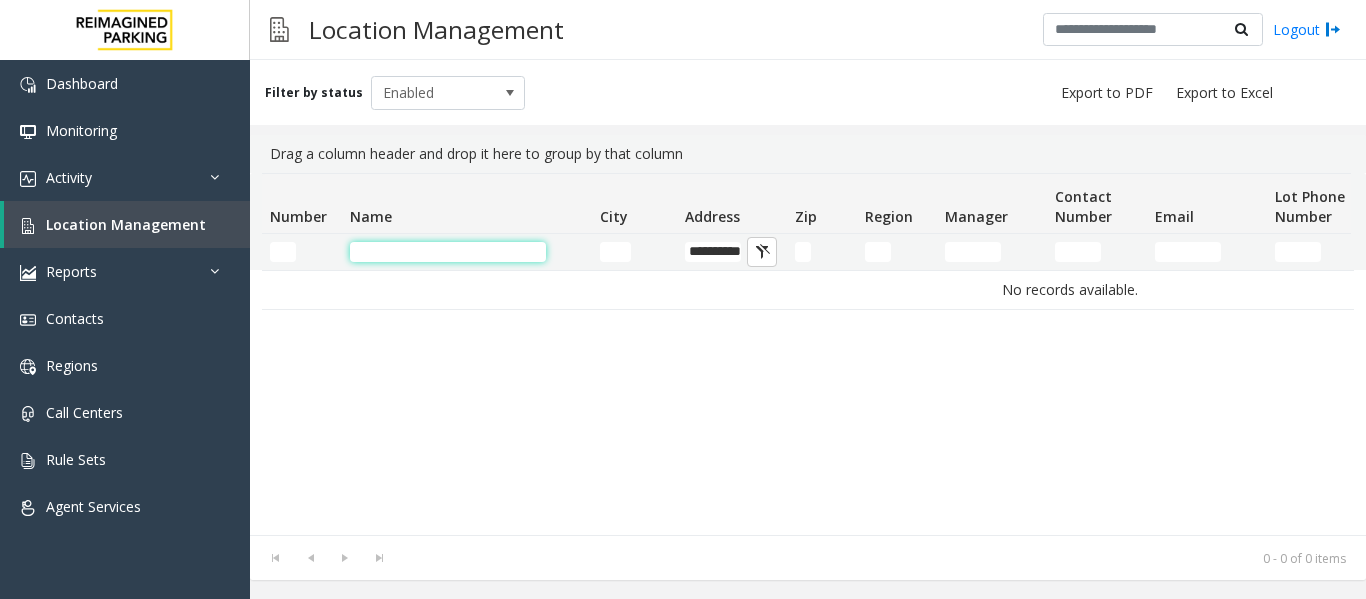 scroll, scrollTop: 0, scrollLeft: 0, axis: both 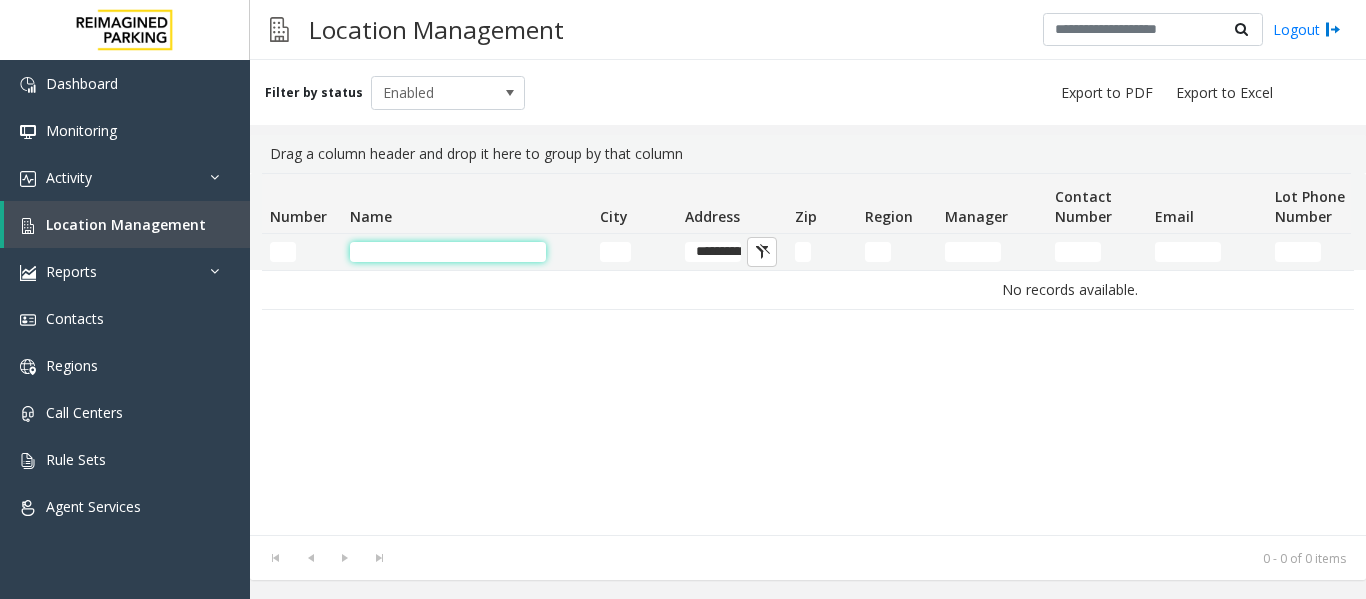 click 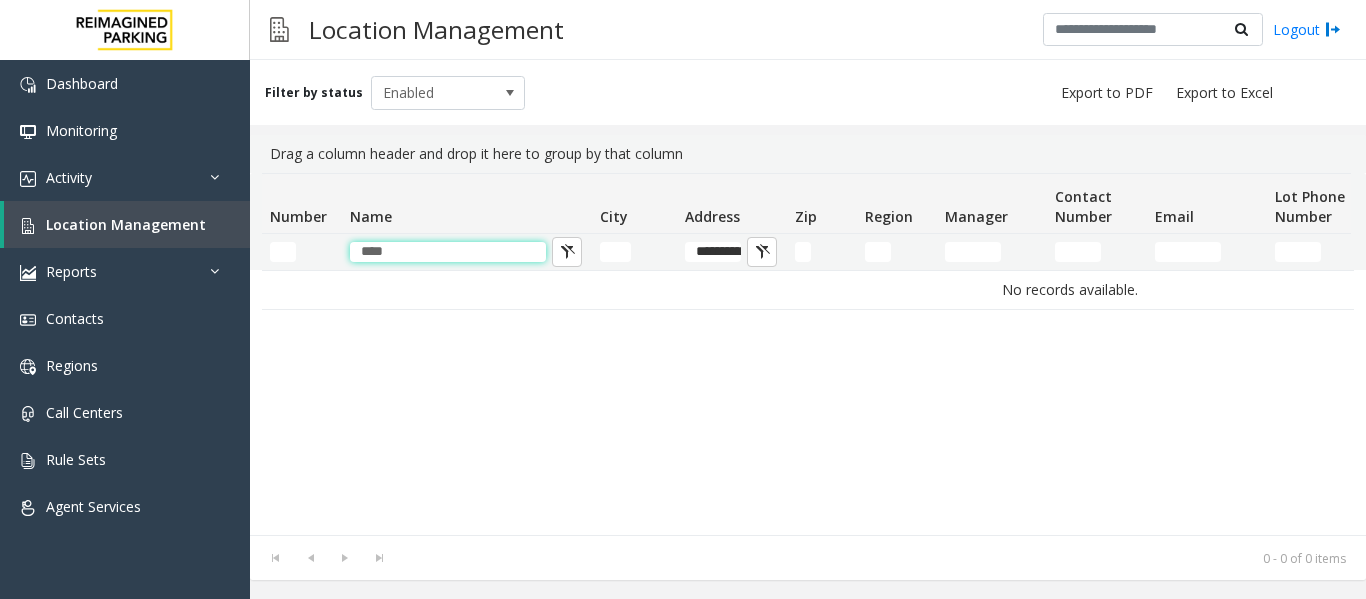 type on "****" 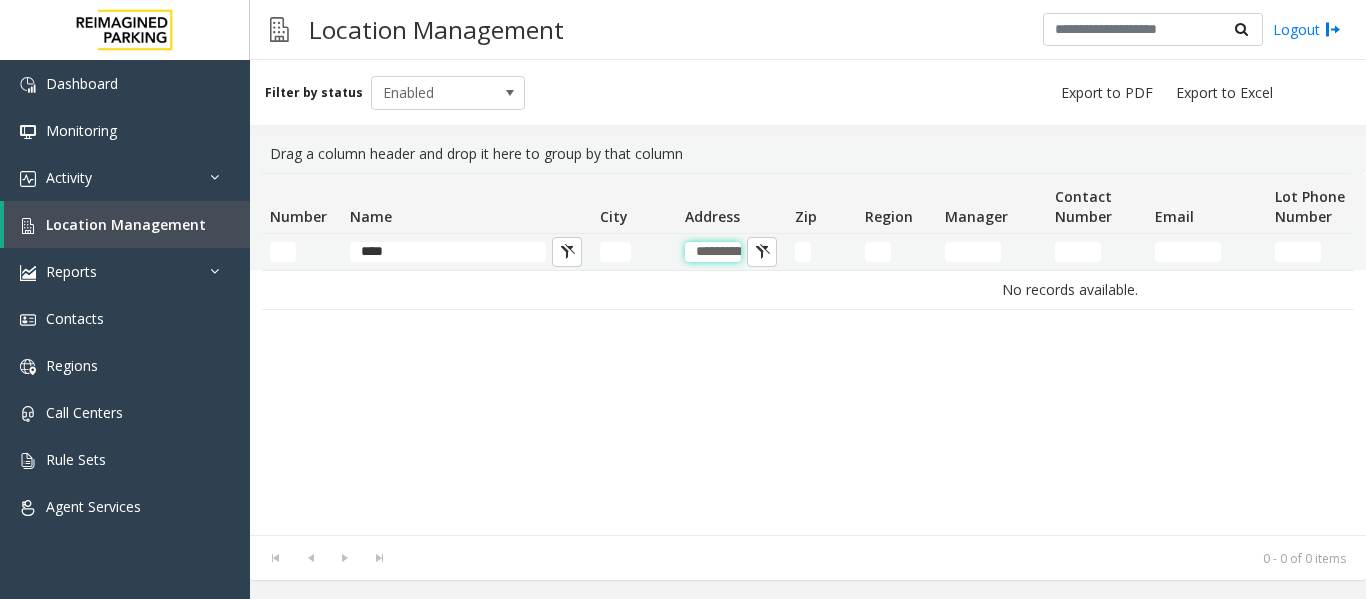 scroll, scrollTop: 0, scrollLeft: 20, axis: horizontal 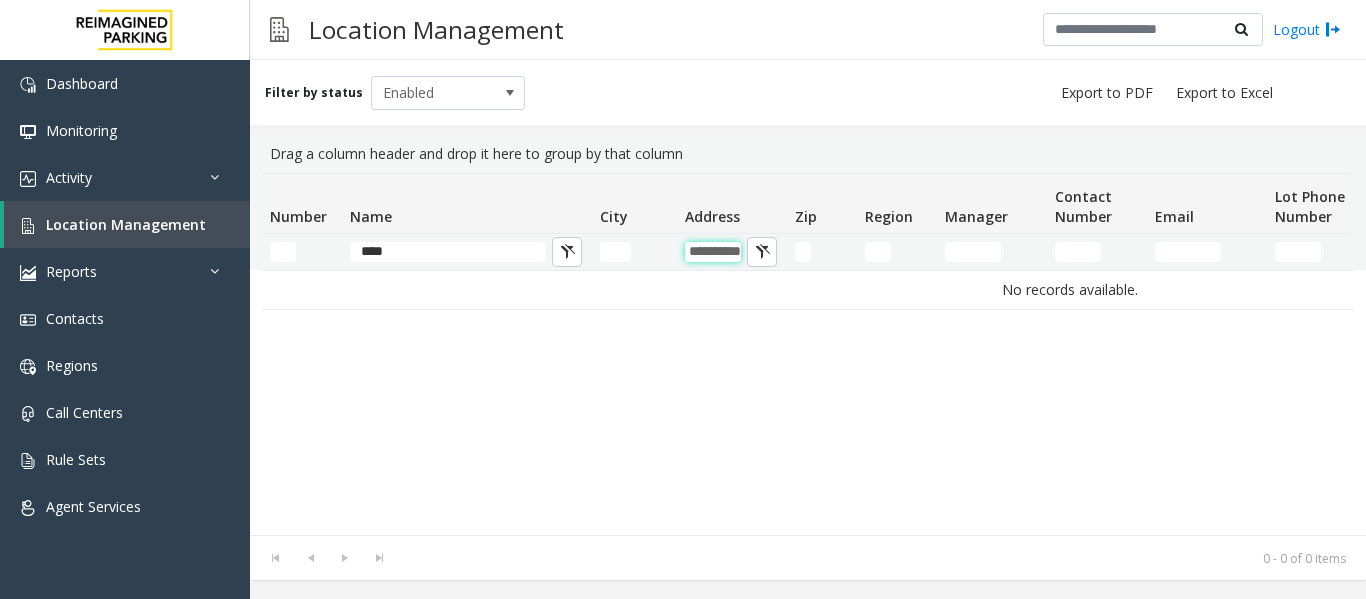 drag, startPoint x: 695, startPoint y: 258, endPoint x: 782, endPoint y: 253, distance: 87.14356 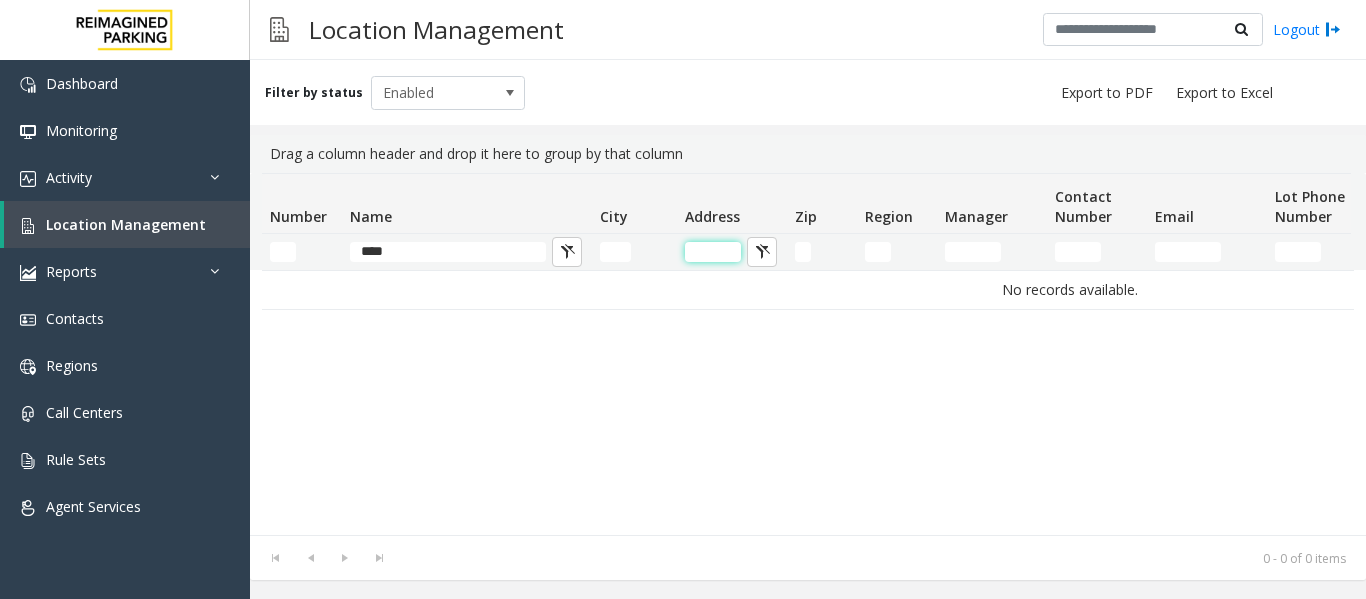 scroll, scrollTop: 0, scrollLeft: 0, axis: both 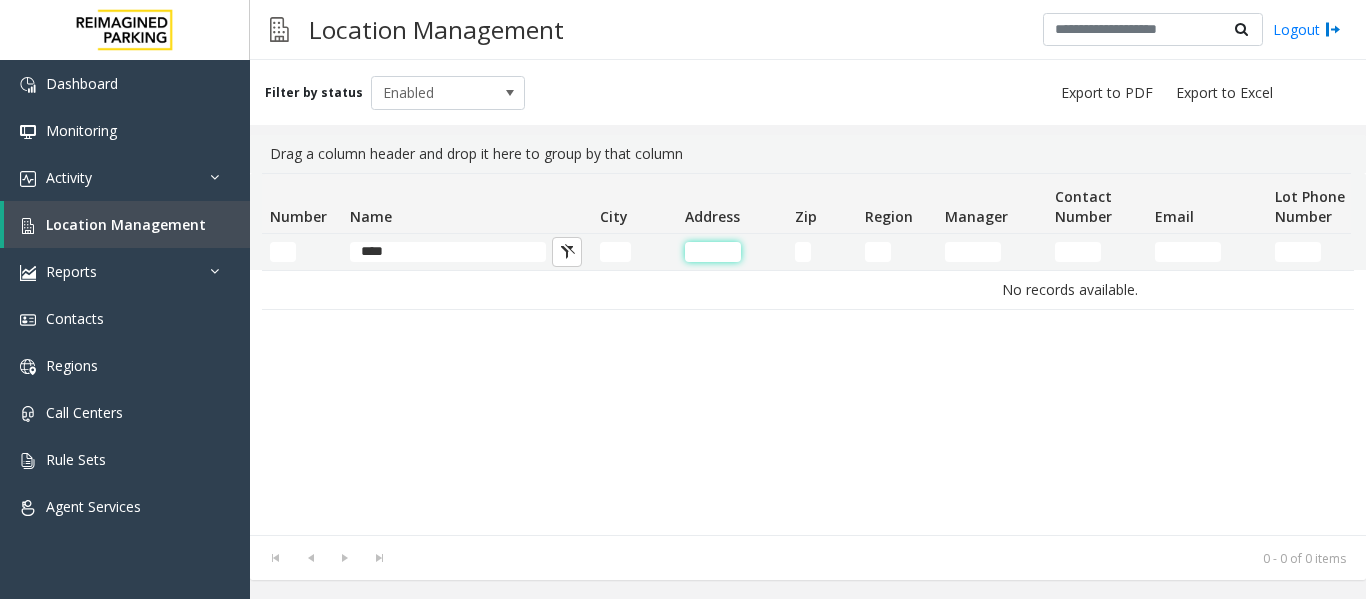 type 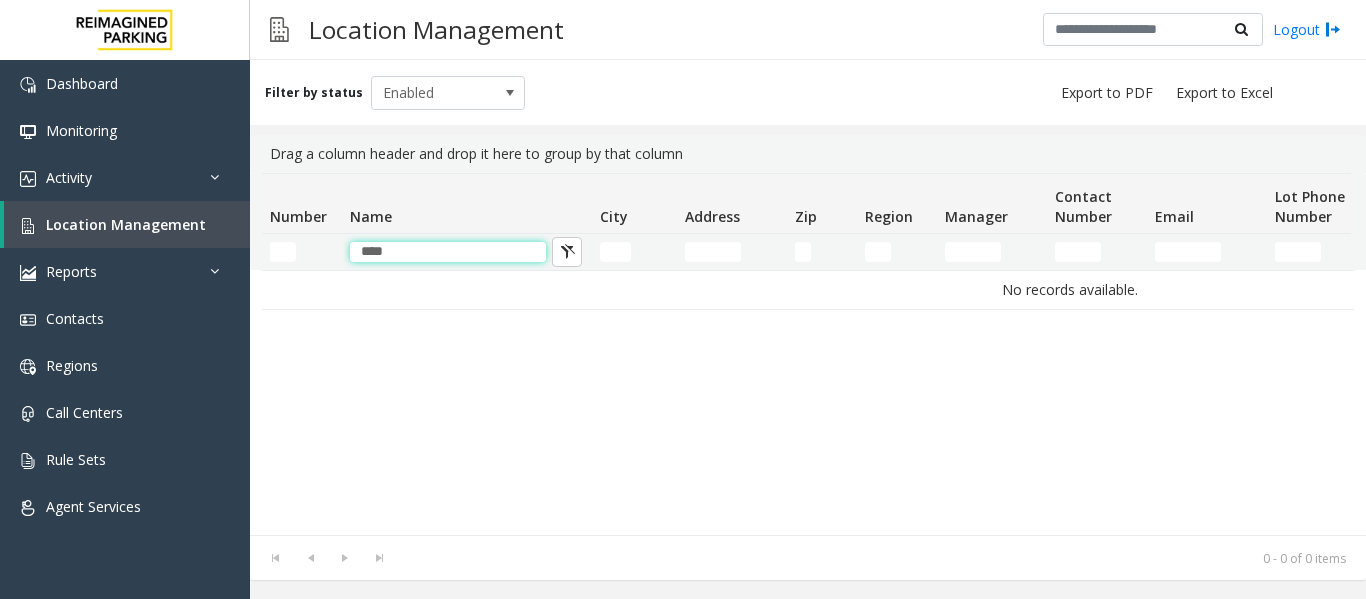 drag, startPoint x: 407, startPoint y: 252, endPoint x: 319, endPoint y: 255, distance: 88.051125 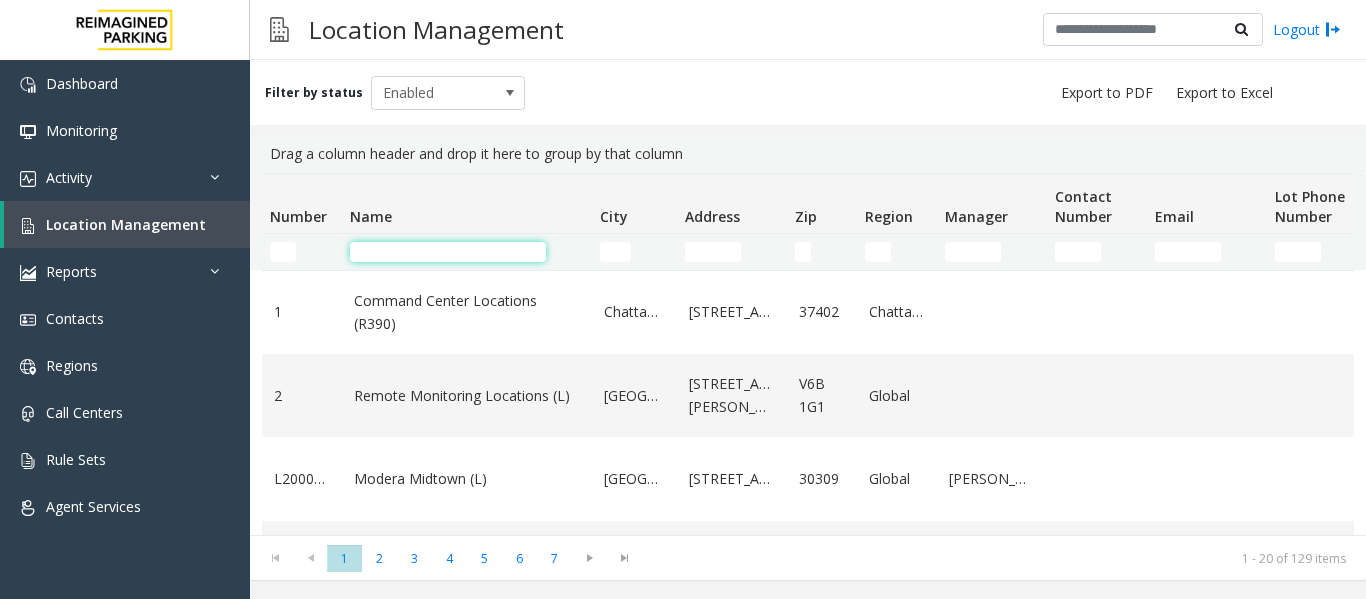 type 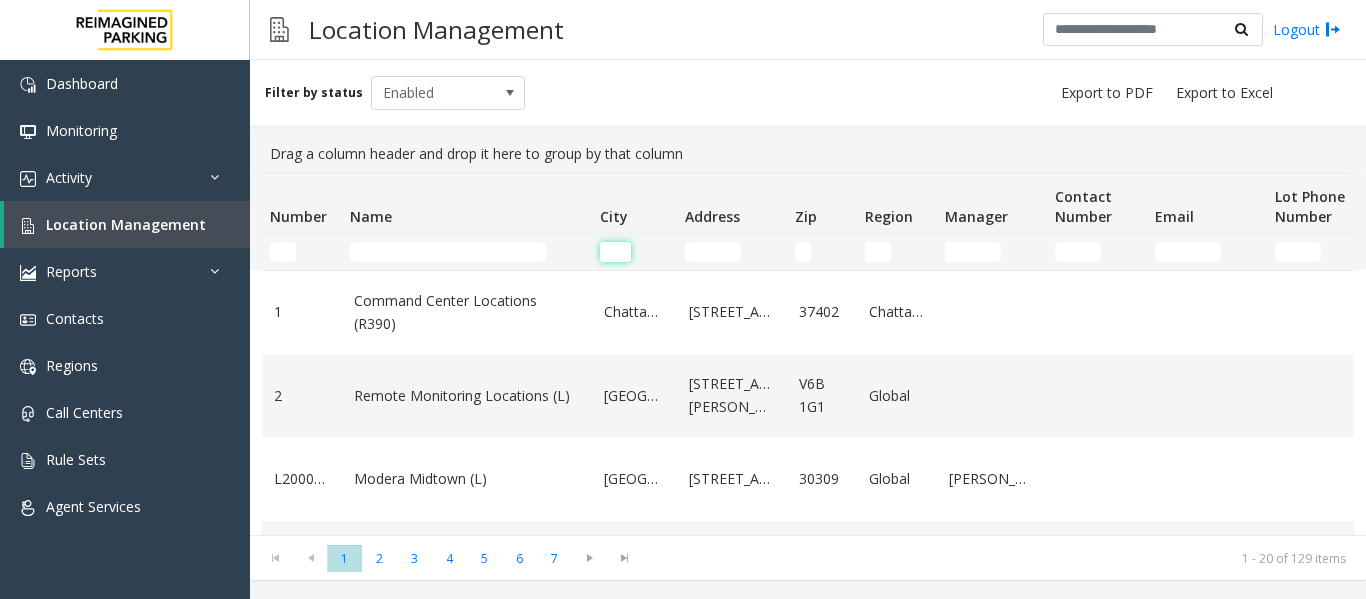 click 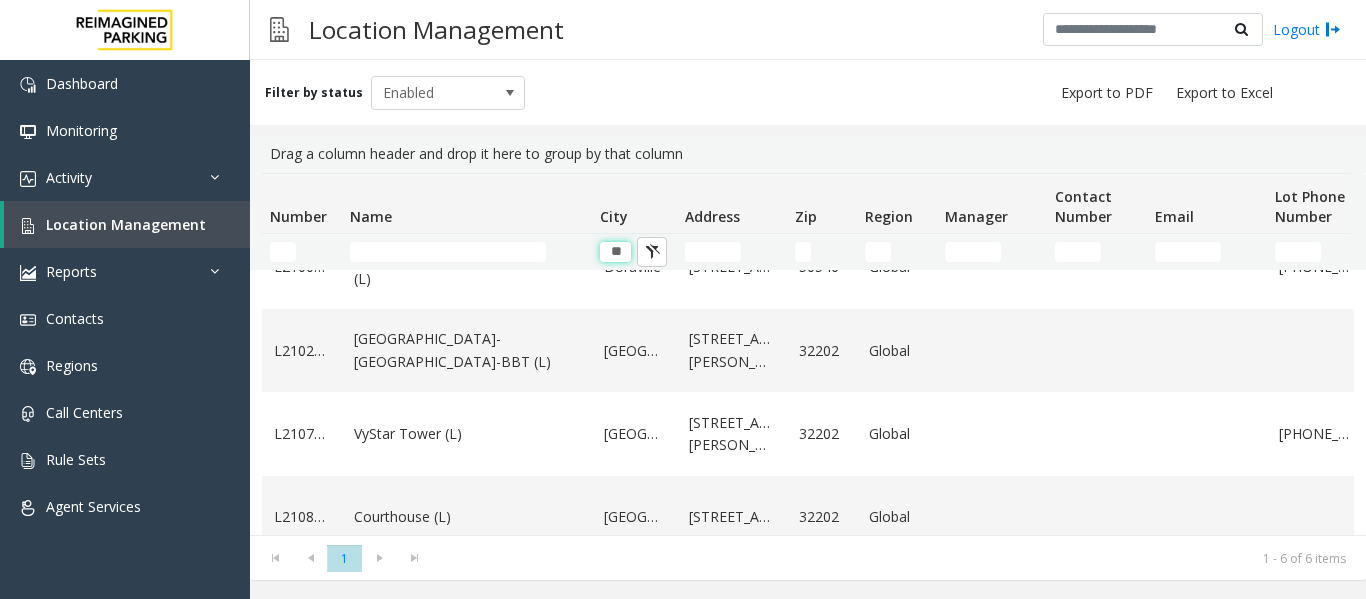 scroll, scrollTop: 0, scrollLeft: 0, axis: both 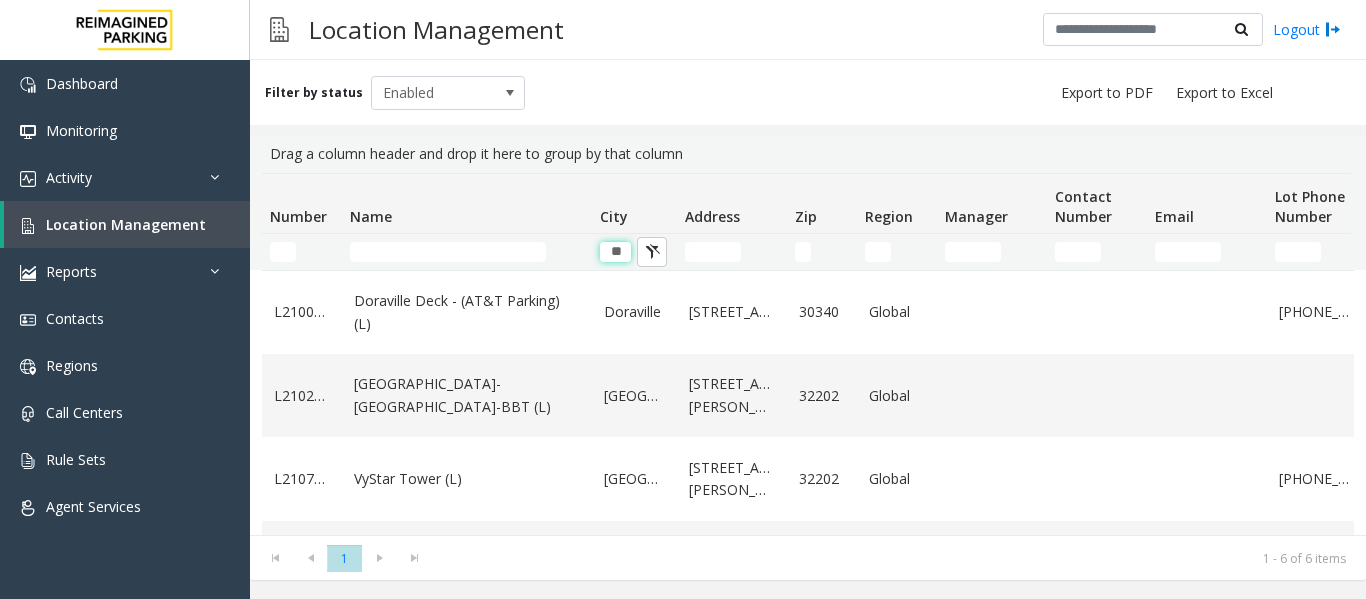 type on "**" 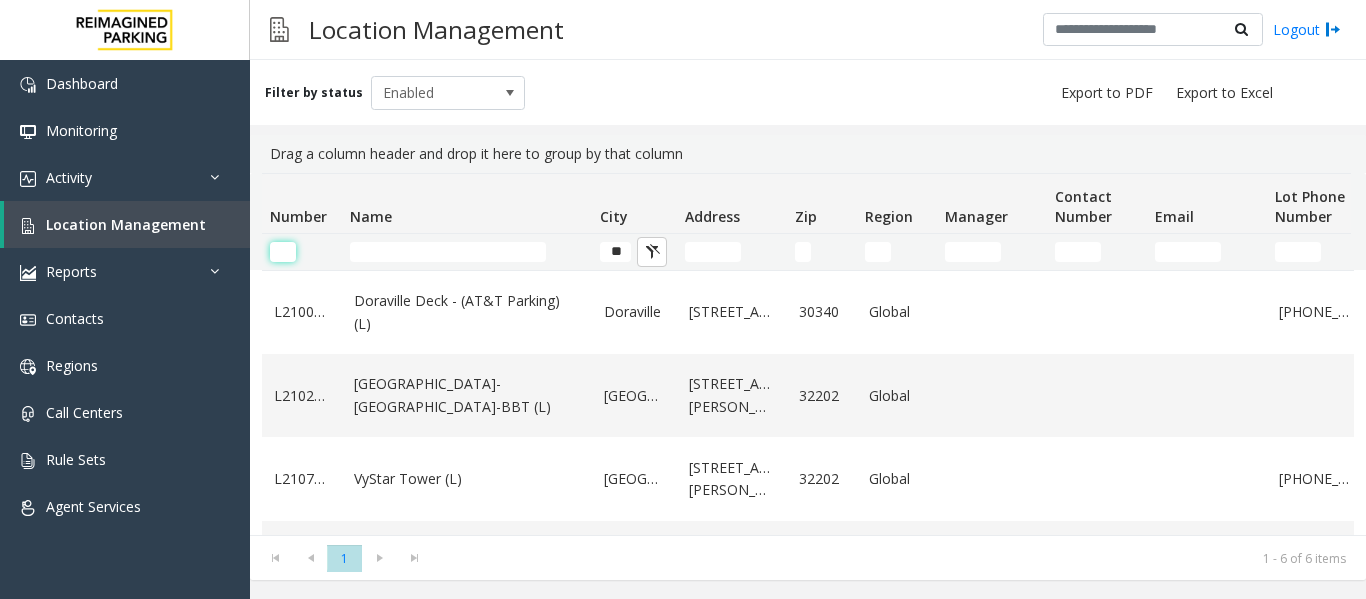 click 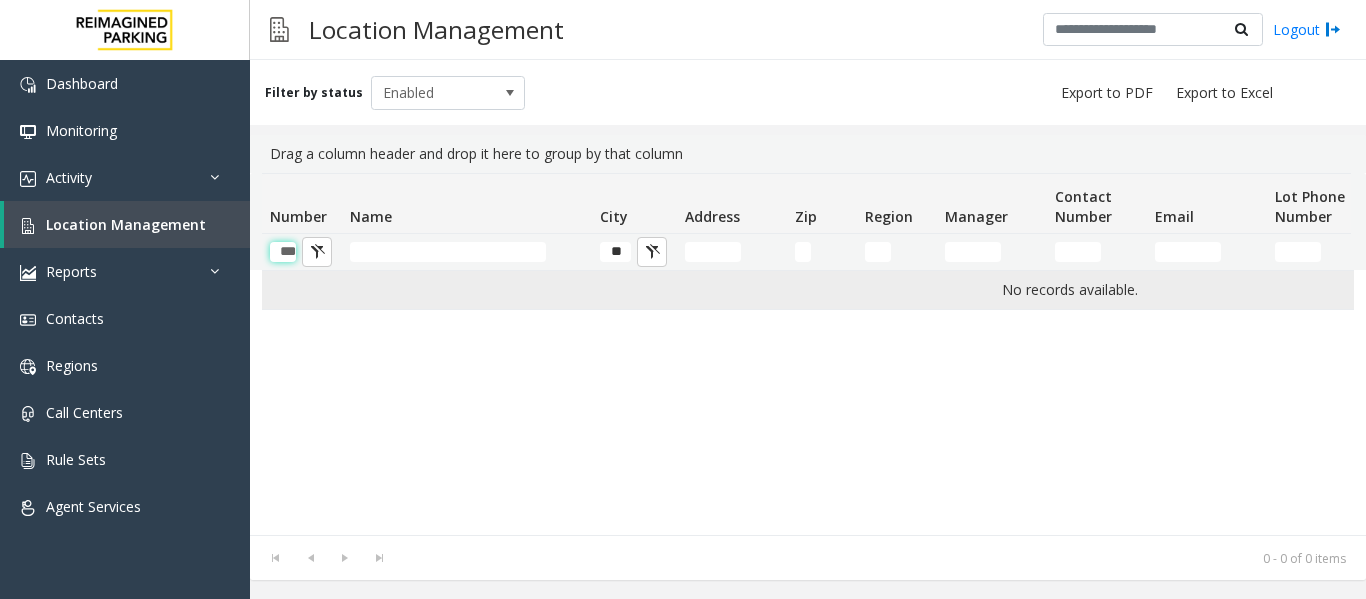 scroll, scrollTop: 0, scrollLeft: 9, axis: horizontal 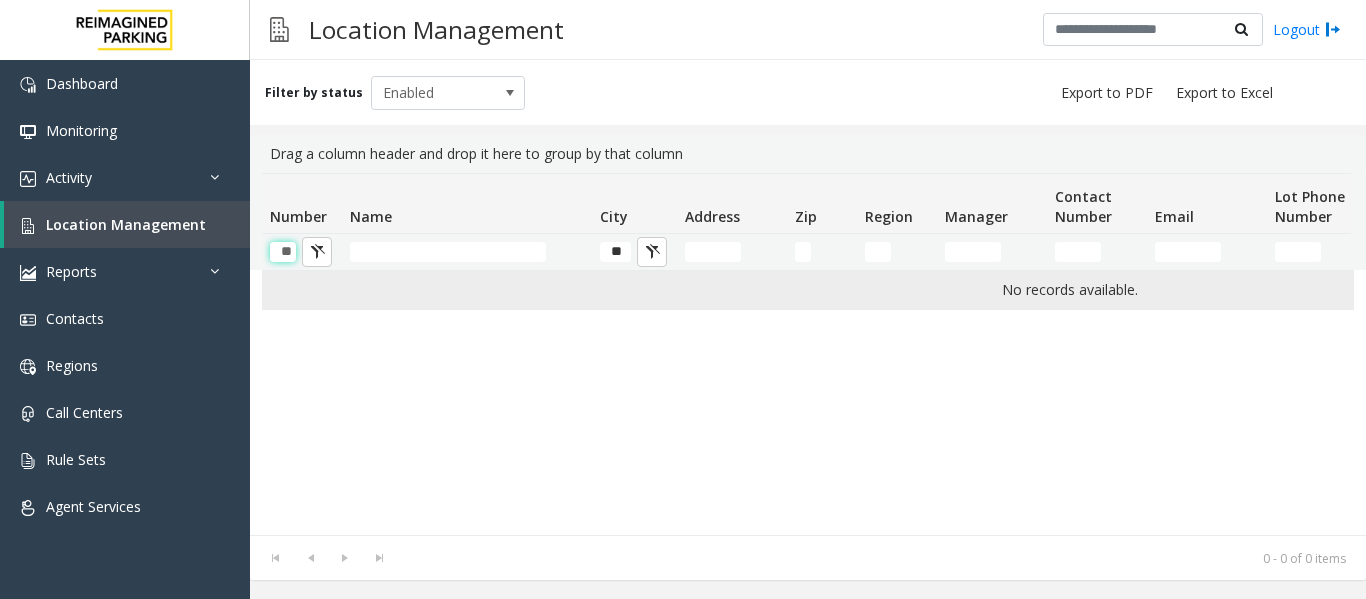 type on "*" 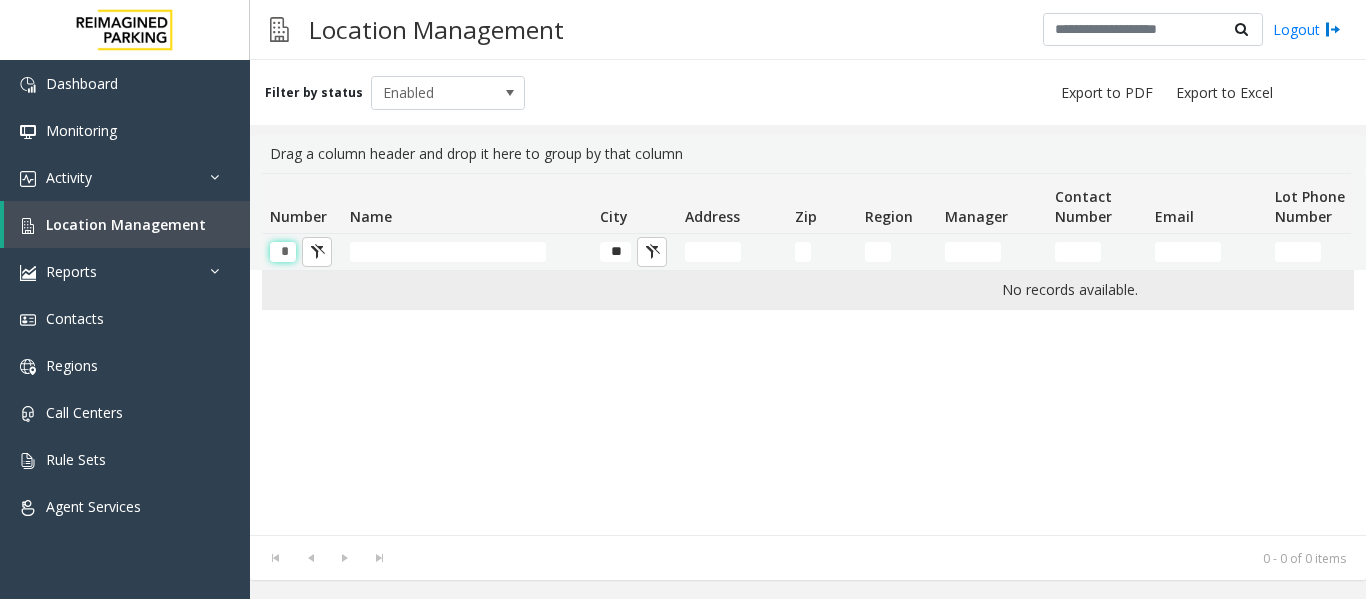 type 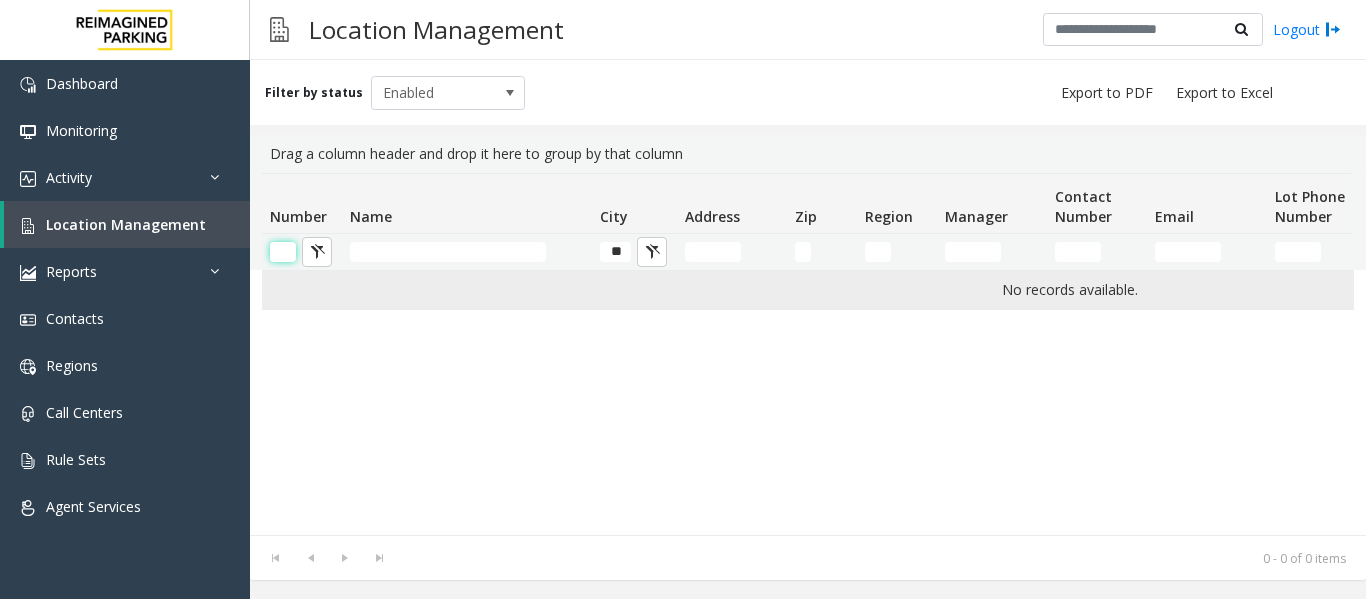 scroll, scrollTop: 0, scrollLeft: 0, axis: both 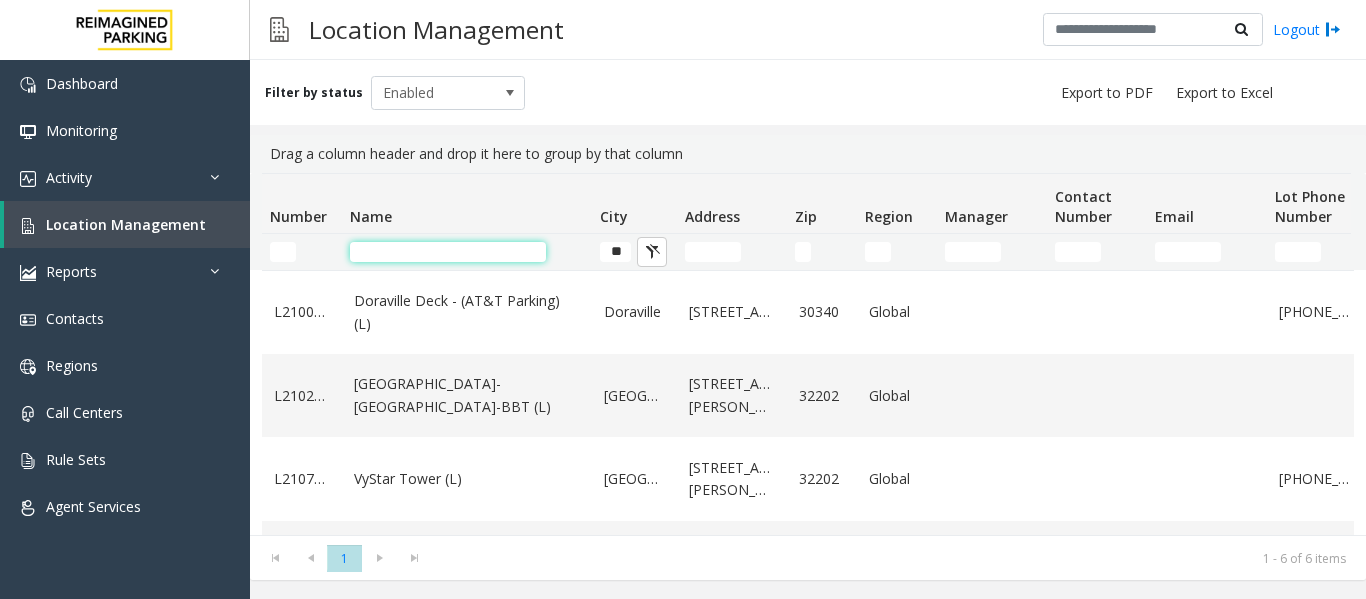 click 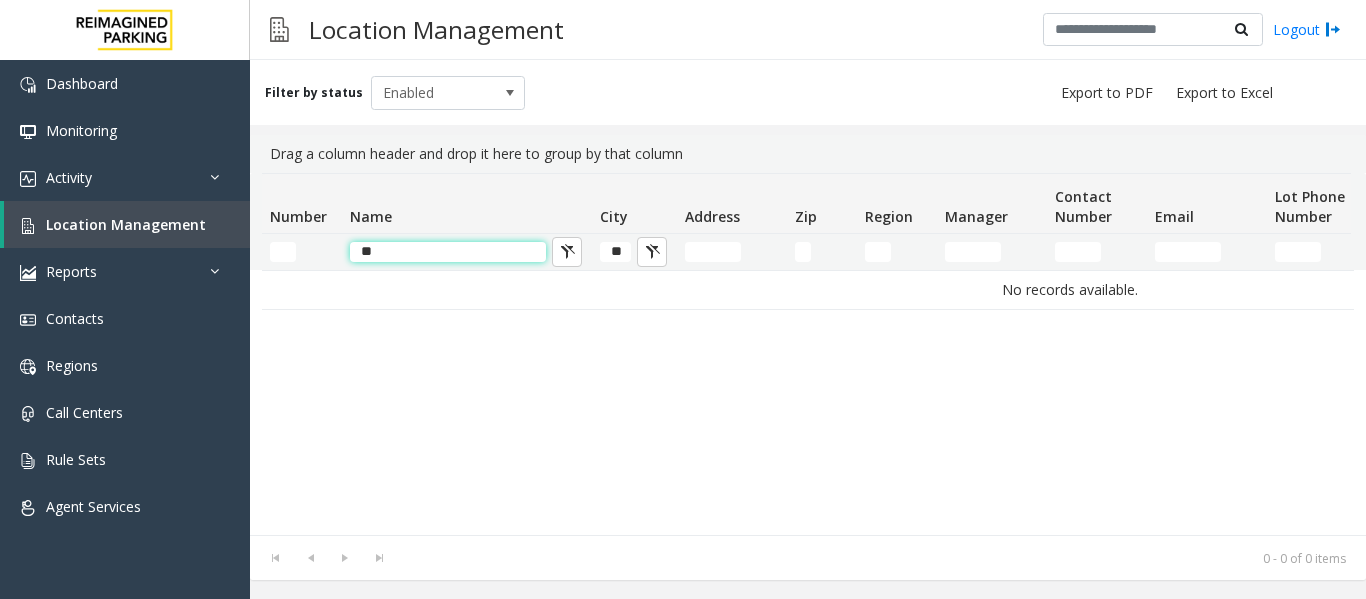 type on "*" 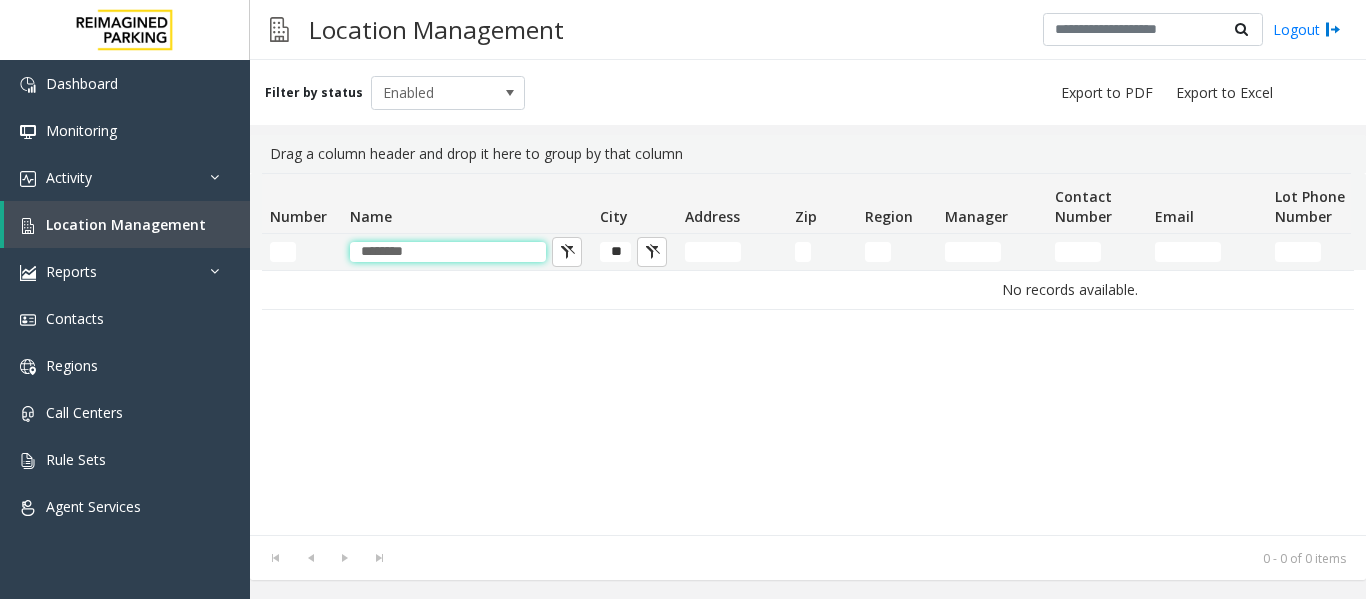type on "********" 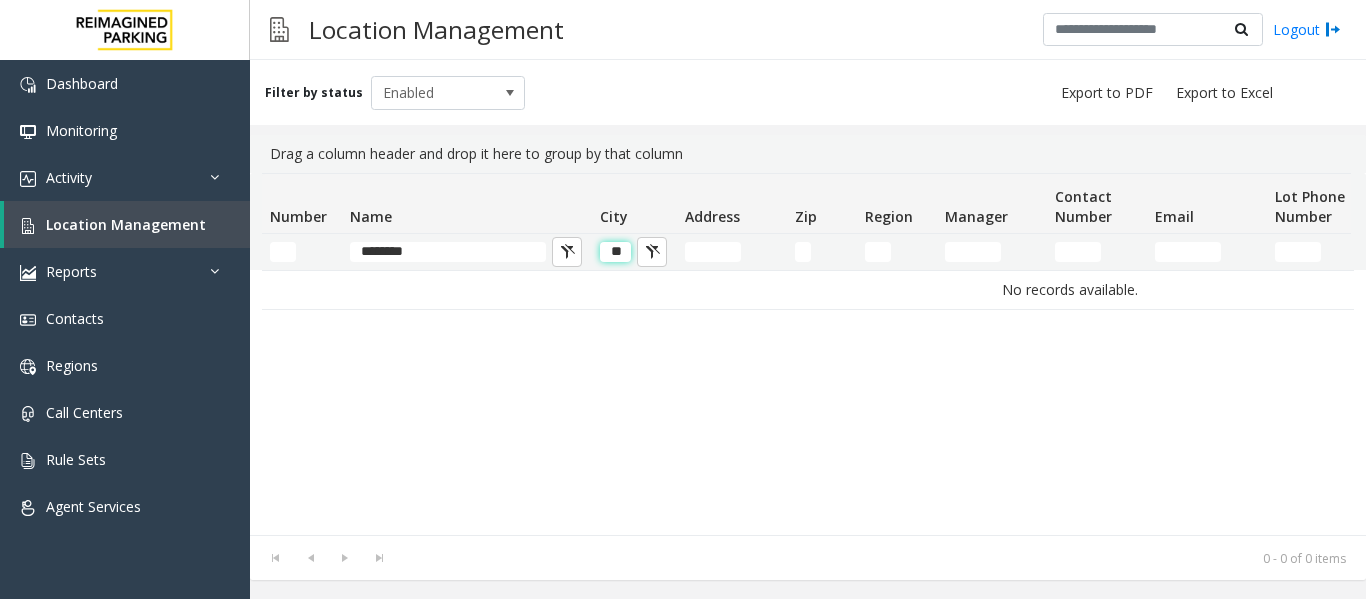 click on "**" 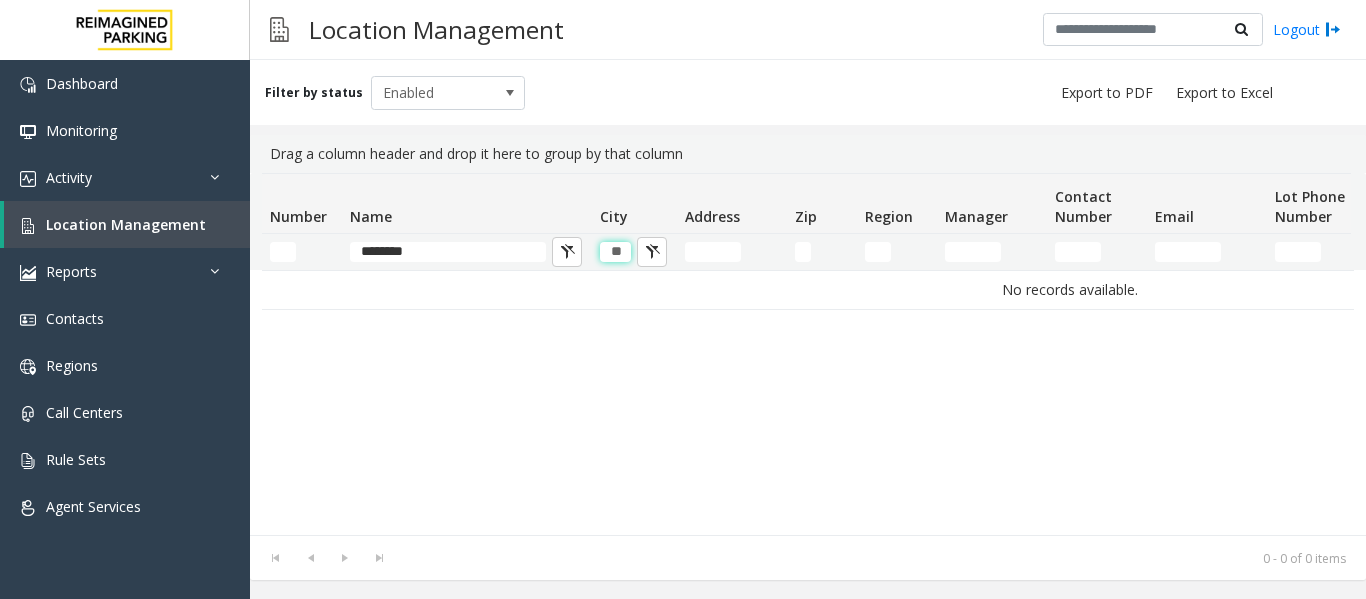 type on "*" 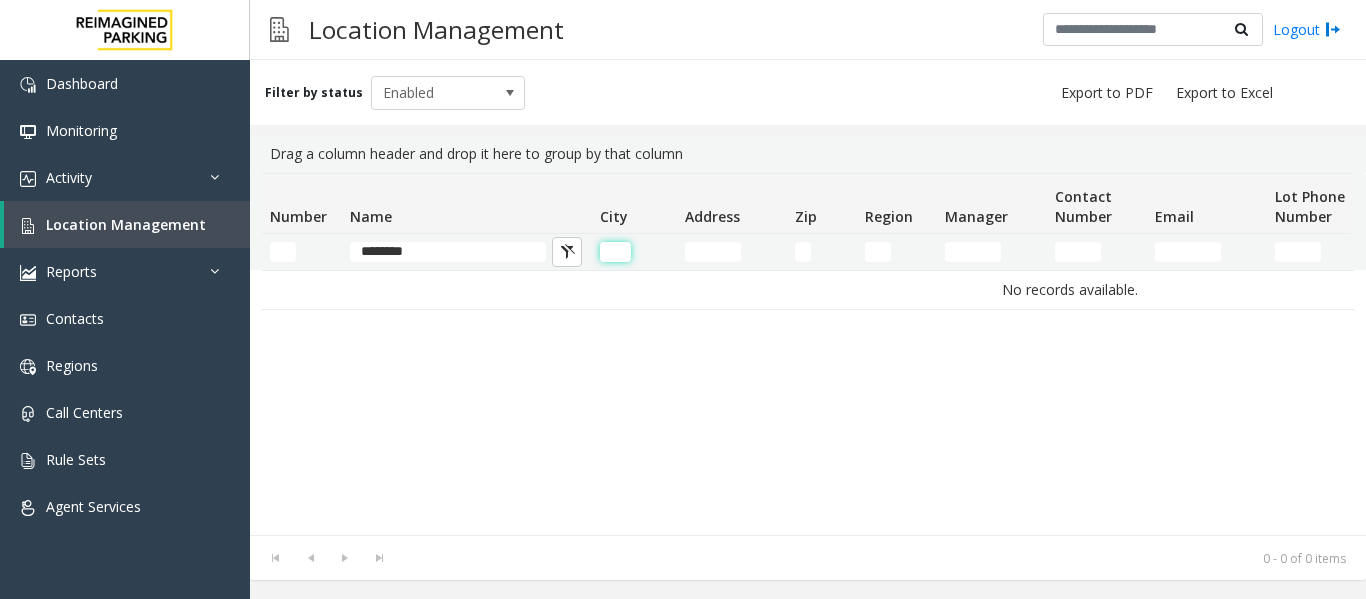 type 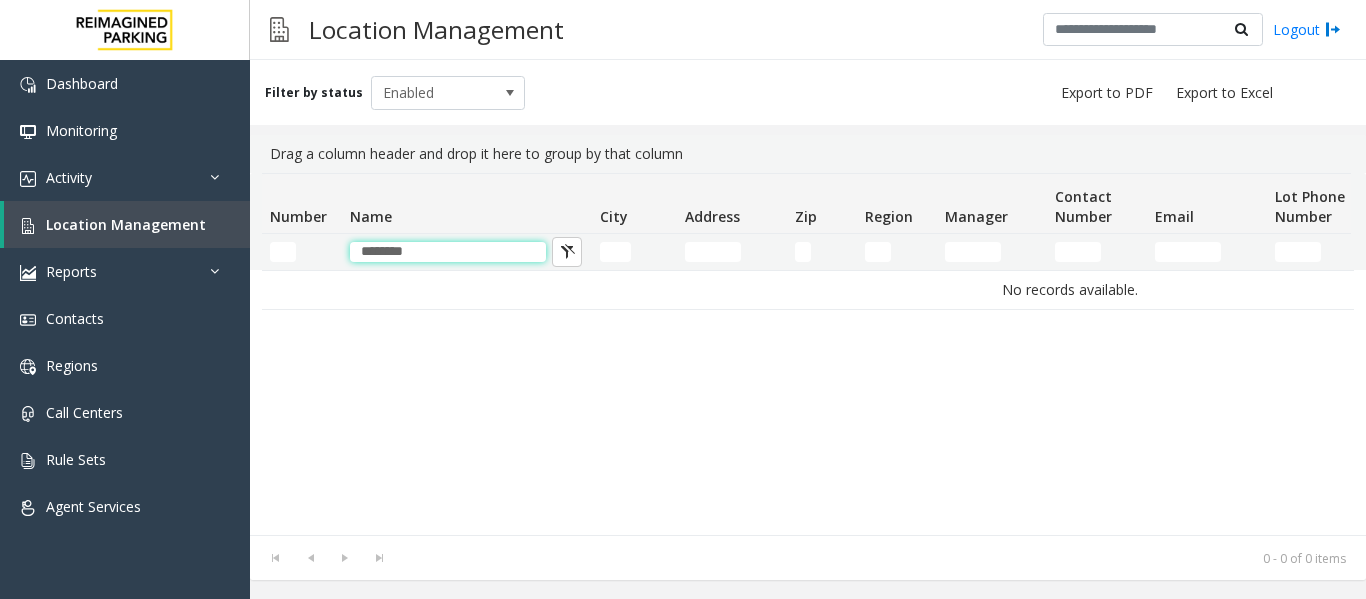 drag, startPoint x: 464, startPoint y: 255, endPoint x: 308, endPoint y: 250, distance: 156.08011 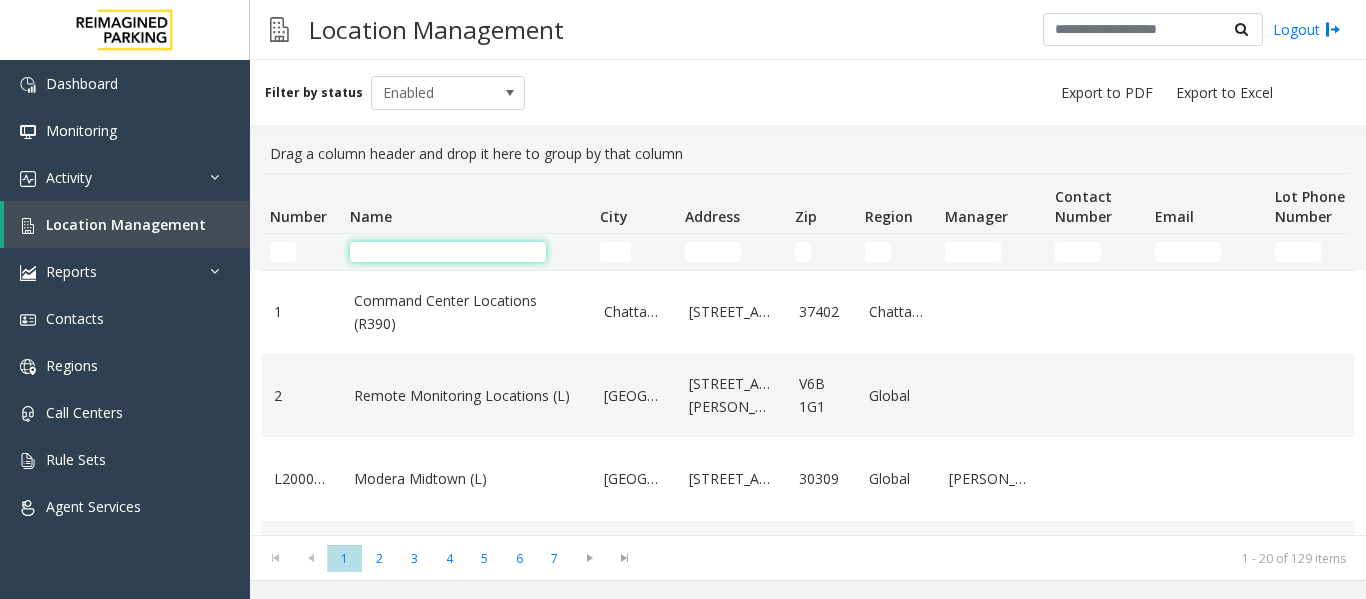 type 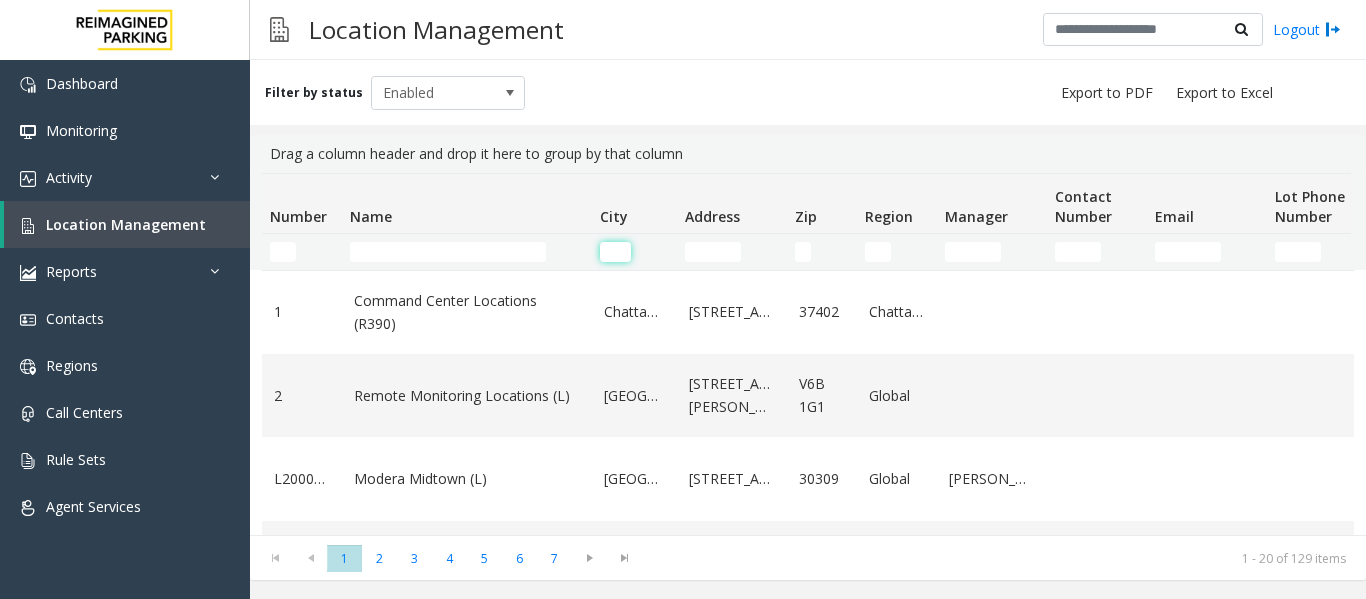 click 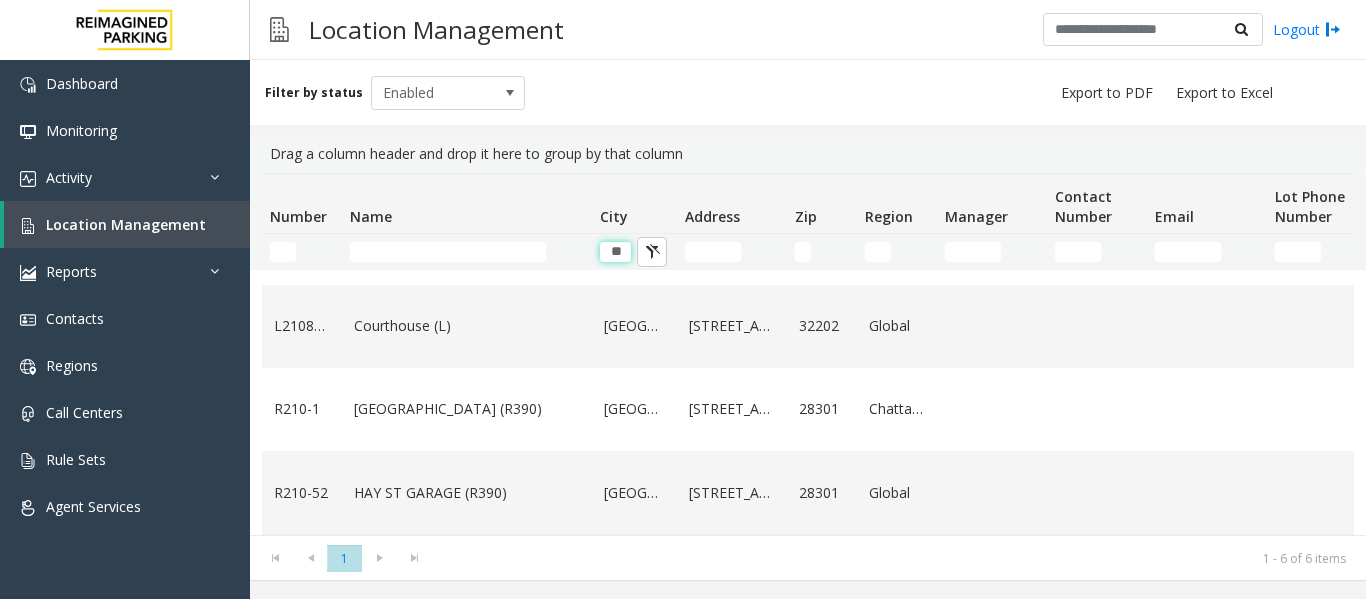 scroll, scrollTop: 0, scrollLeft: 0, axis: both 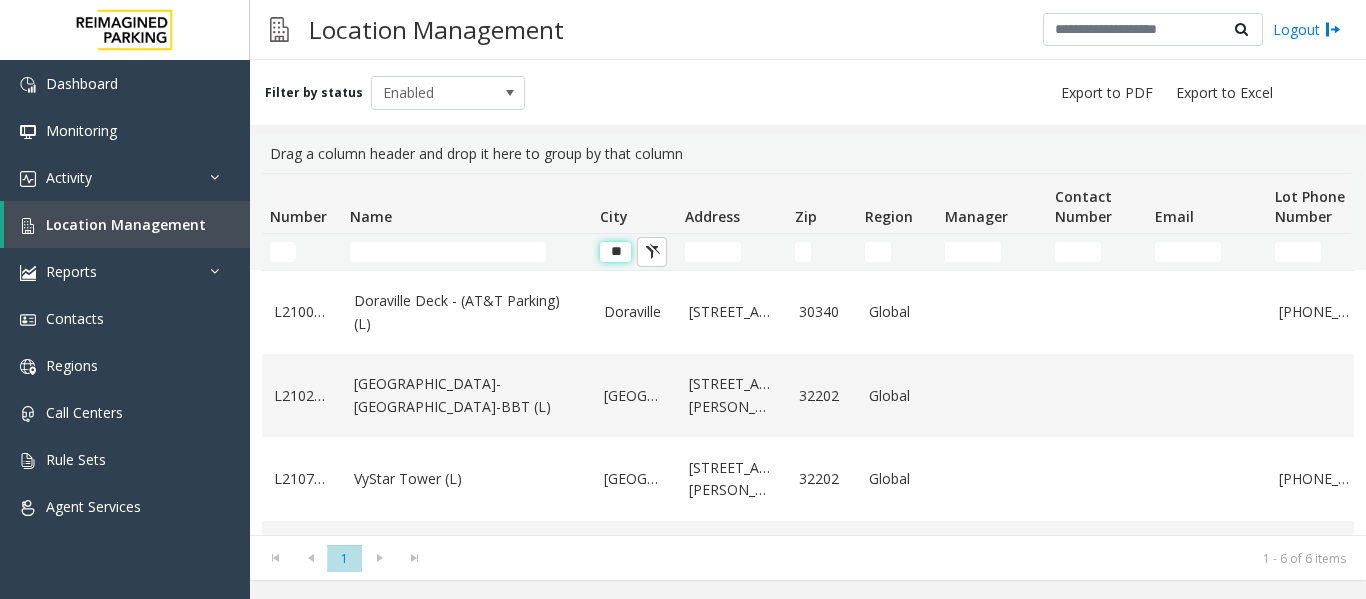 click on "**" 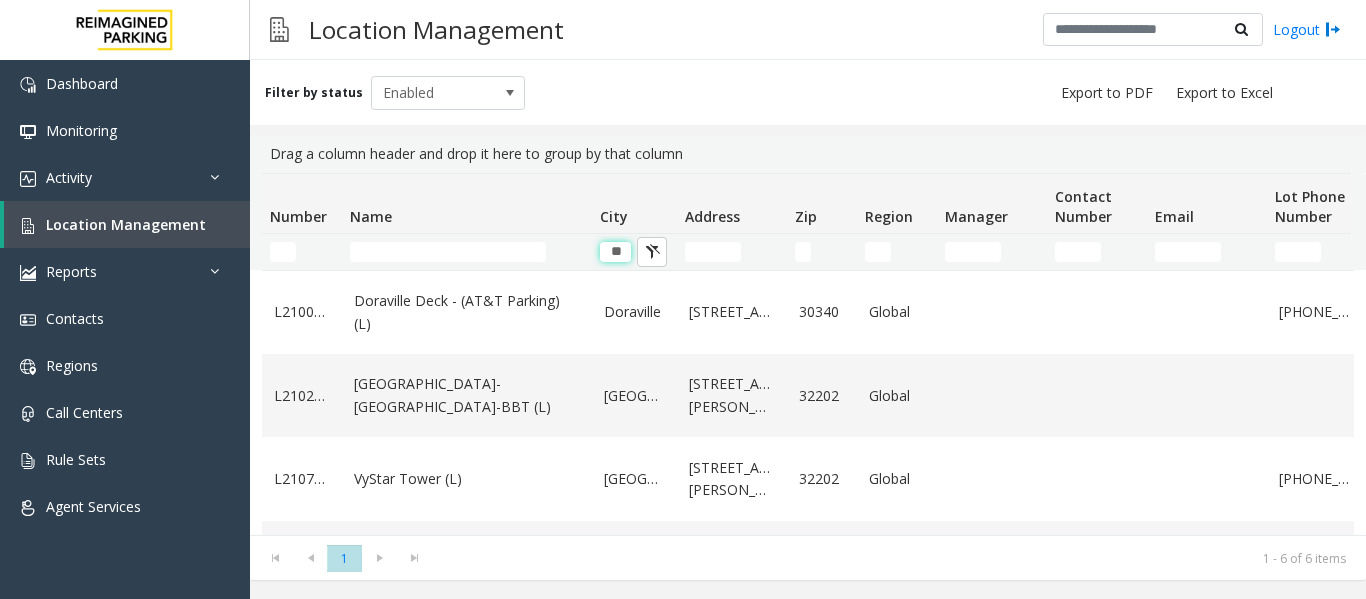 type on "*" 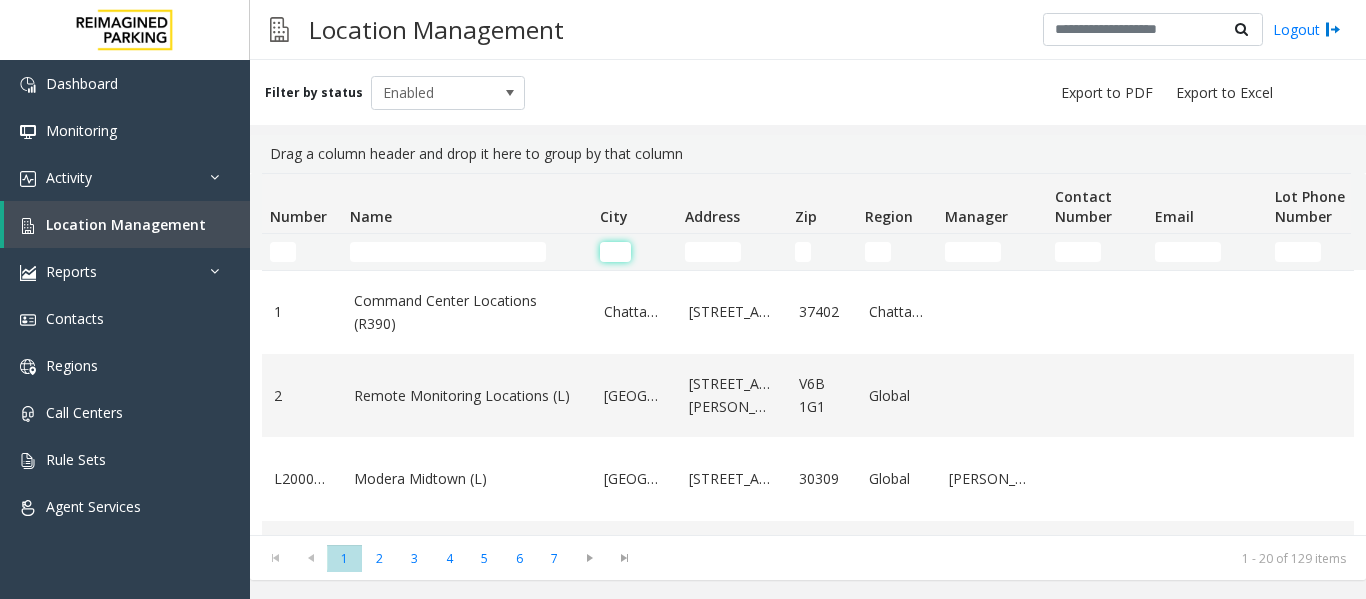 type 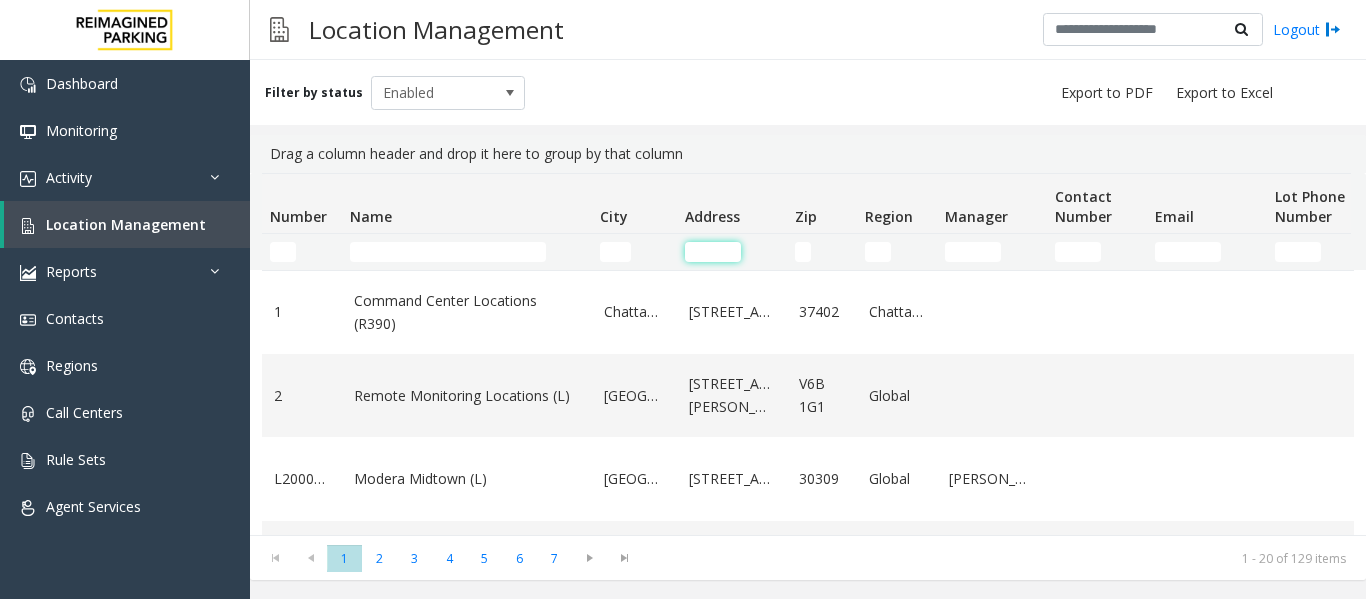 click 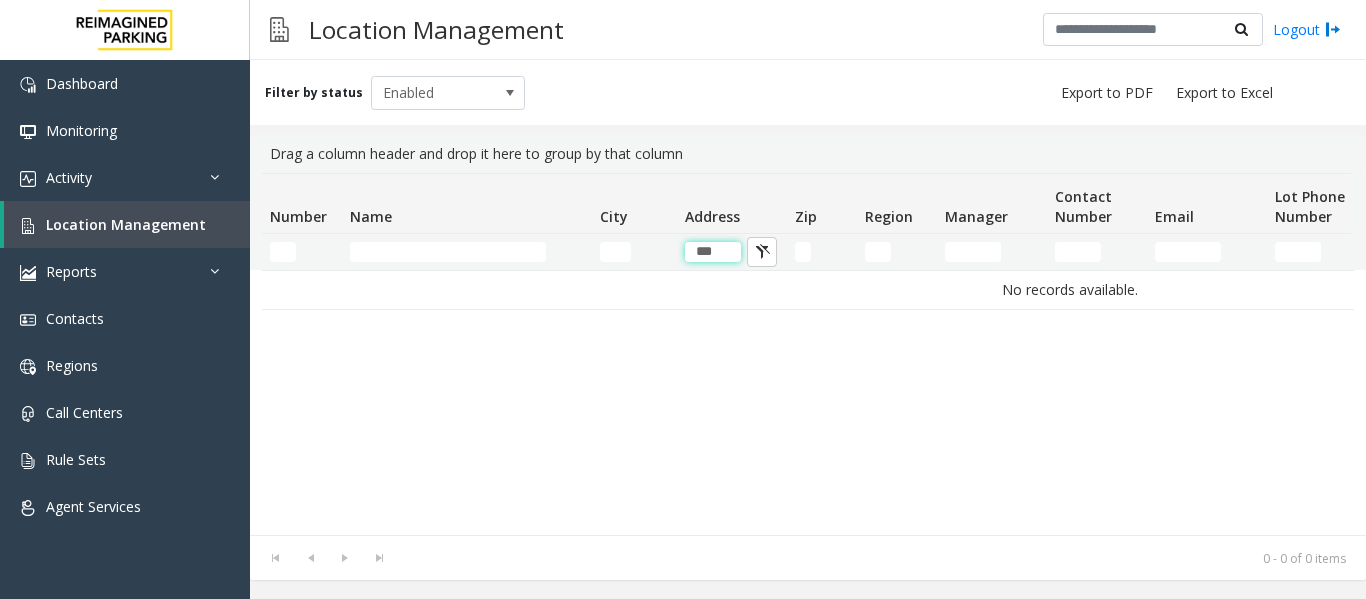 scroll, scrollTop: 0, scrollLeft: 0, axis: both 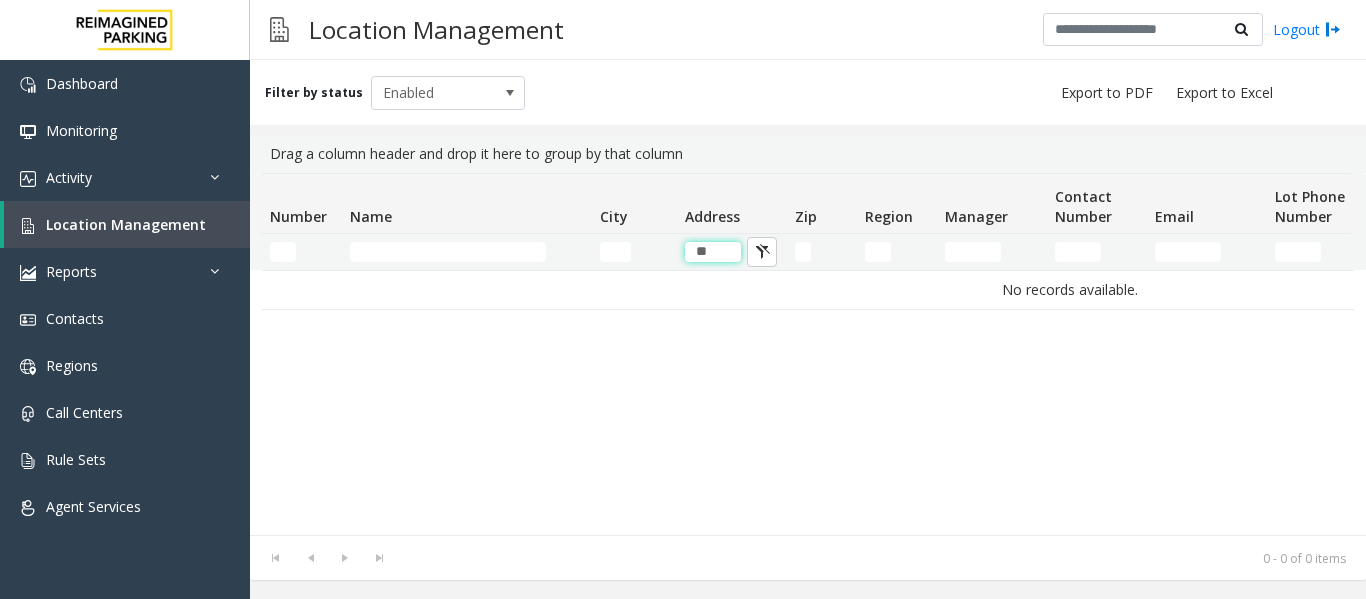 type on "*" 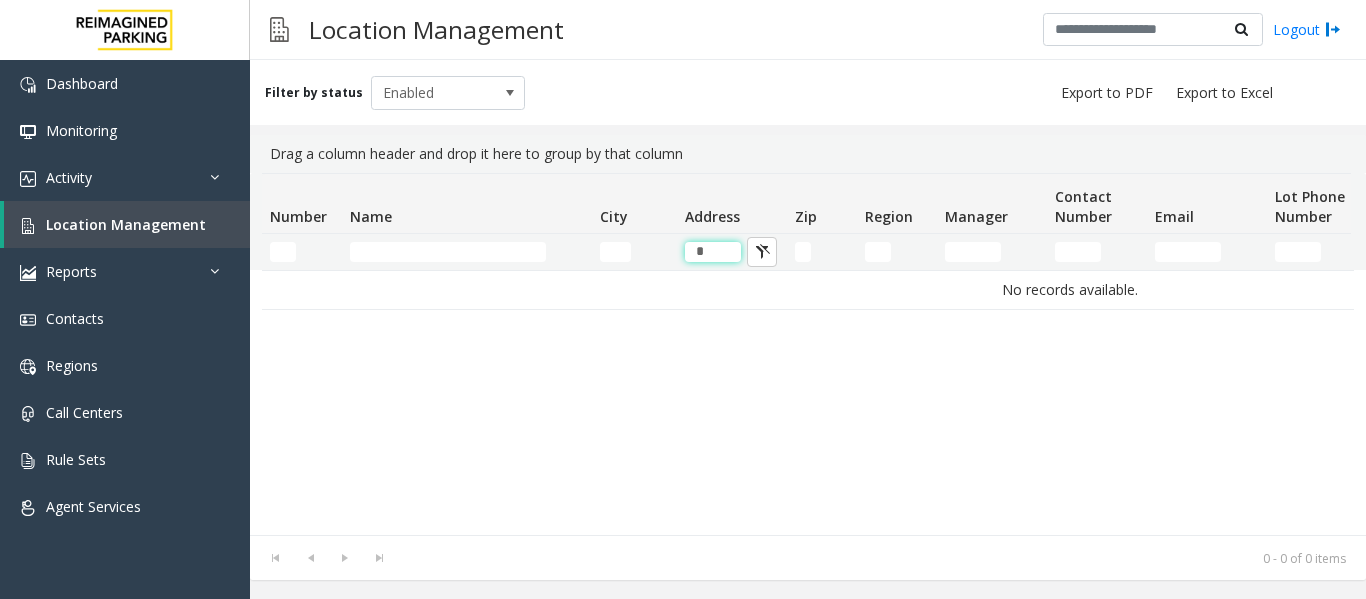 type 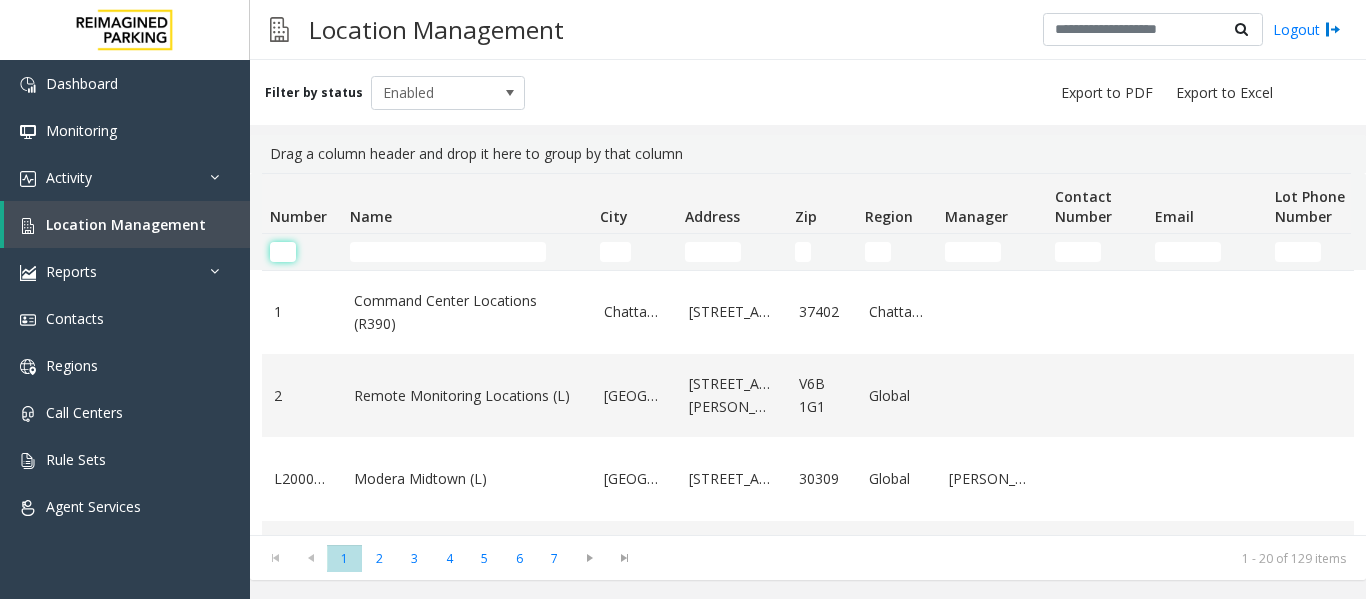 click 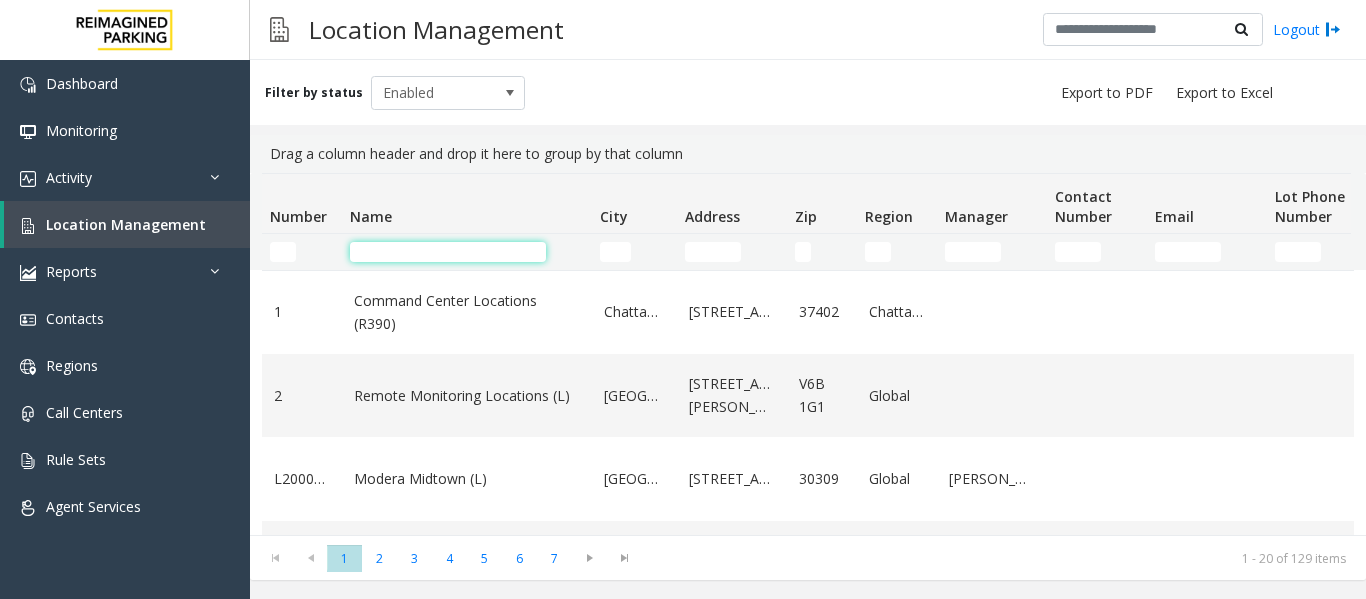 click 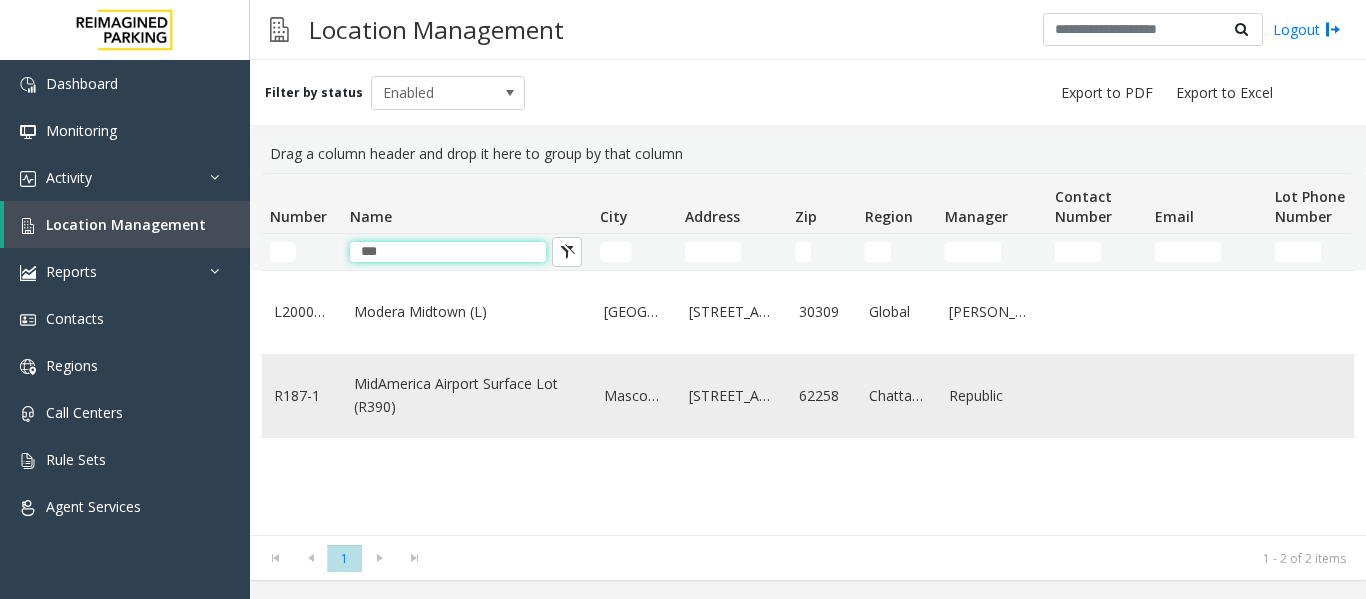 type on "***" 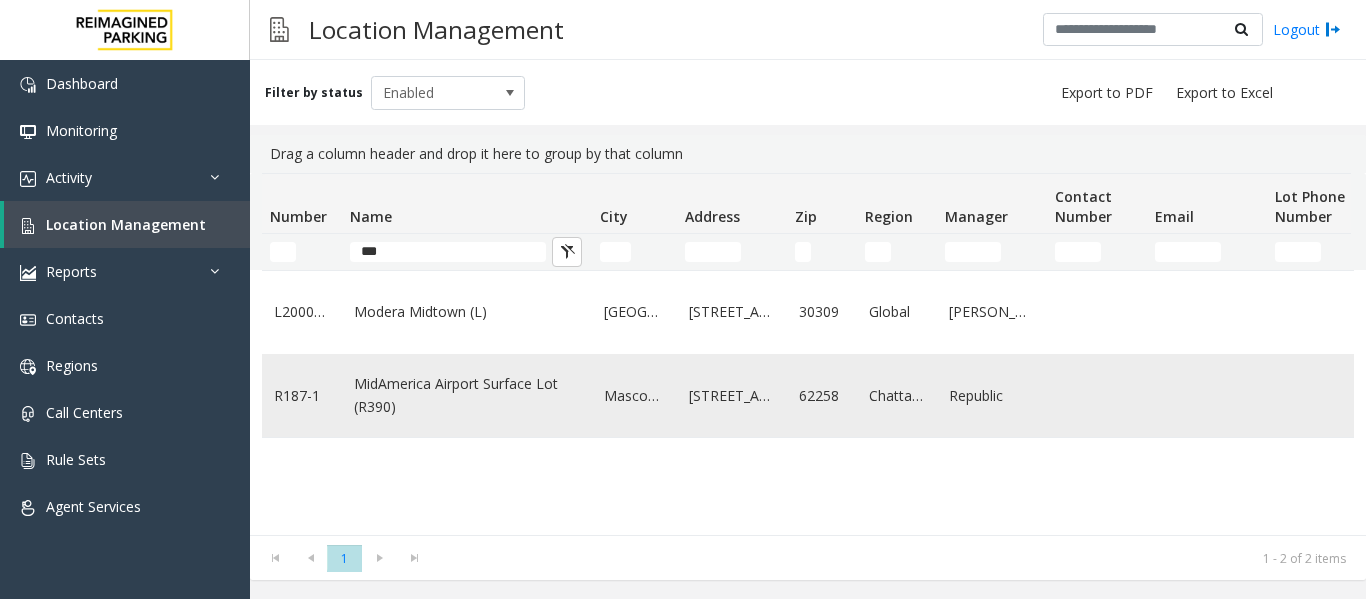 click on "MidAmerica Airport Surface Lot (R390)" 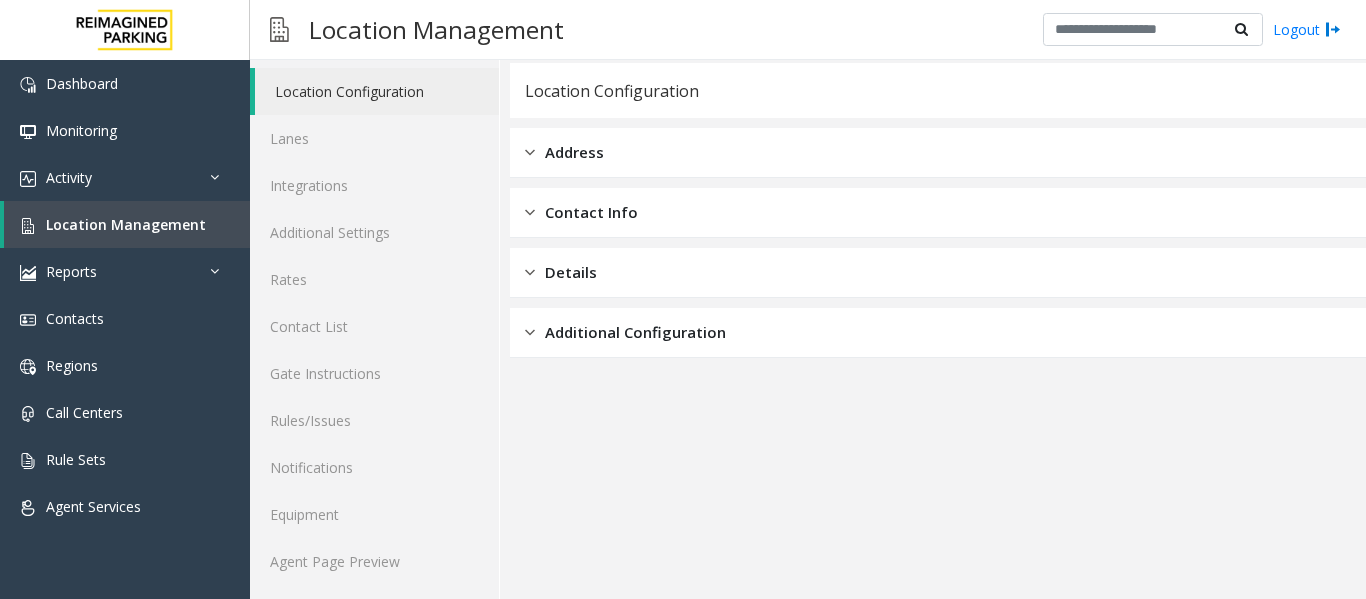 scroll, scrollTop: 60, scrollLeft: 0, axis: vertical 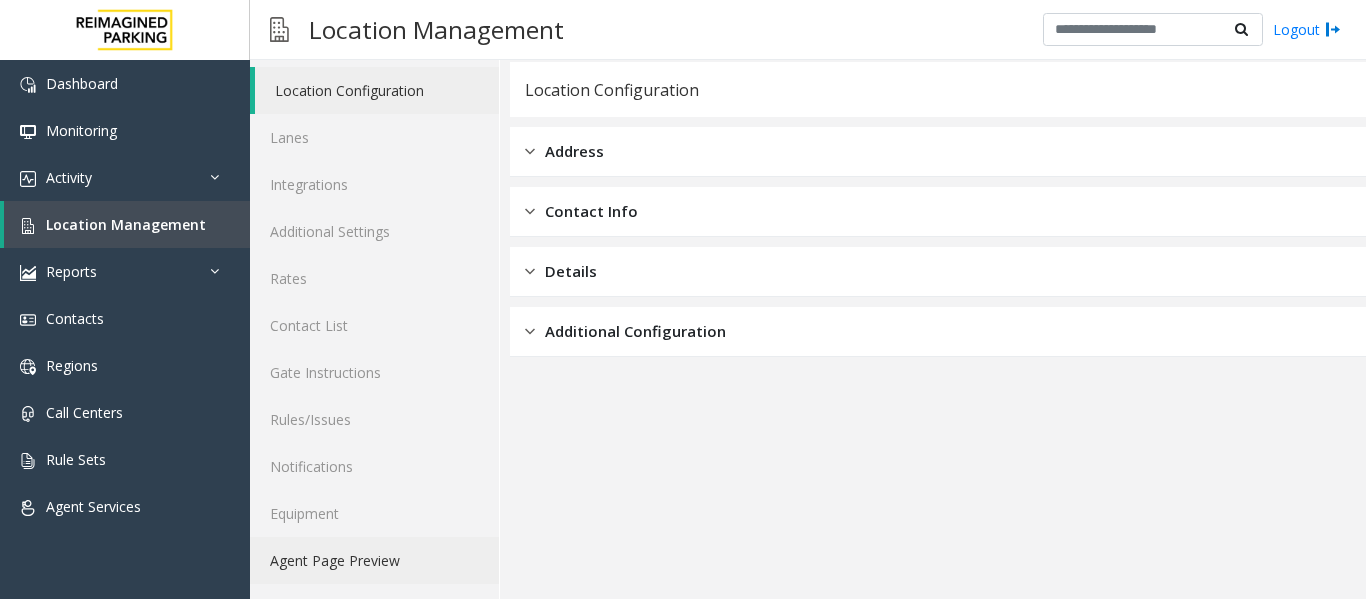 click on "Agent Page Preview" 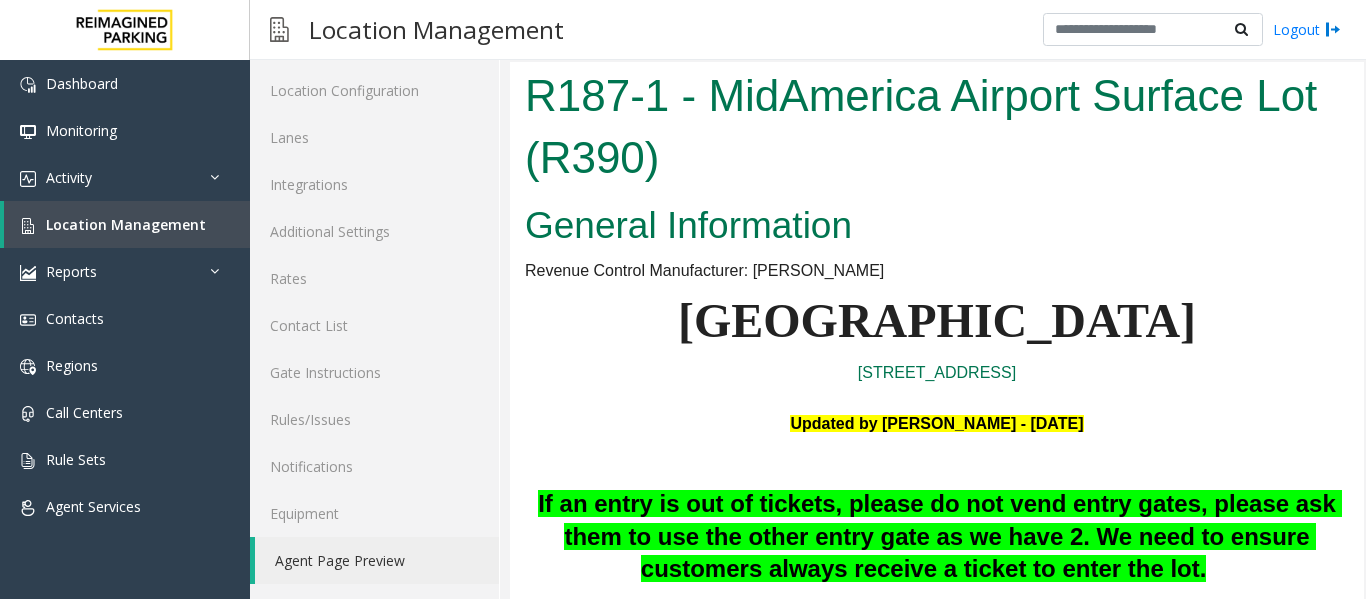scroll, scrollTop: 0, scrollLeft: 0, axis: both 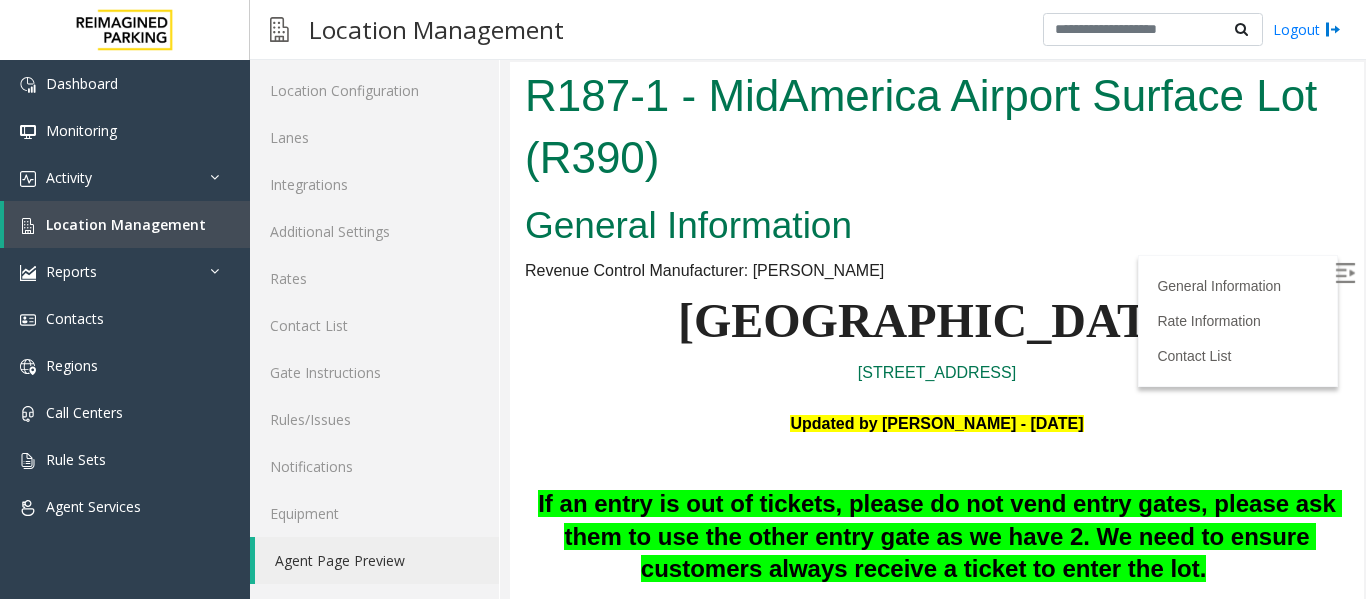 click at bounding box center [1345, 273] 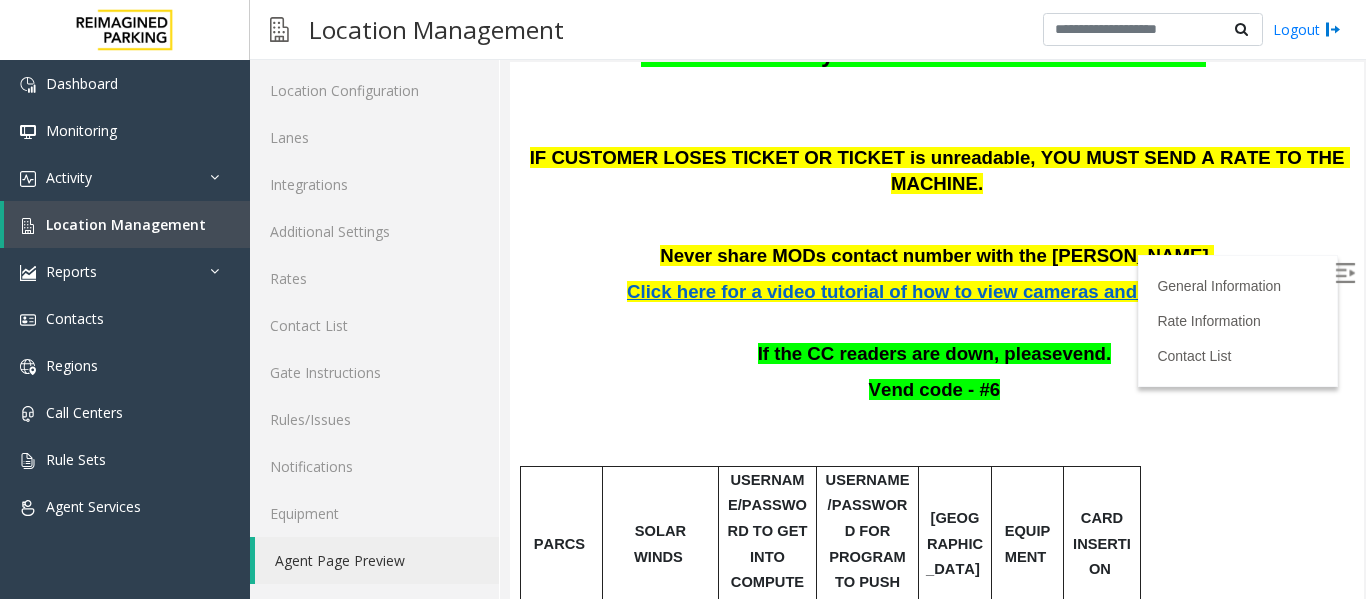 scroll, scrollTop: 1682, scrollLeft: 0, axis: vertical 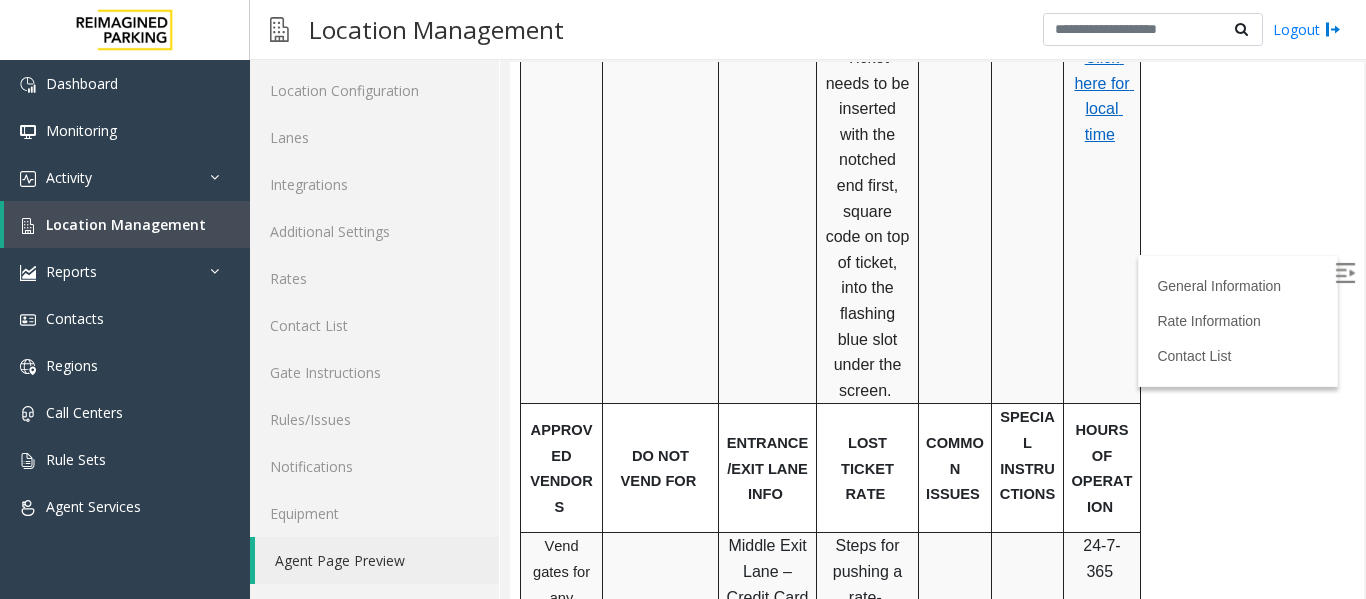 click at bounding box center [1345, 273] 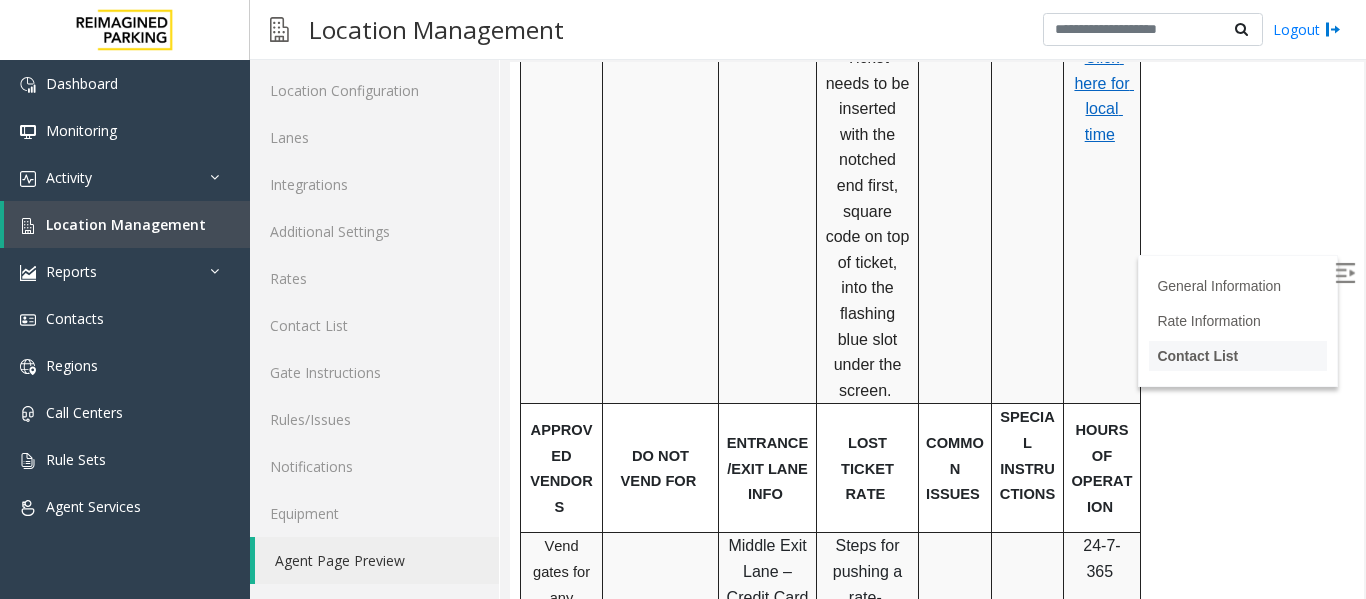 click on "Contact List" at bounding box center (1238, 356) 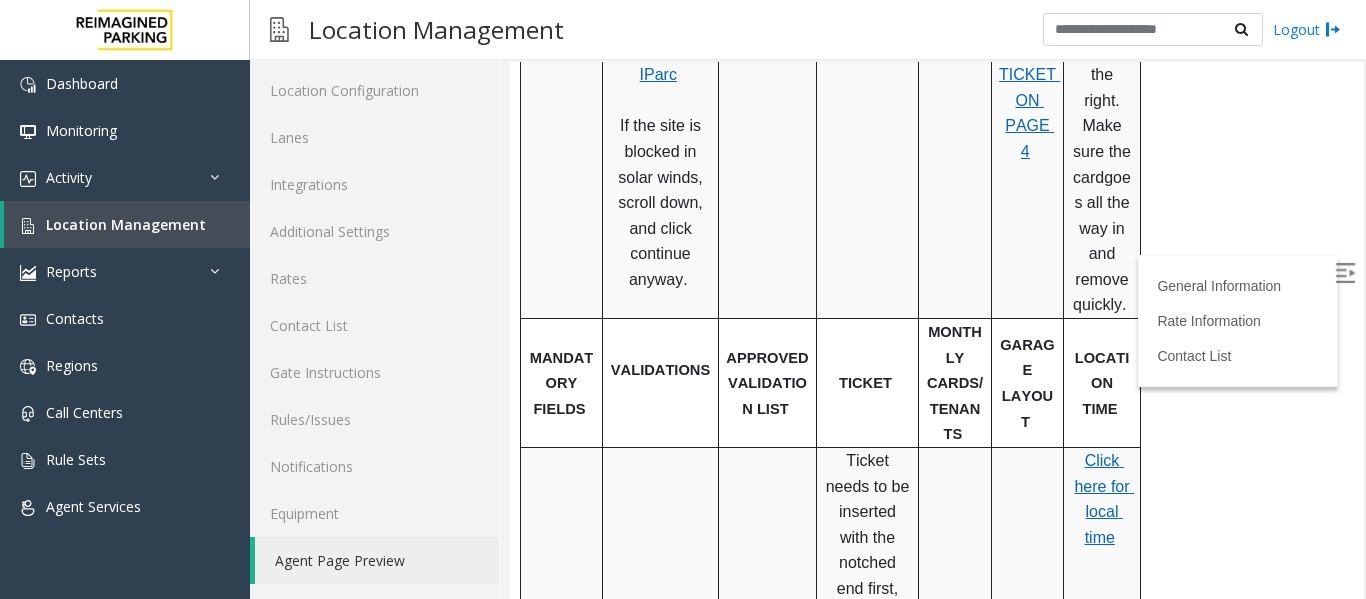 scroll, scrollTop: 1274, scrollLeft: 0, axis: vertical 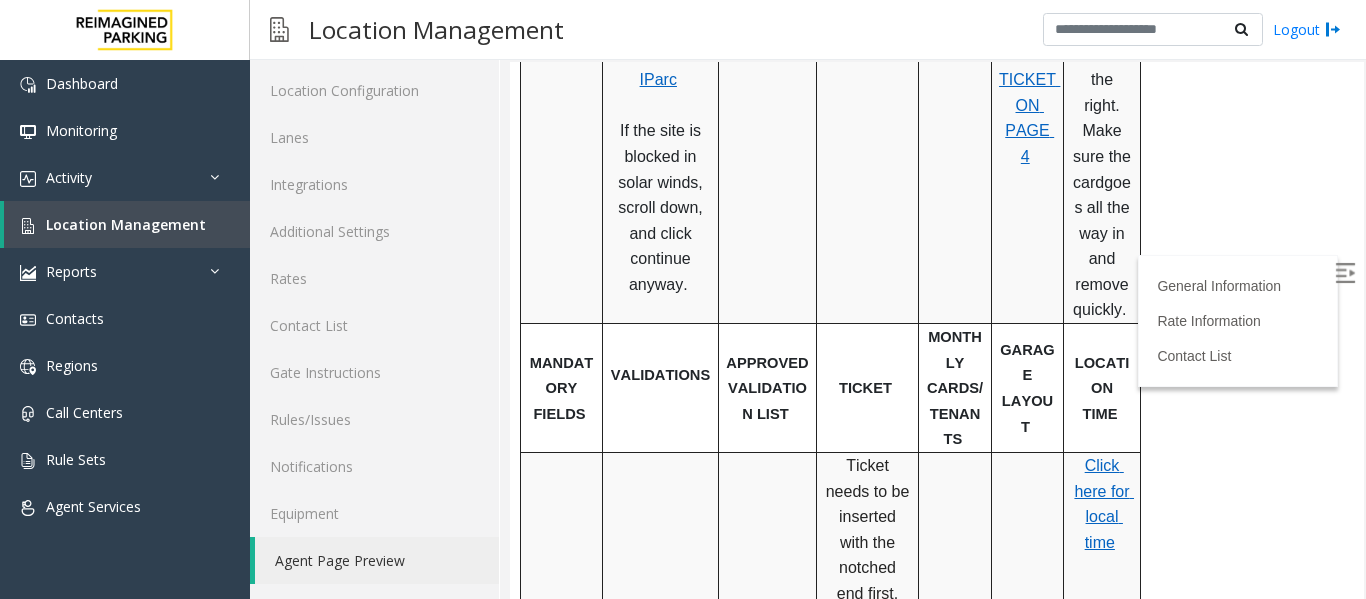 click at bounding box center (1345, 273) 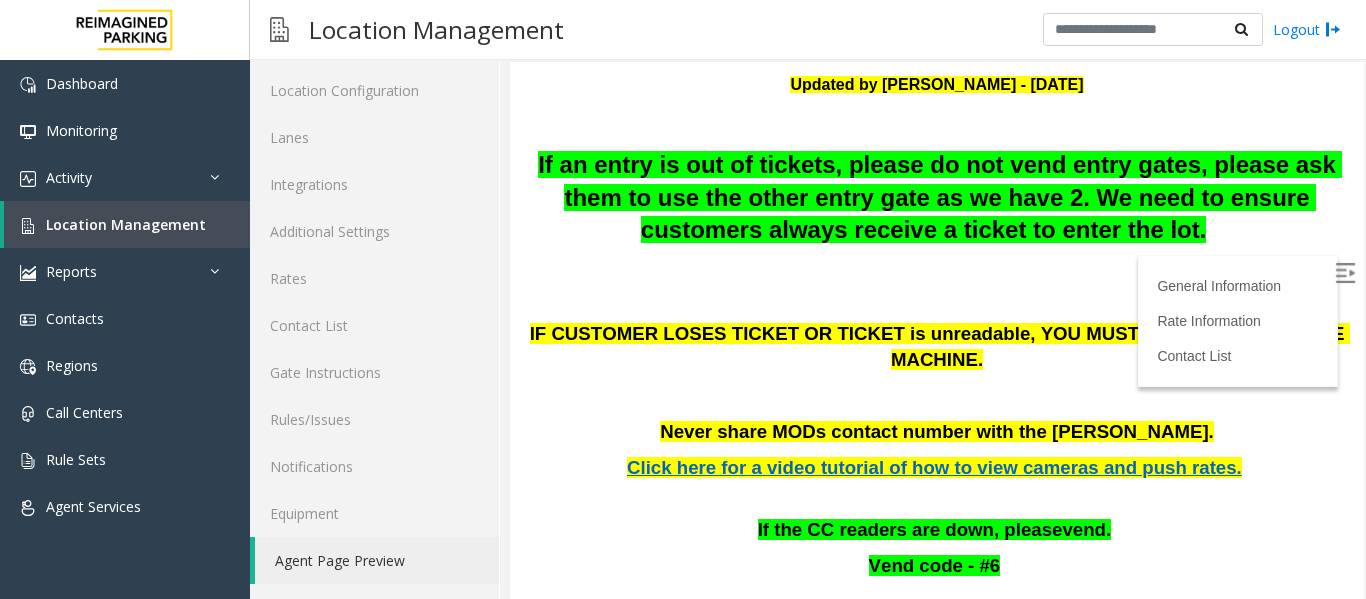 scroll, scrollTop: 274, scrollLeft: 0, axis: vertical 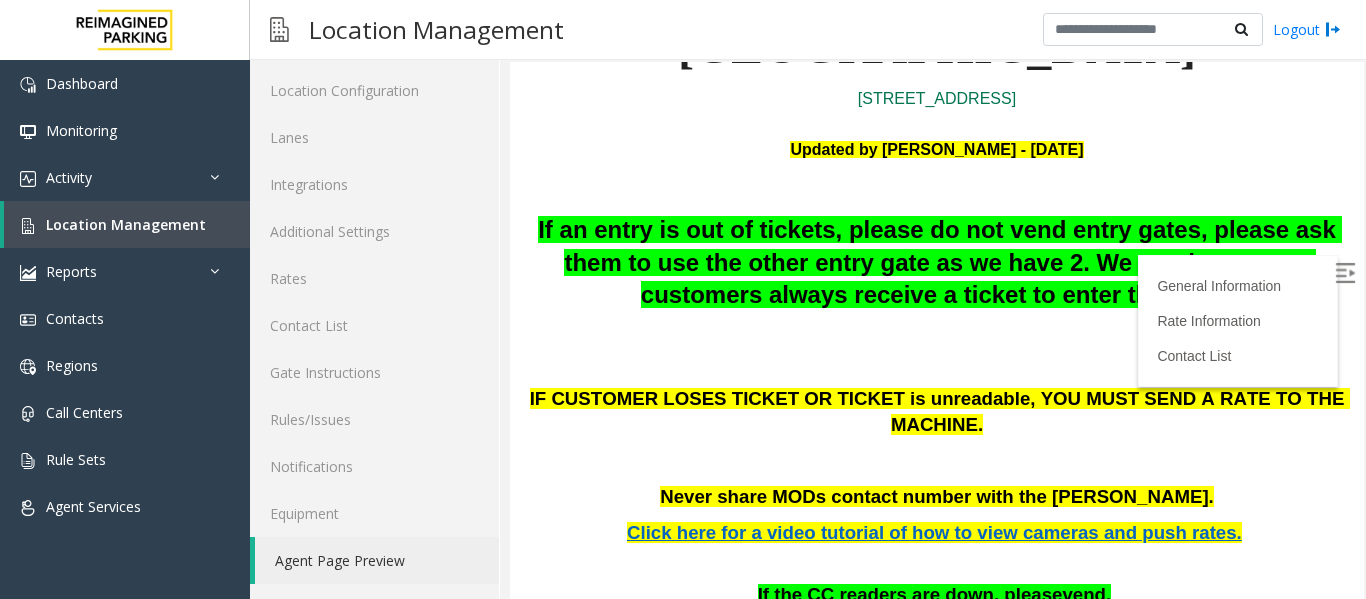click on "Updated by [PERSON_NAME] - [DATE]" at bounding box center (937, 137) 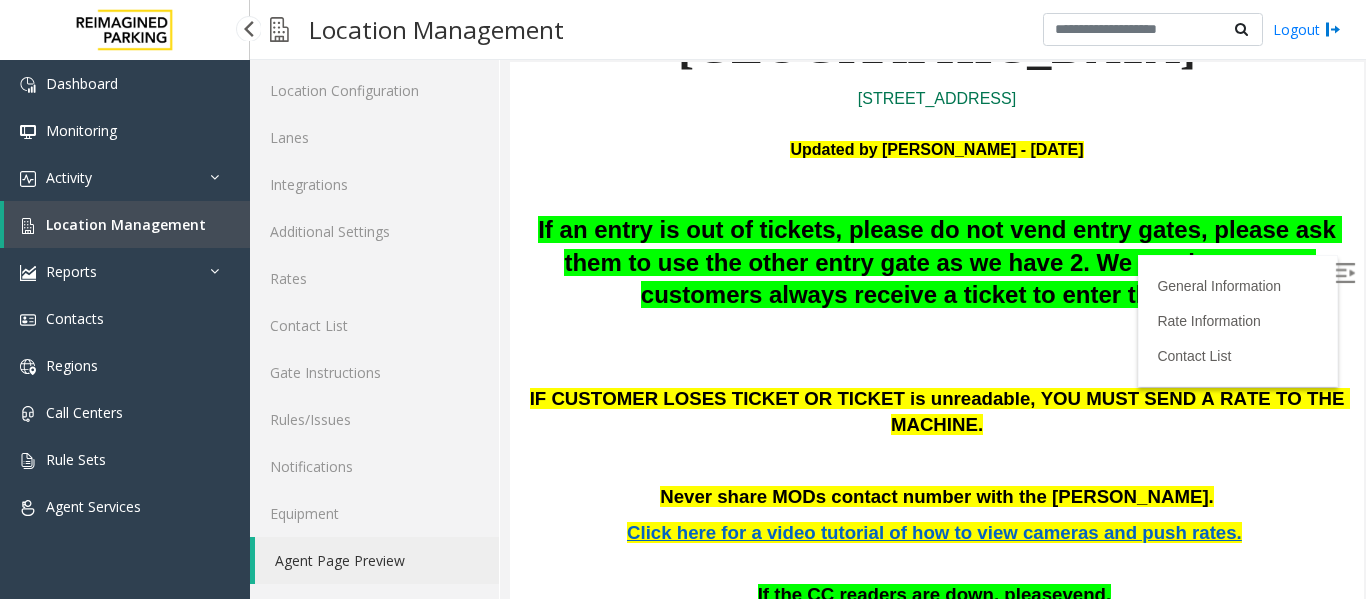 click on "Location Management" at bounding box center [126, 224] 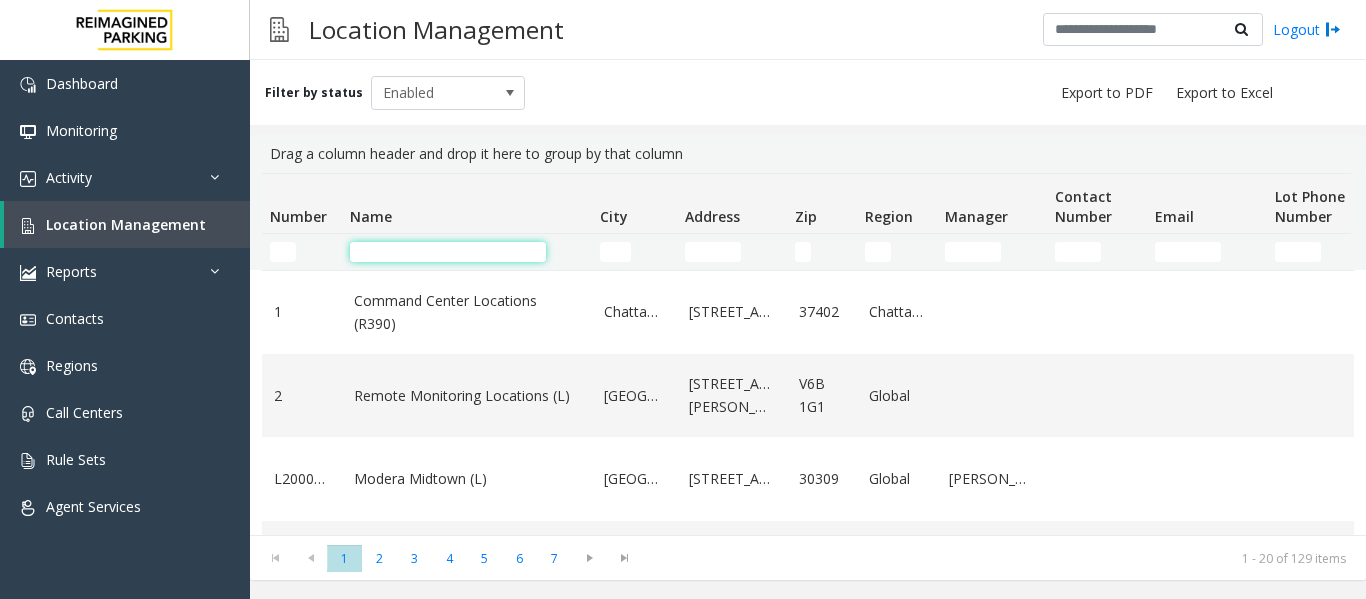 click 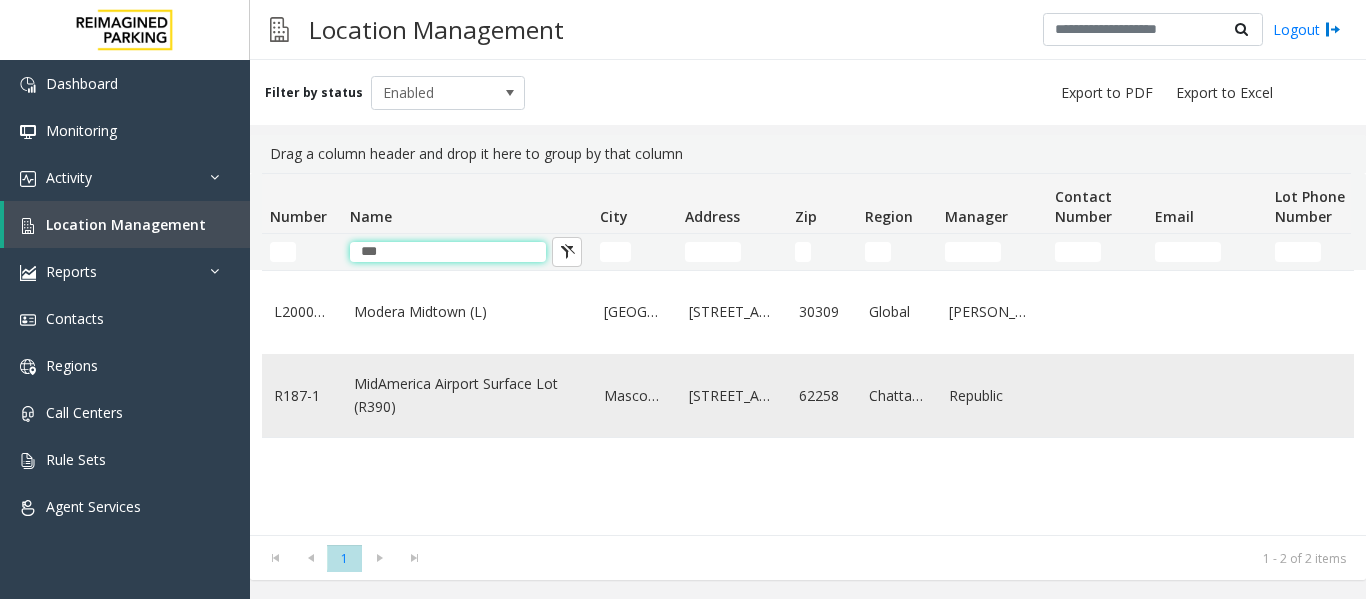 type on "***" 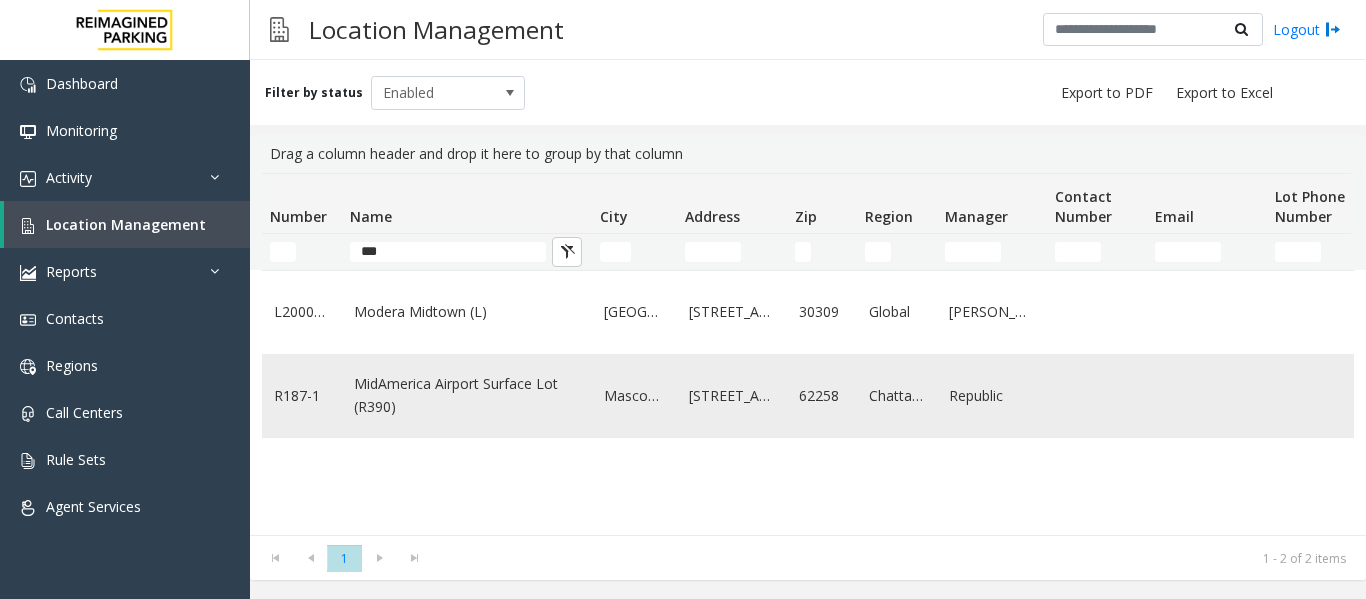 click on "MidAmerica Airport Surface Lot (R390)" 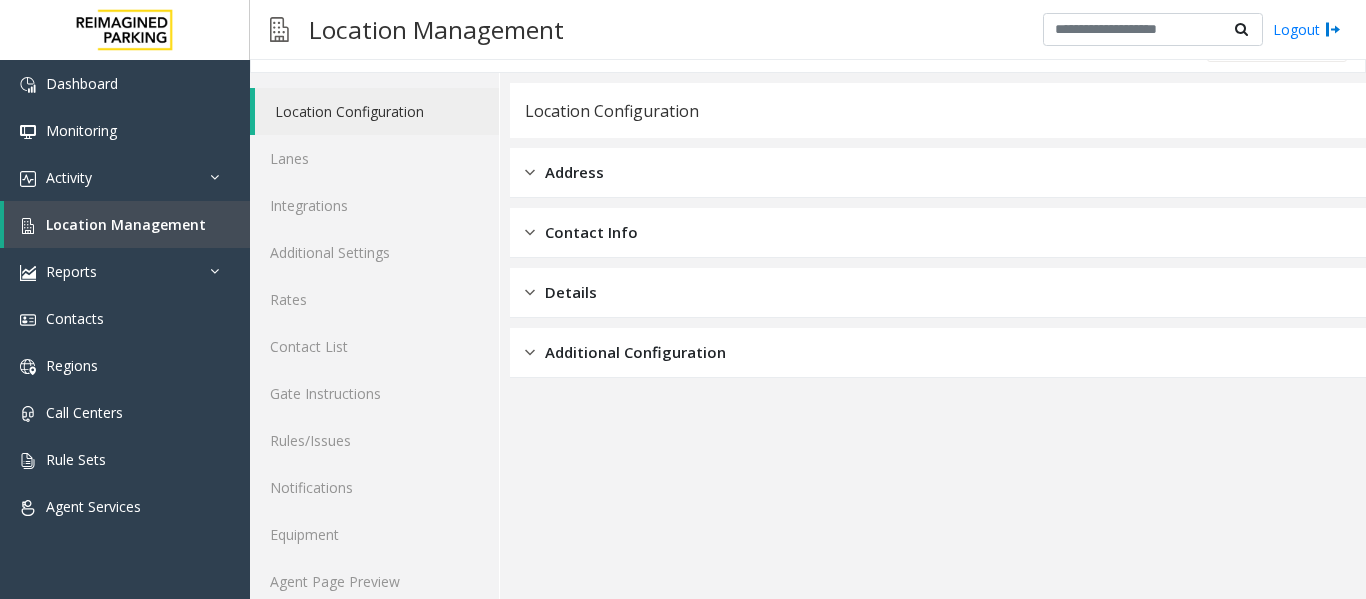scroll, scrollTop: 60, scrollLeft: 0, axis: vertical 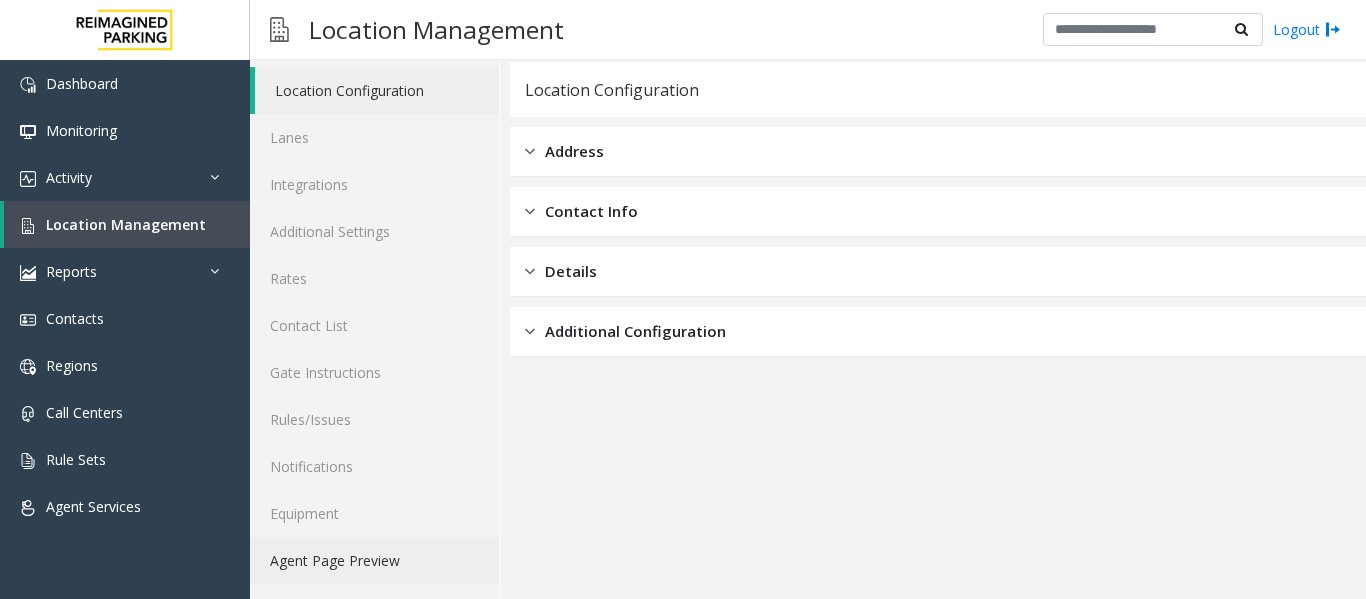 click on "Agent Page Preview" 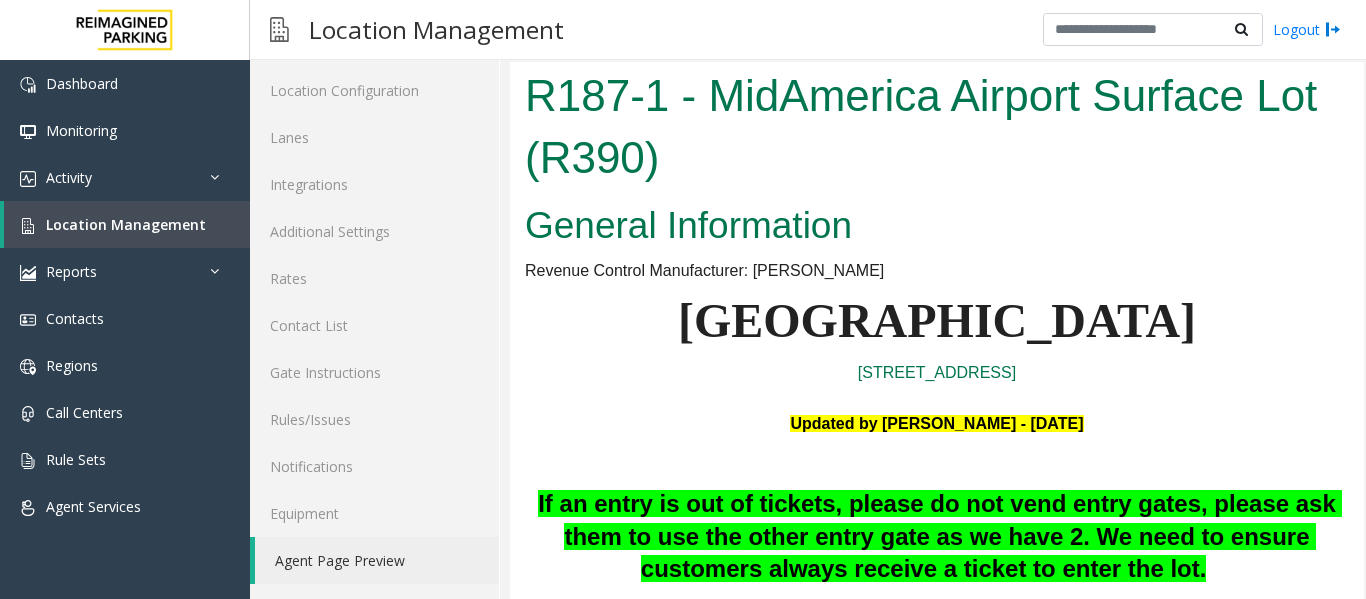 scroll, scrollTop: 0, scrollLeft: 0, axis: both 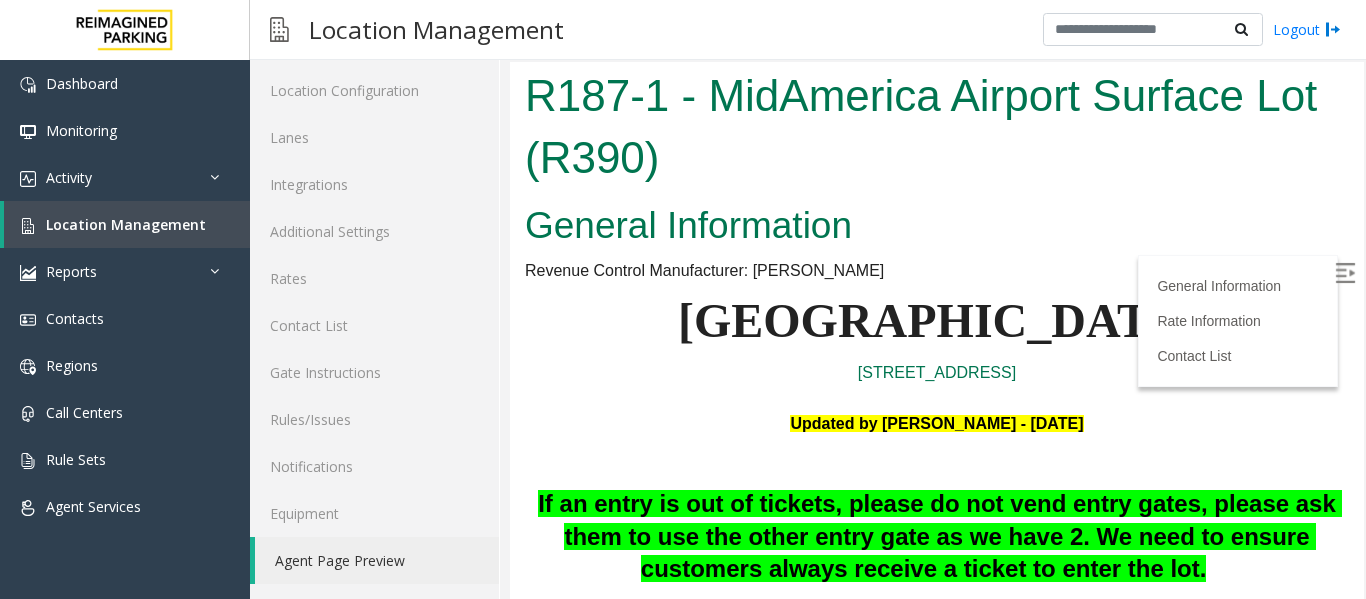 click at bounding box center [1345, 273] 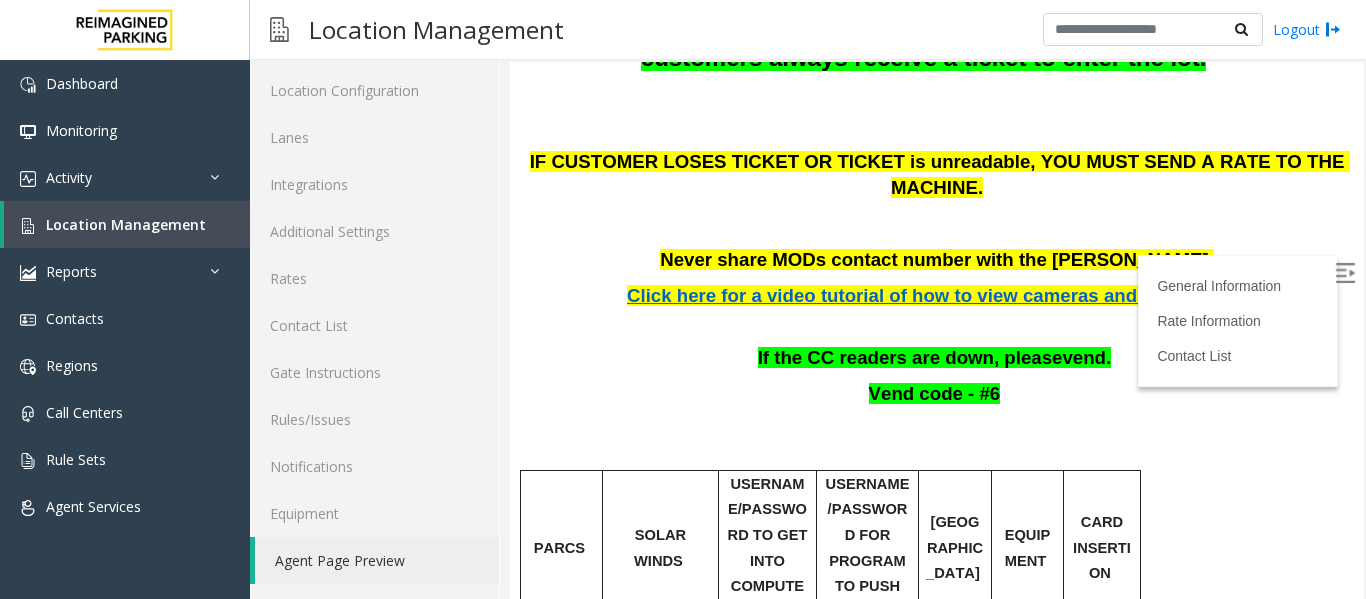 scroll, scrollTop: 600, scrollLeft: 0, axis: vertical 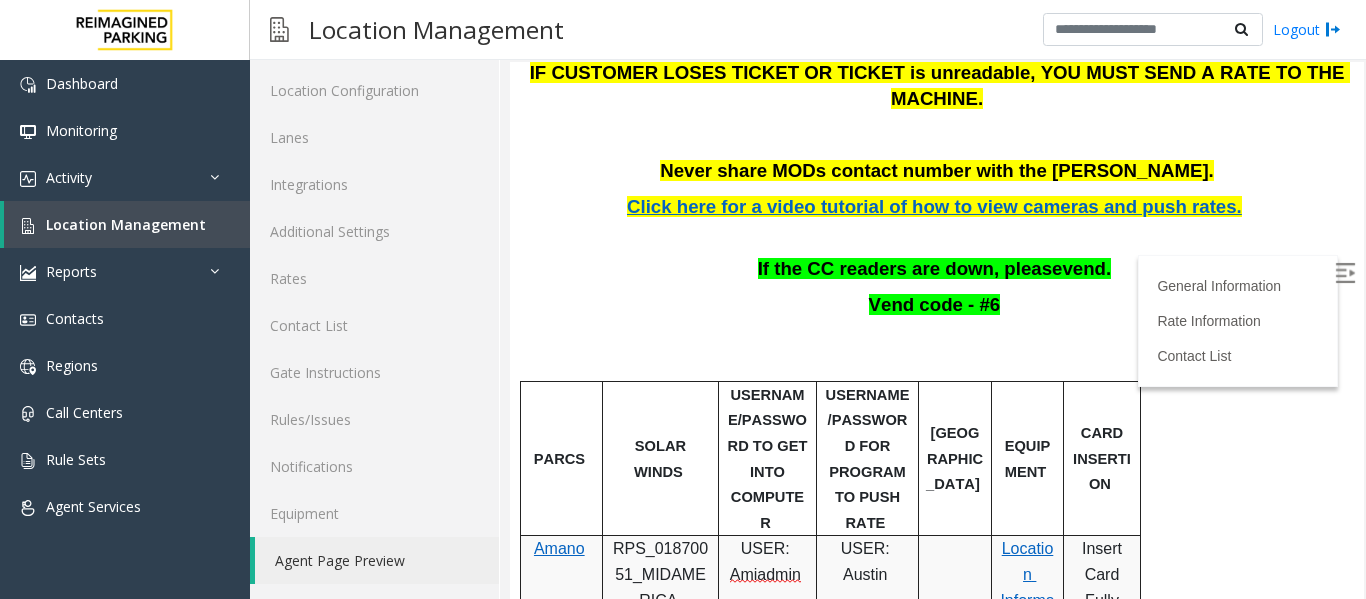 click on "PARCS   SOLAR WINDS   USERNAME/PASSWORD TO GET INTO COMPUTER   USERNAME/PASSWORD FOR PROGRAM TO PUSH RATE   PARIS   EQUIPMENT   CARD INSERTION   Amano   RPS_01870051_MIDAMERICA     Midamerica APP   Accessing  Mid-America's   IParc     If the site is blocked in solar winds, scroll down, and click continue anyway.     USER:   Amiadmin       PASSWORD:   Amano 8356 $   USER:   Austin       PASSWORD:   Amano2022 *     Location Information- HOW TO PUSH A LOST TICKET ON PAGE 4   Insert Card Fully with Stripe facing down and to the right. Make sure the card  goes all the way in and remove quickly.   MANDATORY FIELDS   VALIDATIONS   APPROVED VALIDATION LIST   TICKET   MONTHLY CARDS/TENANTS   GARAGE LAYOUT   LOCATION TIME         Ticket needs to be inserted with the notched end first, square code on top of ticket, into the [MEDICAL_DATA] blue slot under the screen.       Click here for local time   APPROVED VENDORS   DO NOT VEND FOR   ENTRANCE/EXIT LANE INFO   LOST TICKET RATE ." at bounding box center (934, 1472) 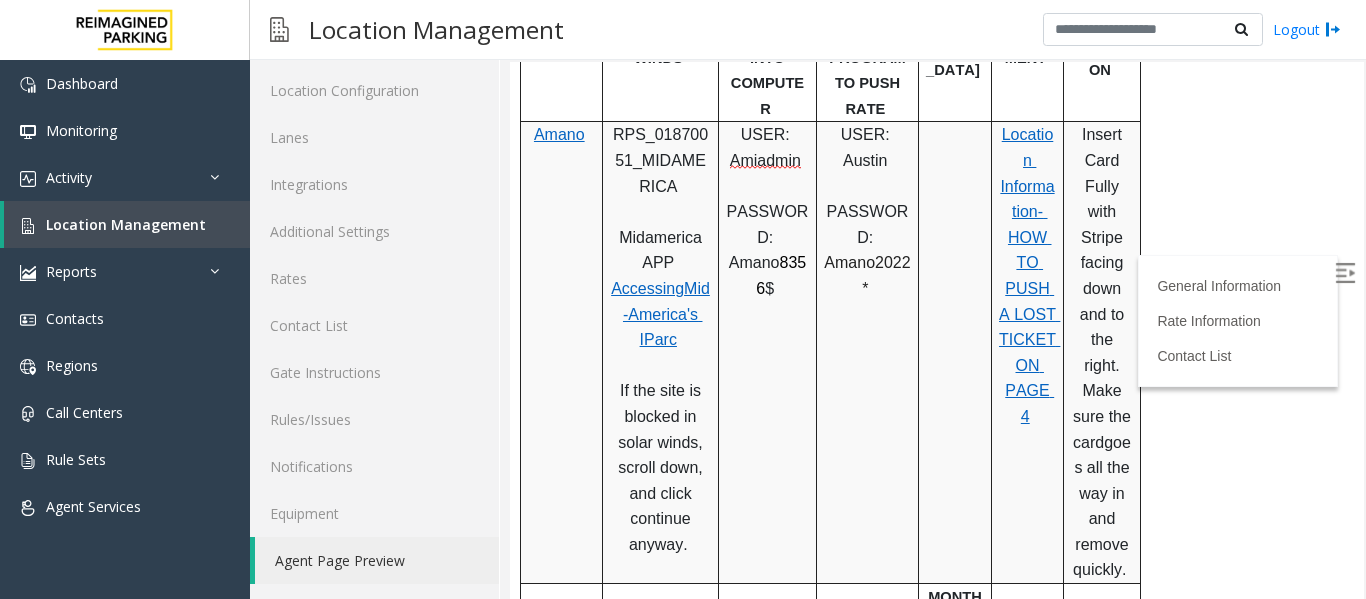 scroll, scrollTop: 1300, scrollLeft: 0, axis: vertical 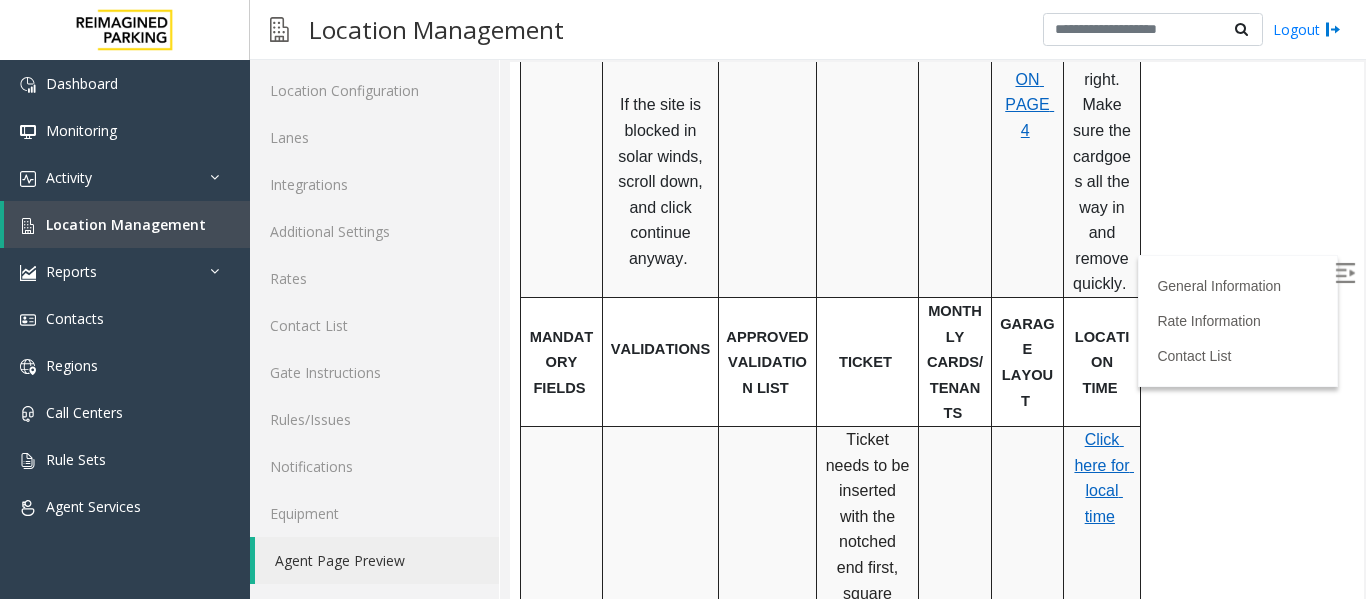 click on "Click here for local time" at bounding box center [1104, 478] 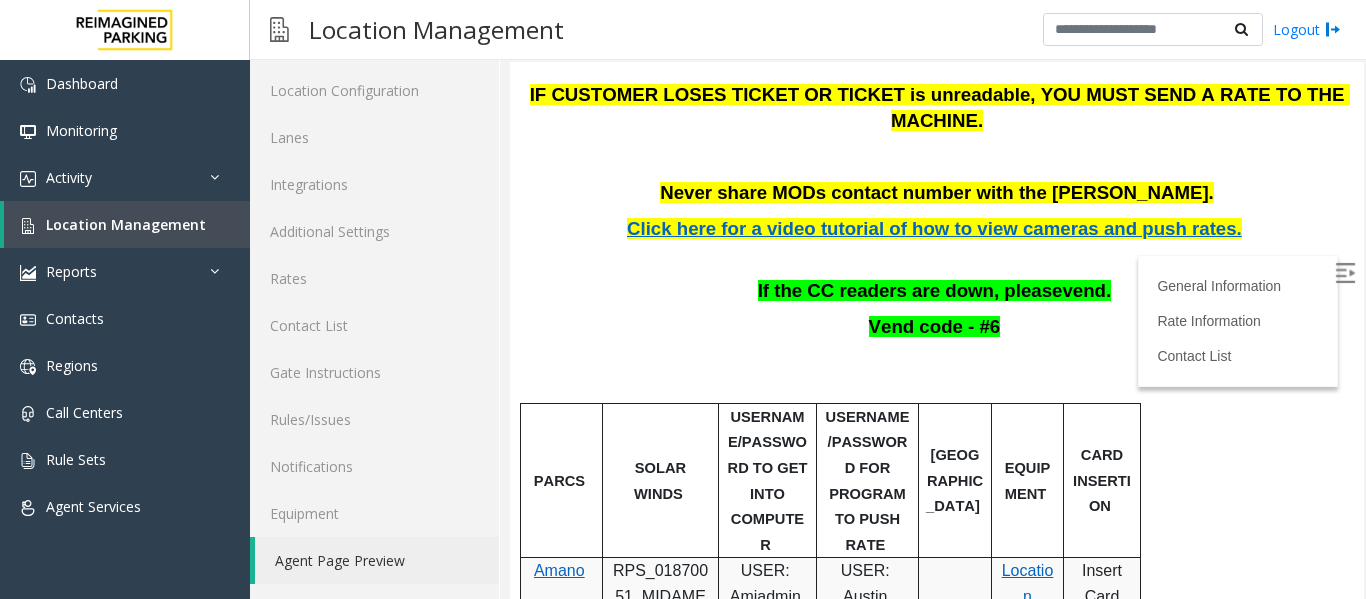 scroll, scrollTop: 518, scrollLeft: 0, axis: vertical 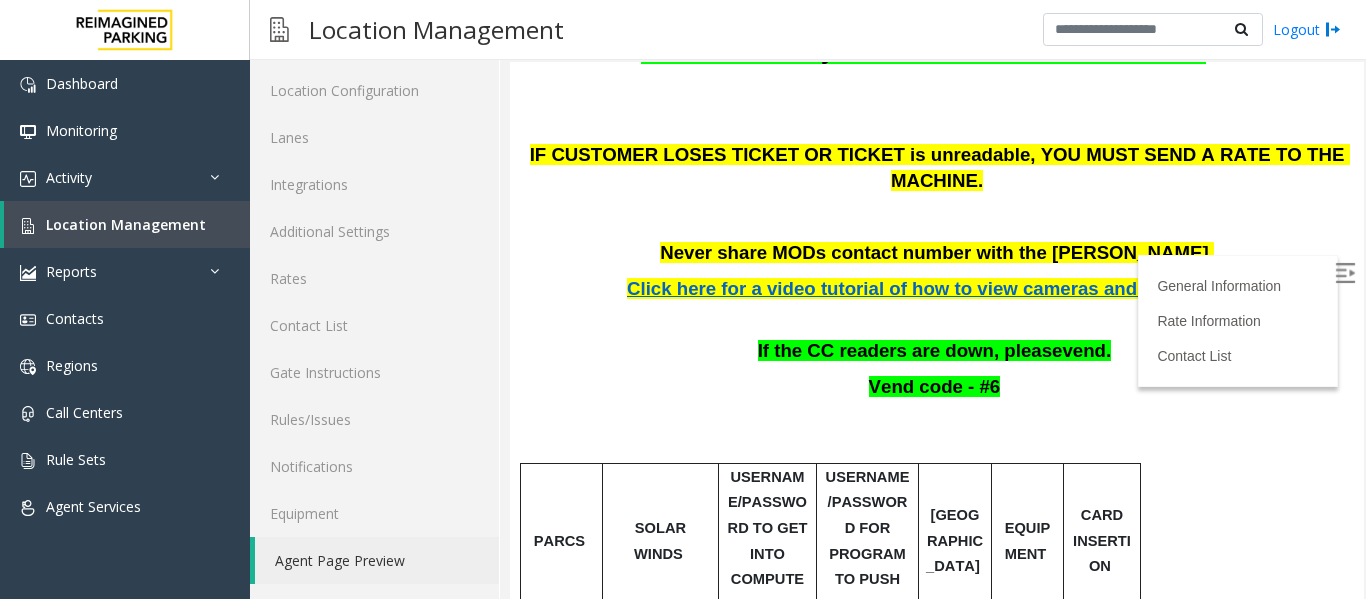 click on "Agent Page Preview" 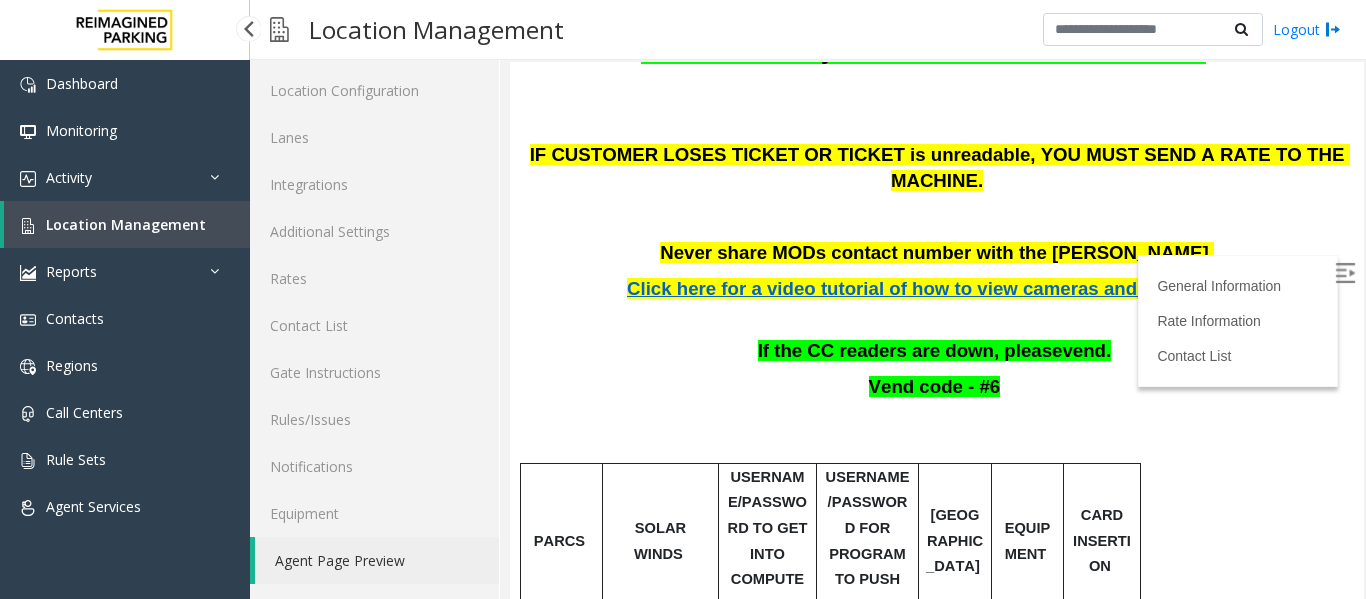 click on "Location Management" at bounding box center (126, 224) 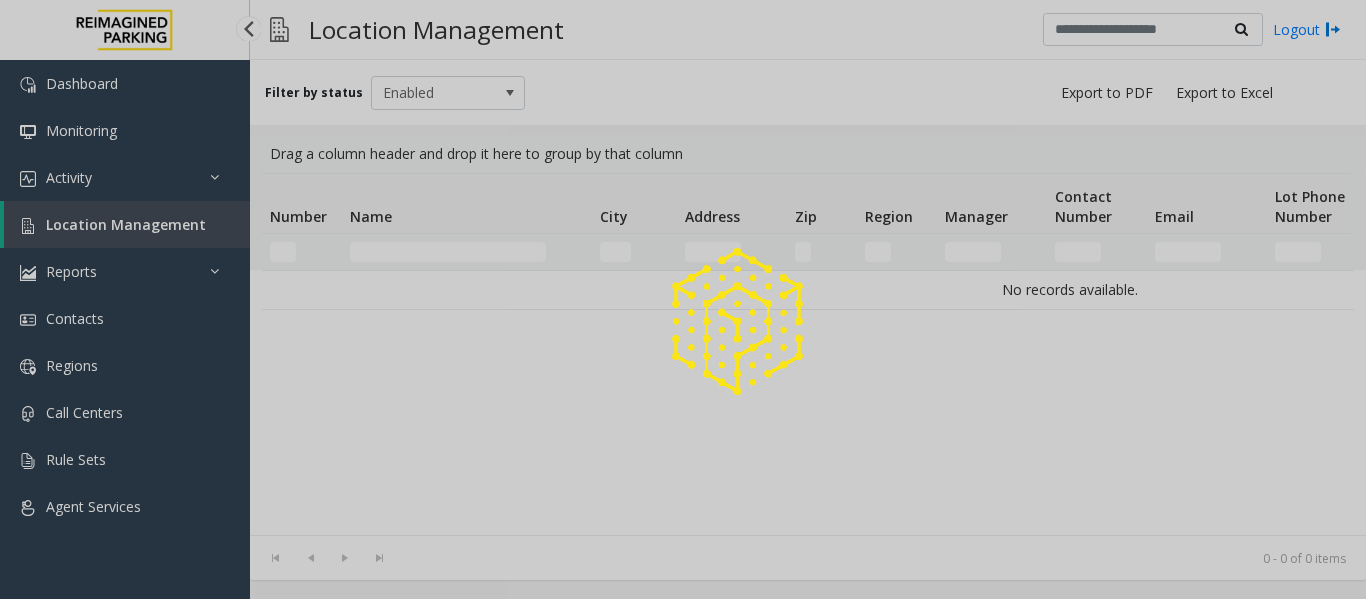 scroll, scrollTop: 0, scrollLeft: 0, axis: both 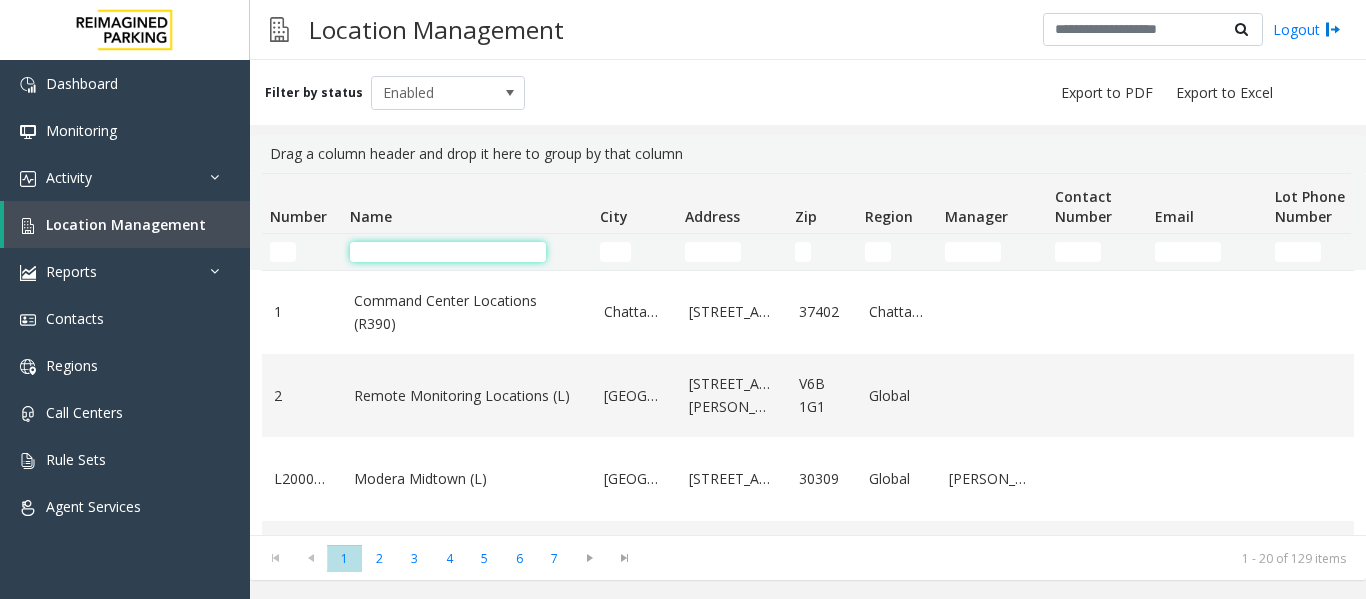 click 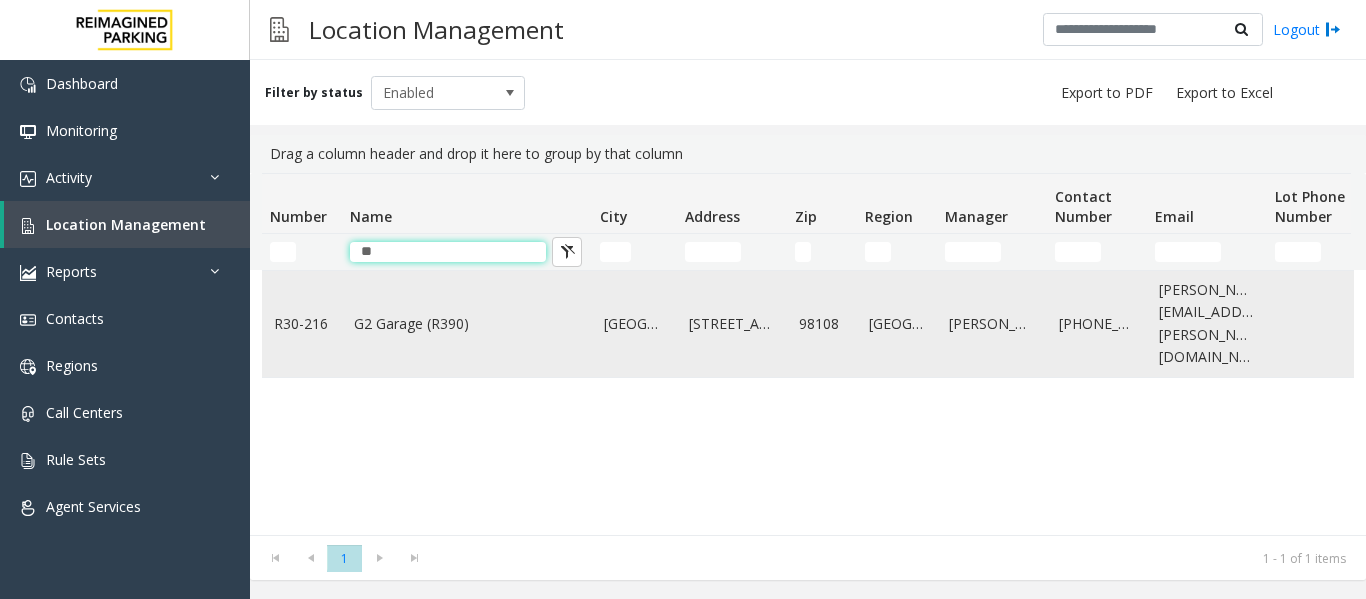 type on "**" 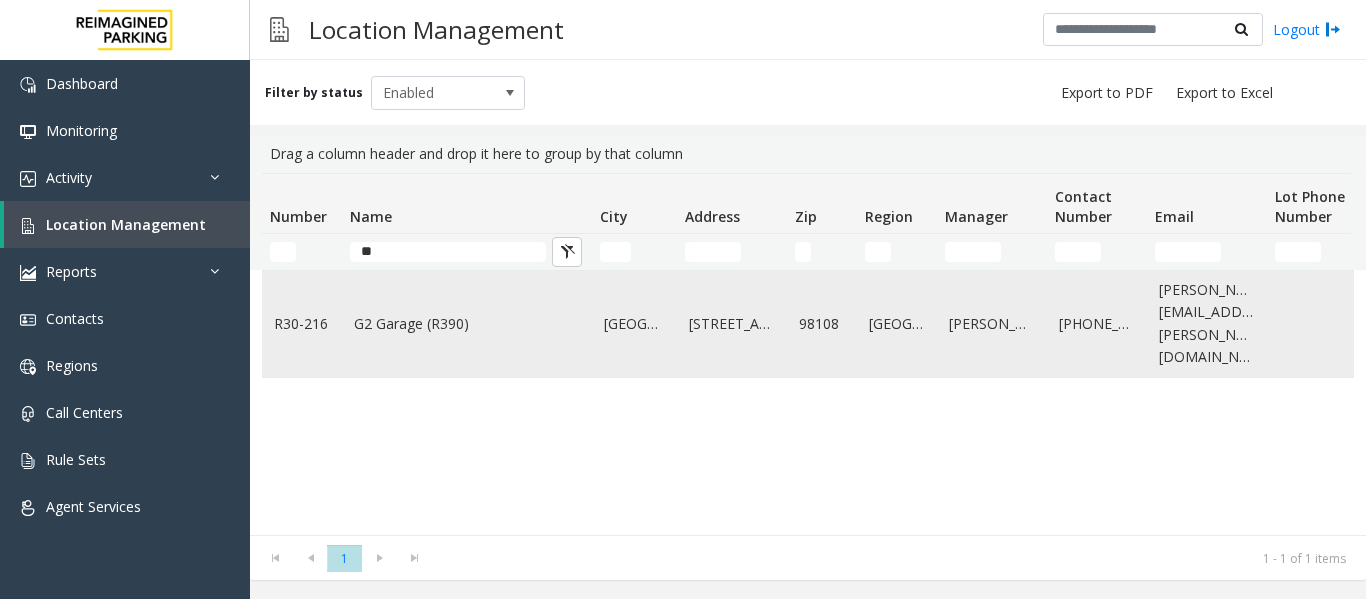 click on "G2 Garage (R390)" 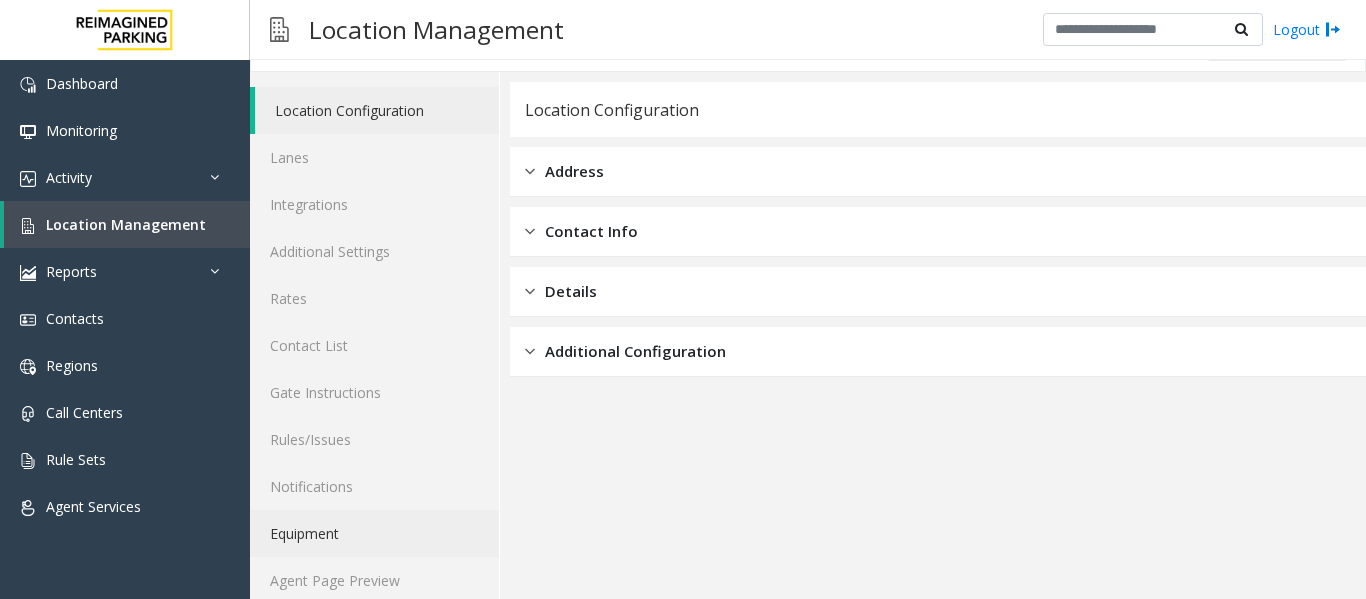 scroll, scrollTop: 60, scrollLeft: 0, axis: vertical 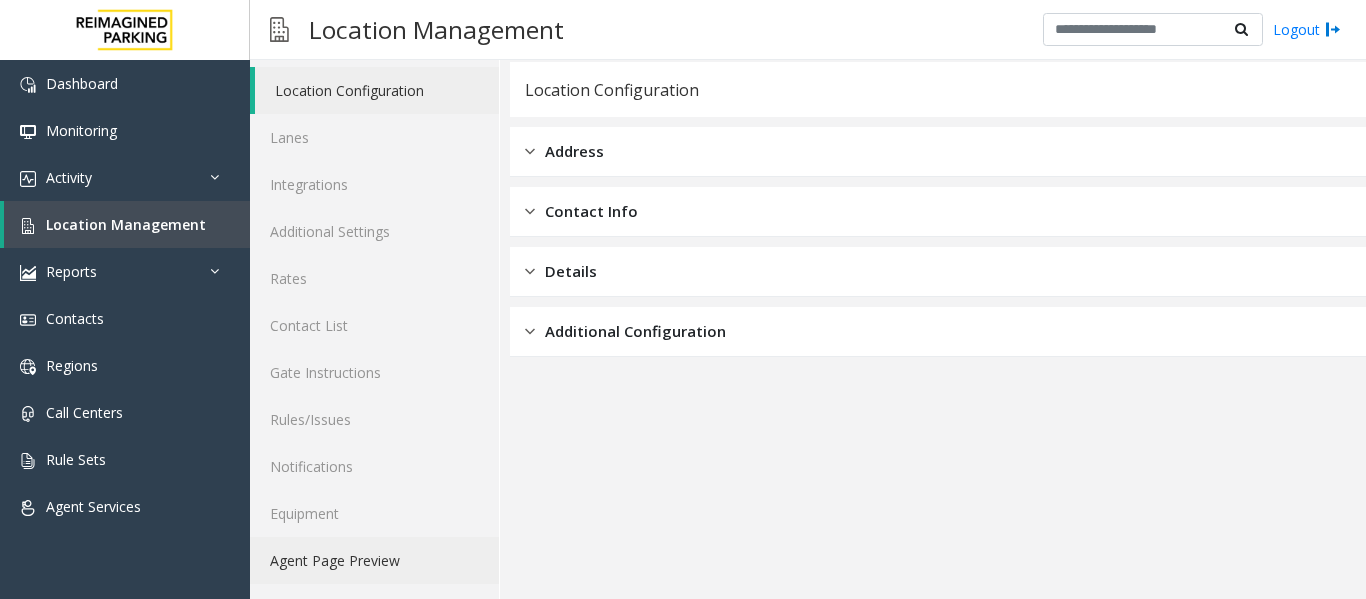 click on "Agent Page Preview" 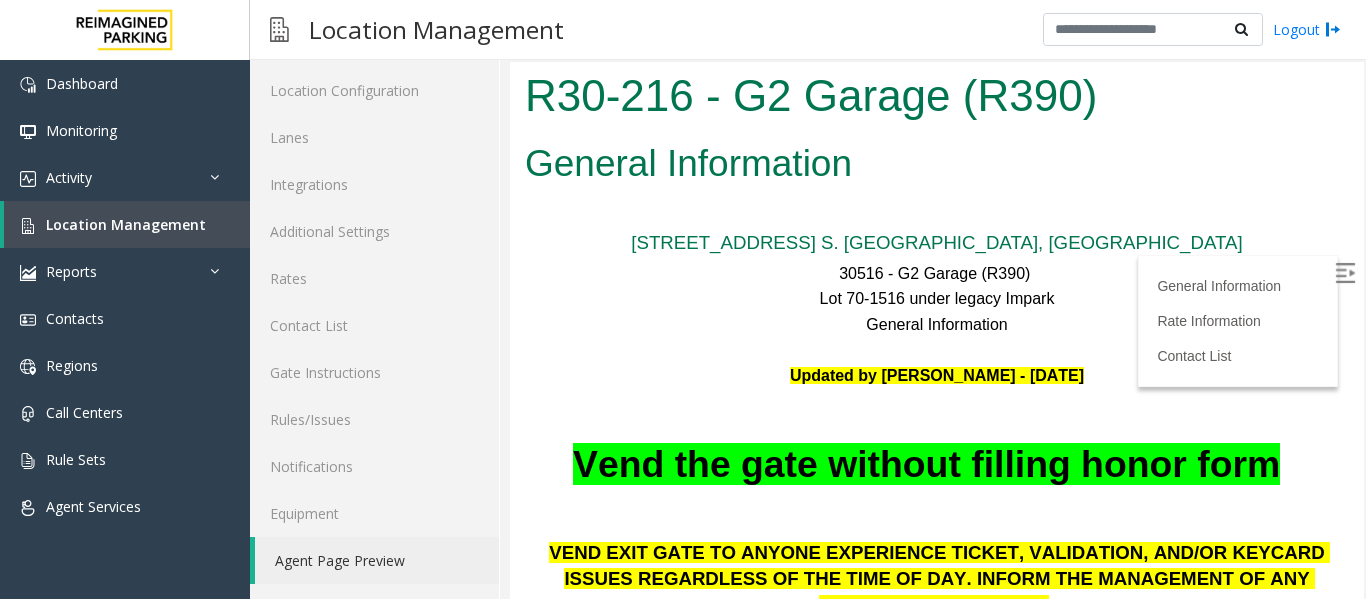 scroll, scrollTop: 0, scrollLeft: 0, axis: both 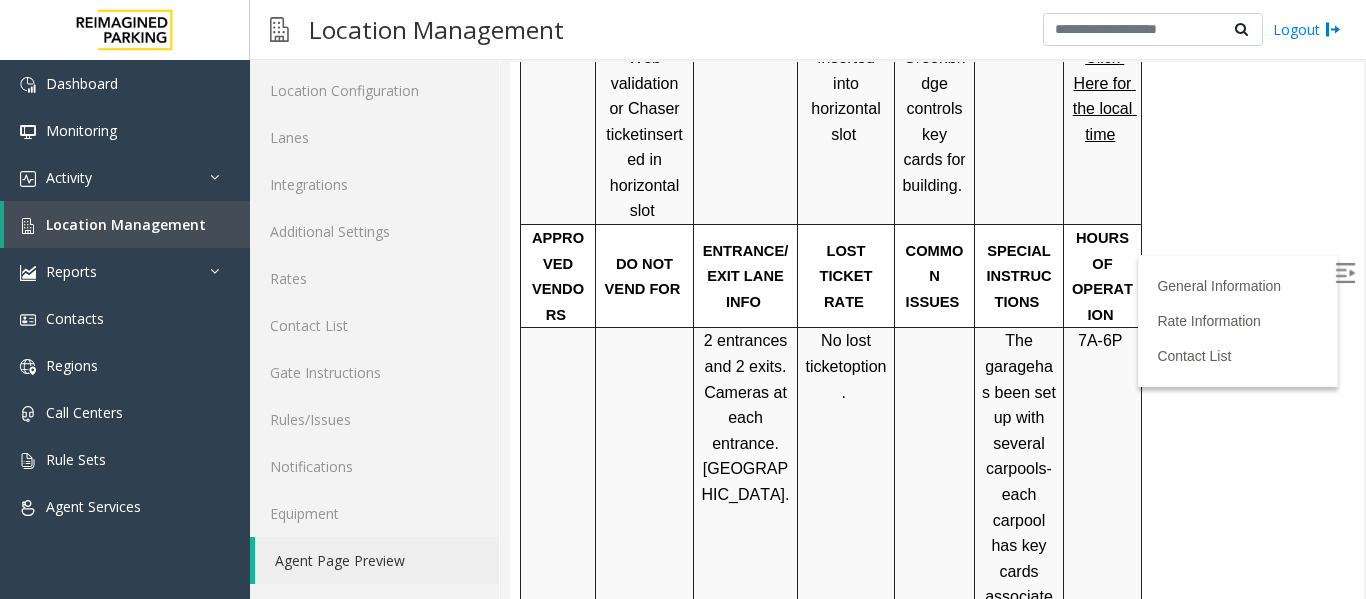 click on "PARCS   HONOR NOTICE   USERNAME   PASSWORD   PARIS   EQUIPMENT   CARD INSERTION   DataPark   here         NO POF. CC ONLY AT PIL   Inserted in vertical slot.   MAG STRIPE UP FACING LEFT   MANDATORY FIELDS   VALIDATIONS   APPROVED VALIDATION LIST   TICKET   MONTHLY CARDS/TENANTS   GARAGE LAYOUT   LOCATION TIME     Web validation or Chaser ticket  inserted in horizontal slot     Inserted into horizontal slot   Greenbridge controls key cards for building.     Click Here for the local time   APPROVED VENDORS   DO NOT VEND FOR   ENTRANCE/EXIT LANE INFO   LOST TICKET RATE   COMMON ISSUES   SPECIAL INSTRUCTIONS   HOURS OF OPERATION       2 entrances and 2 exits. Cameras at each entrance. [GEOGRAPHIC_DATA].   No lost ticket  option .       The garage  has been set up with several carpools- each carpool has key cards associated to the account and only 1 key card can be used at a time. If another rider in that carpool rode on their own and tried to access the  garage,  they" at bounding box center [934, 505] 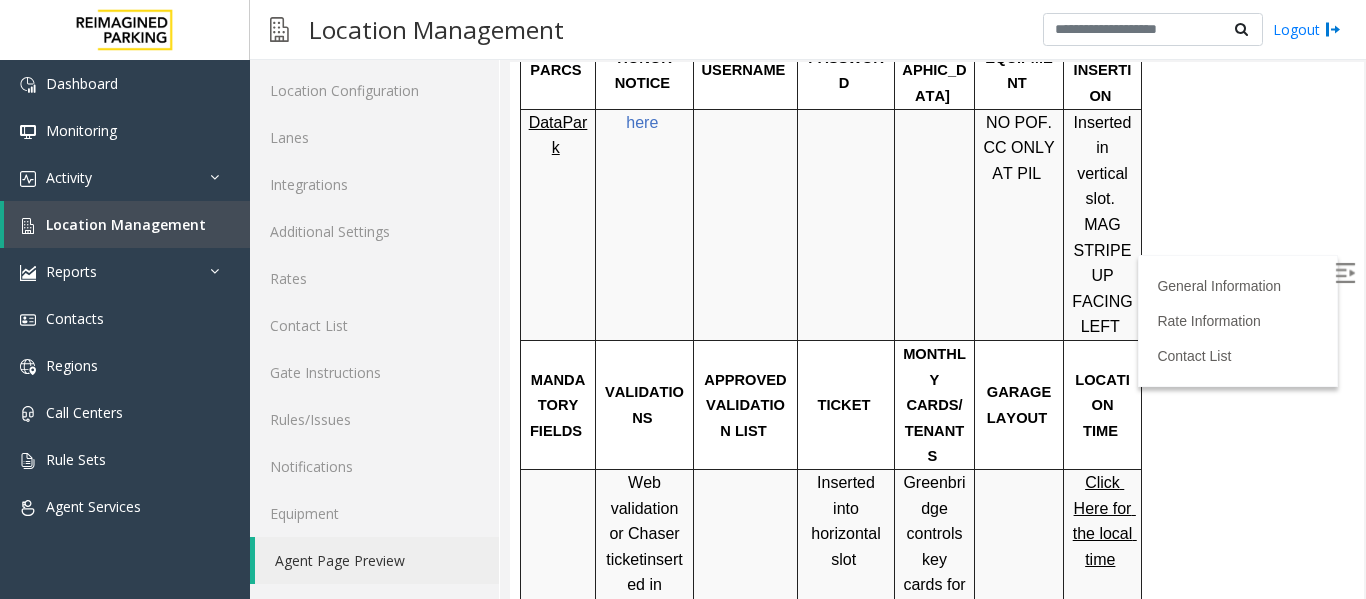 scroll, scrollTop: 800, scrollLeft: 0, axis: vertical 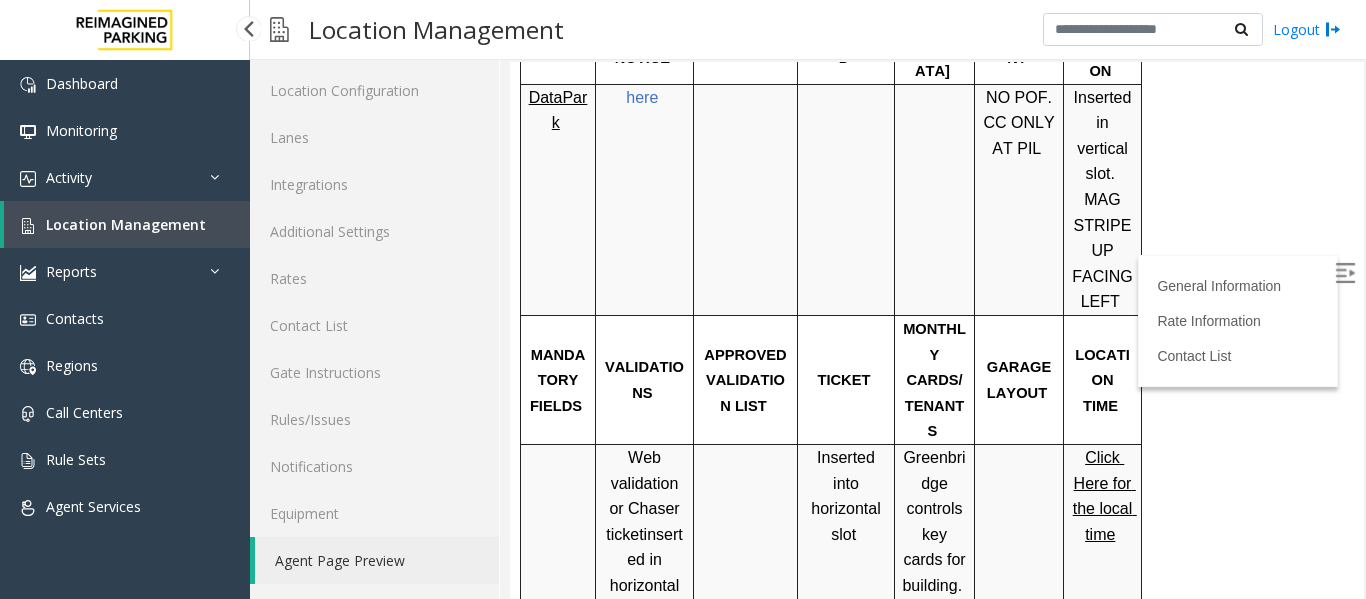 click on "Location Management" at bounding box center (126, 224) 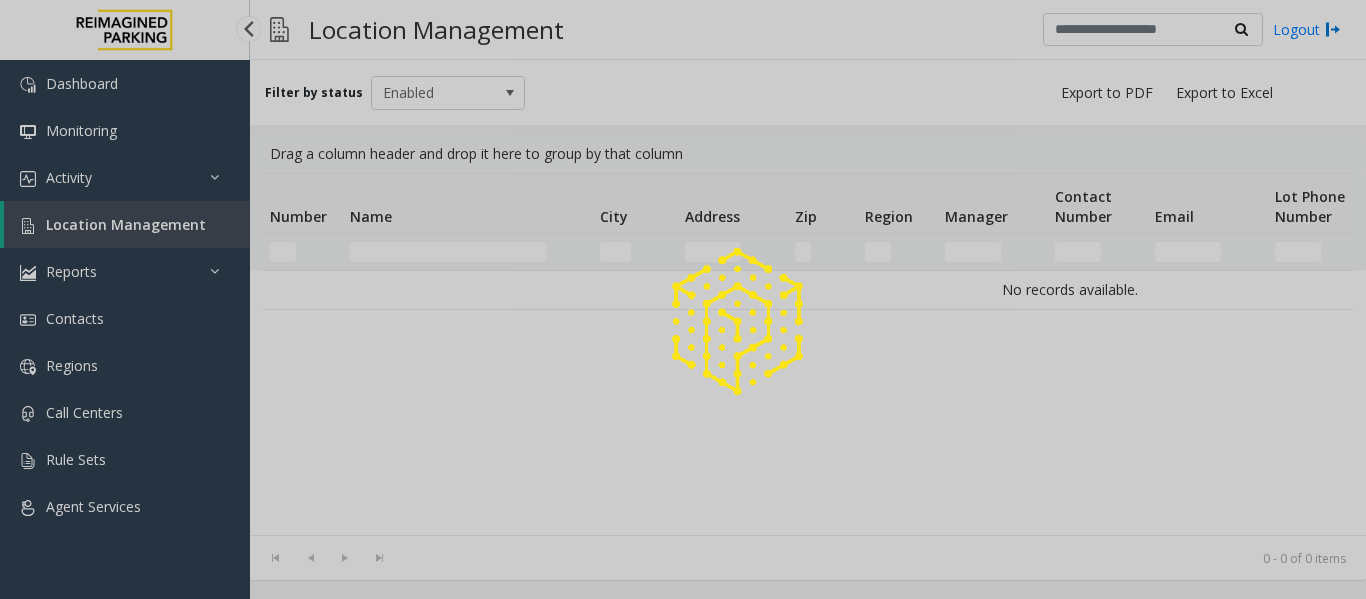 scroll, scrollTop: 0, scrollLeft: 0, axis: both 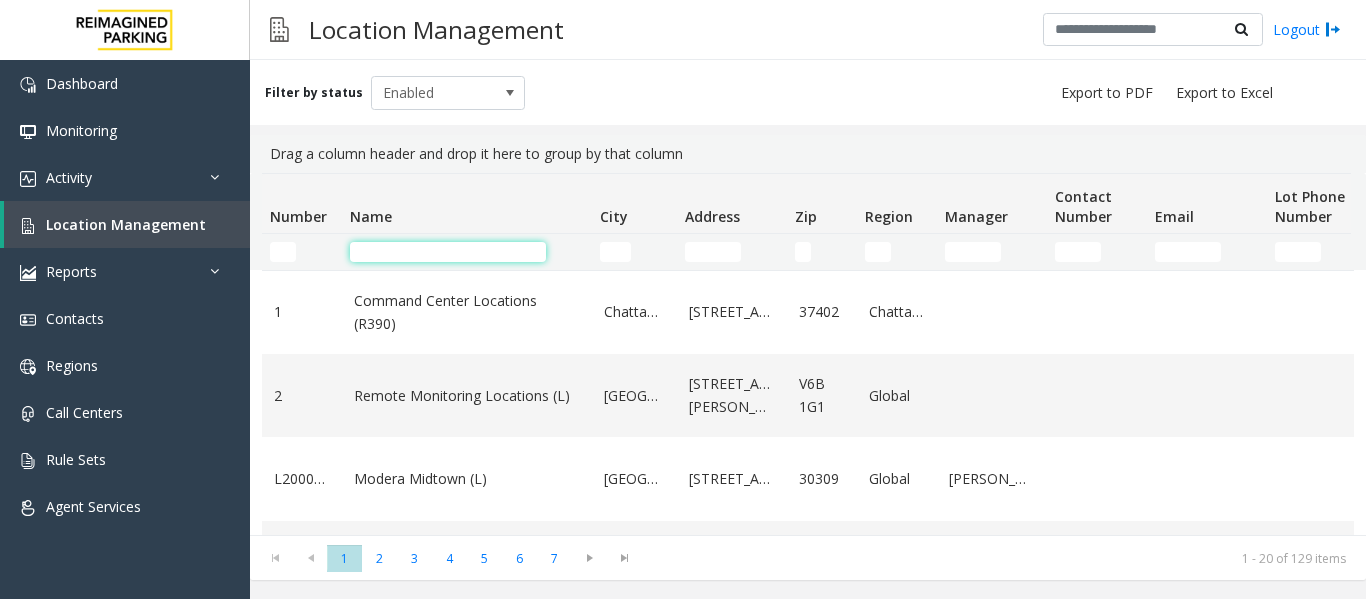 click 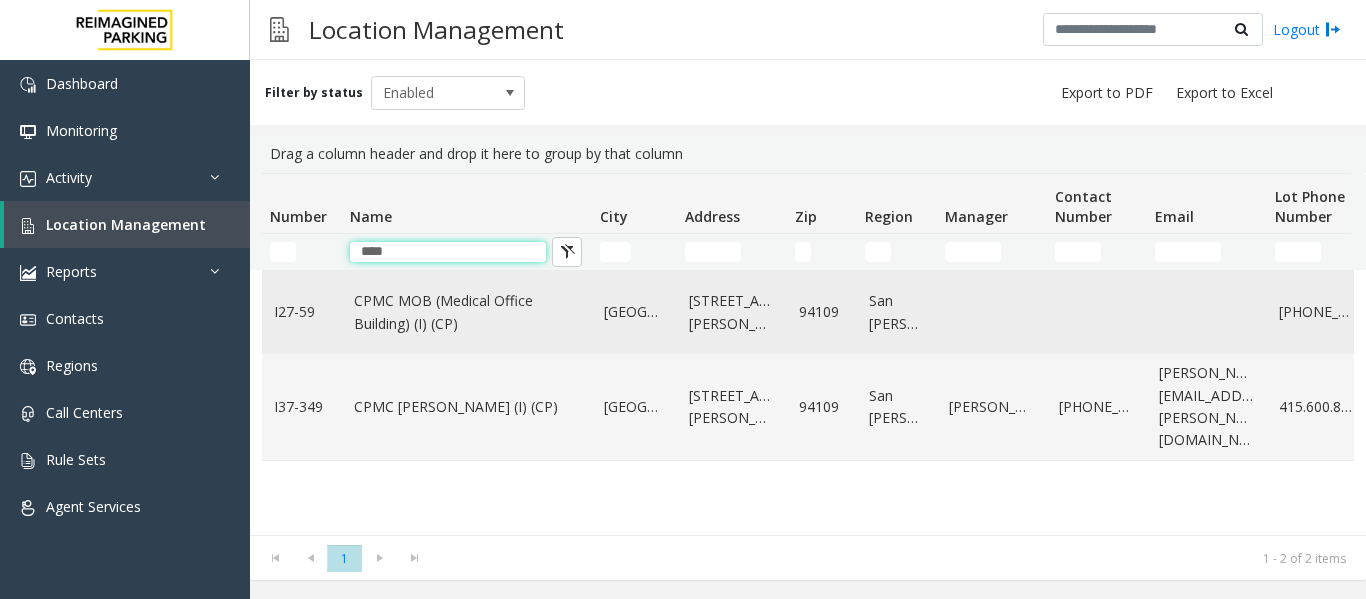 type on "****" 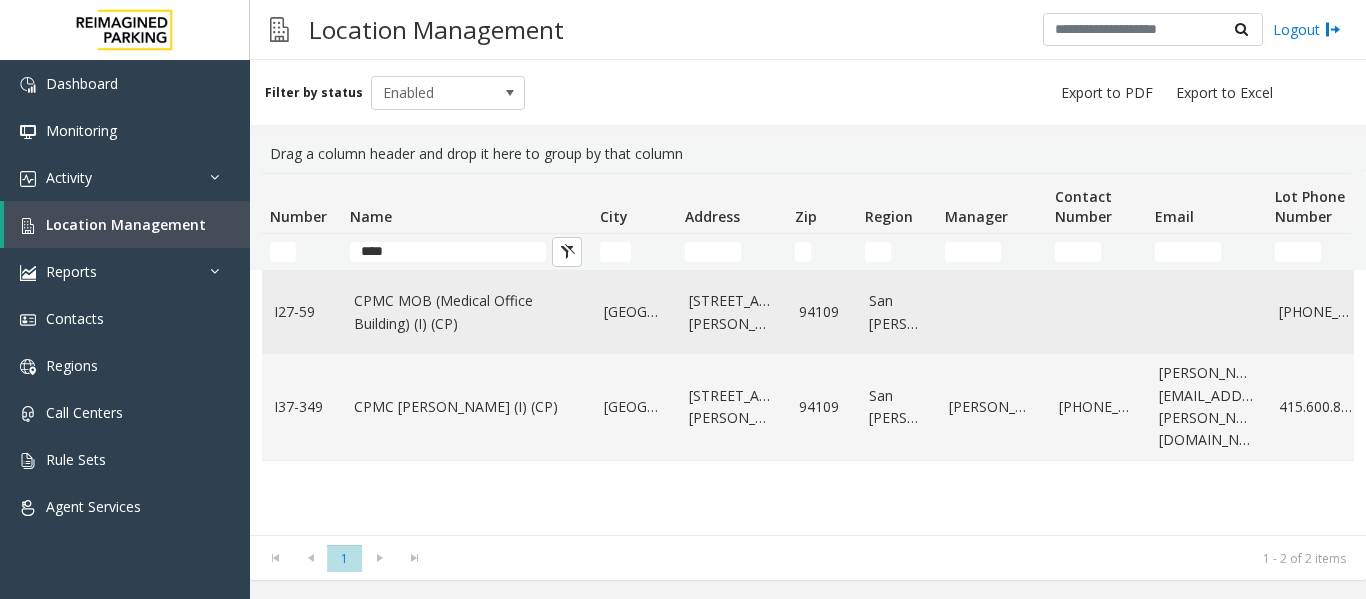 click on "CPMC MOB (Medical Office Building) (I) (CP)" 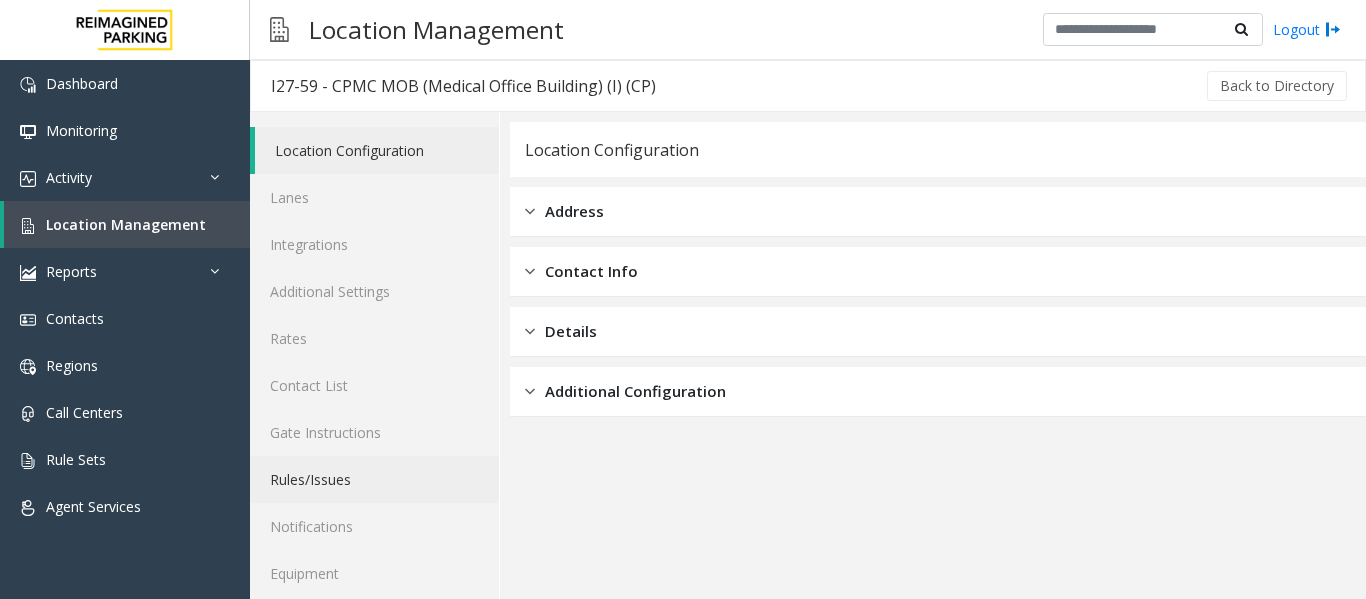 scroll, scrollTop: 60, scrollLeft: 0, axis: vertical 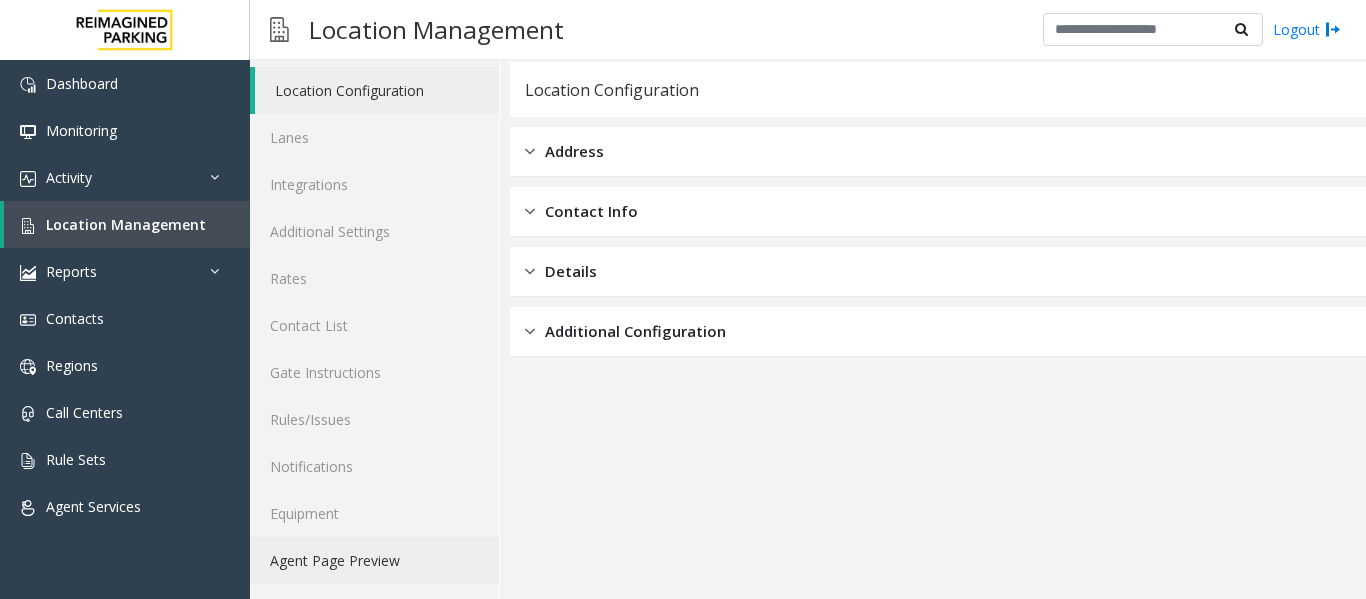 click on "Agent Page Preview" 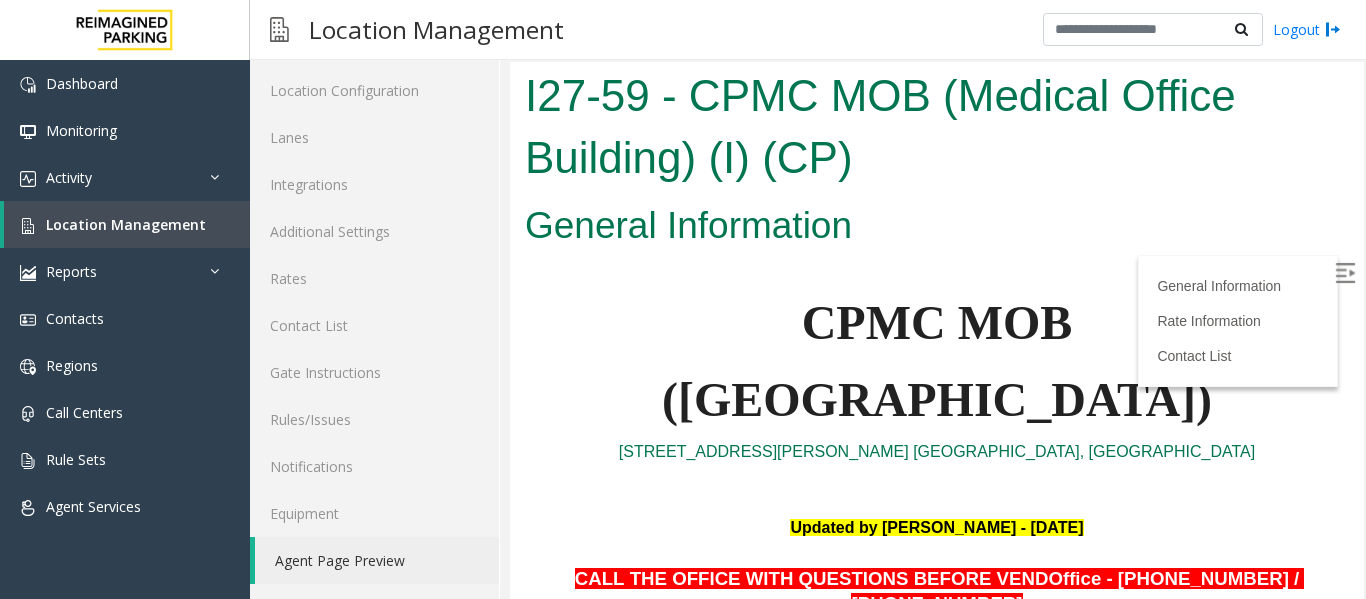 scroll, scrollTop: 0, scrollLeft: 0, axis: both 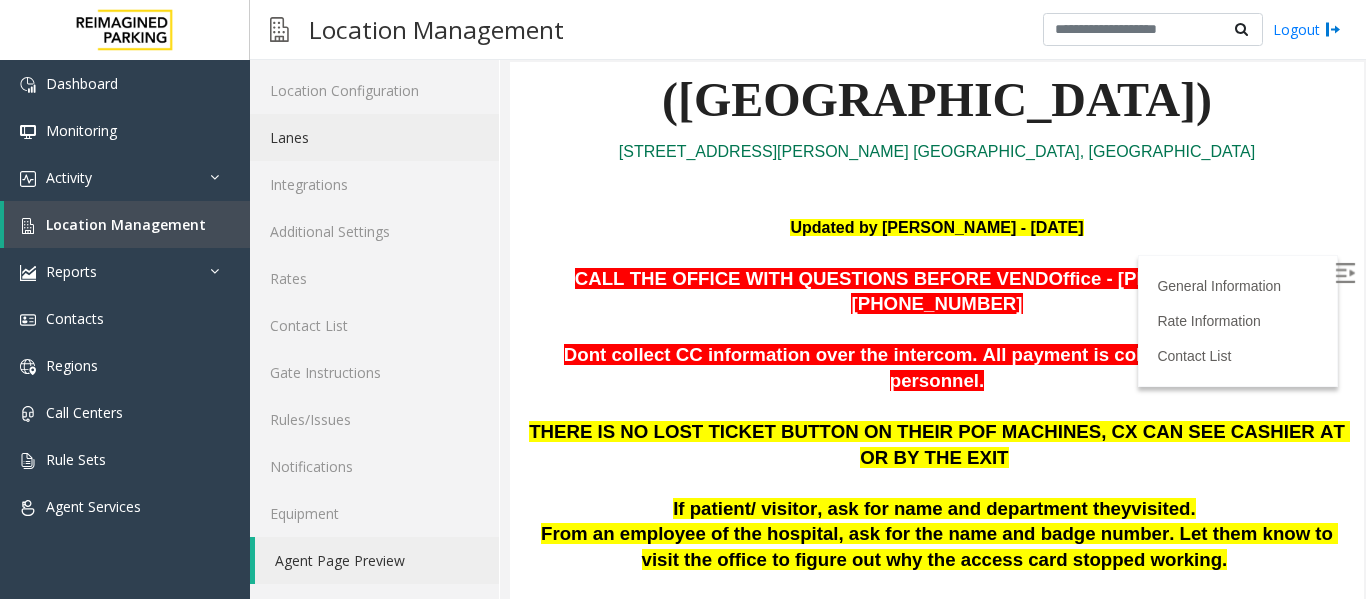 click on "Lanes" 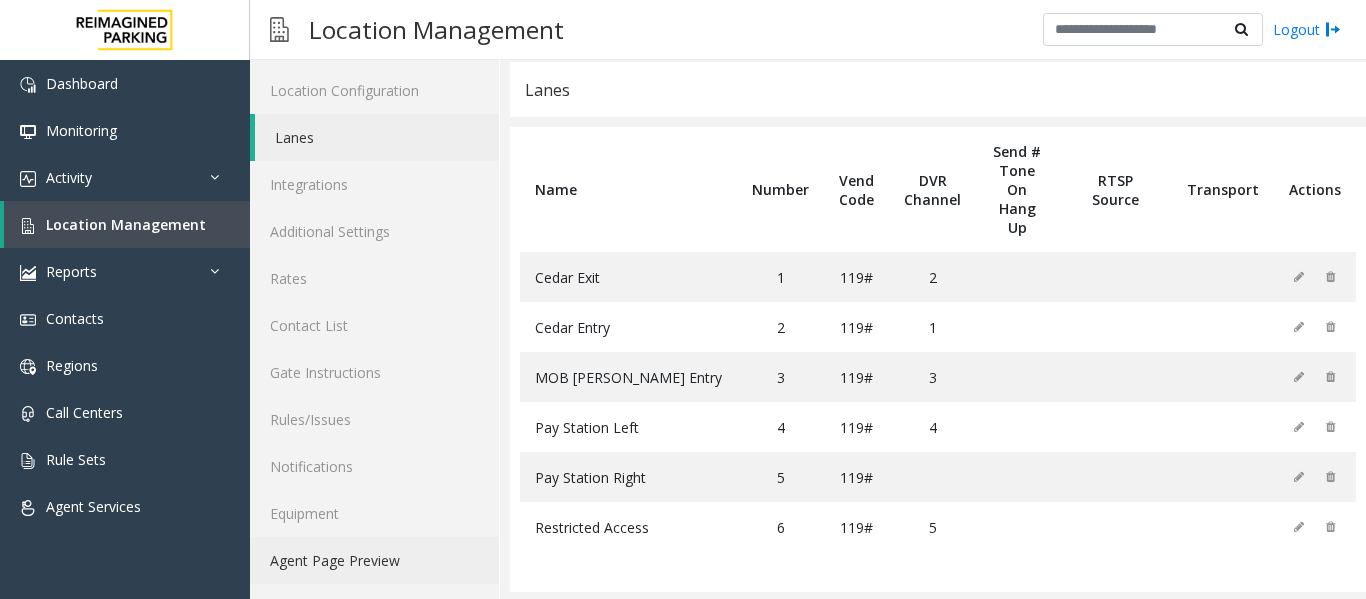 click on "Agent Page Preview" 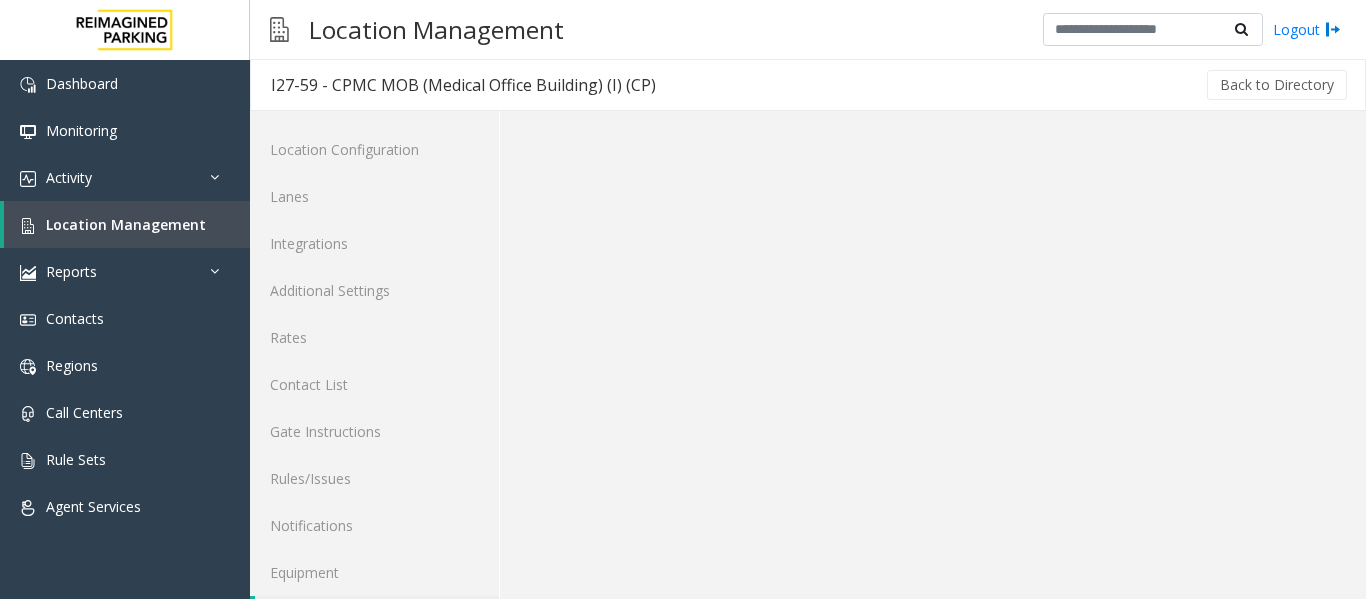 scroll, scrollTop: 0, scrollLeft: 0, axis: both 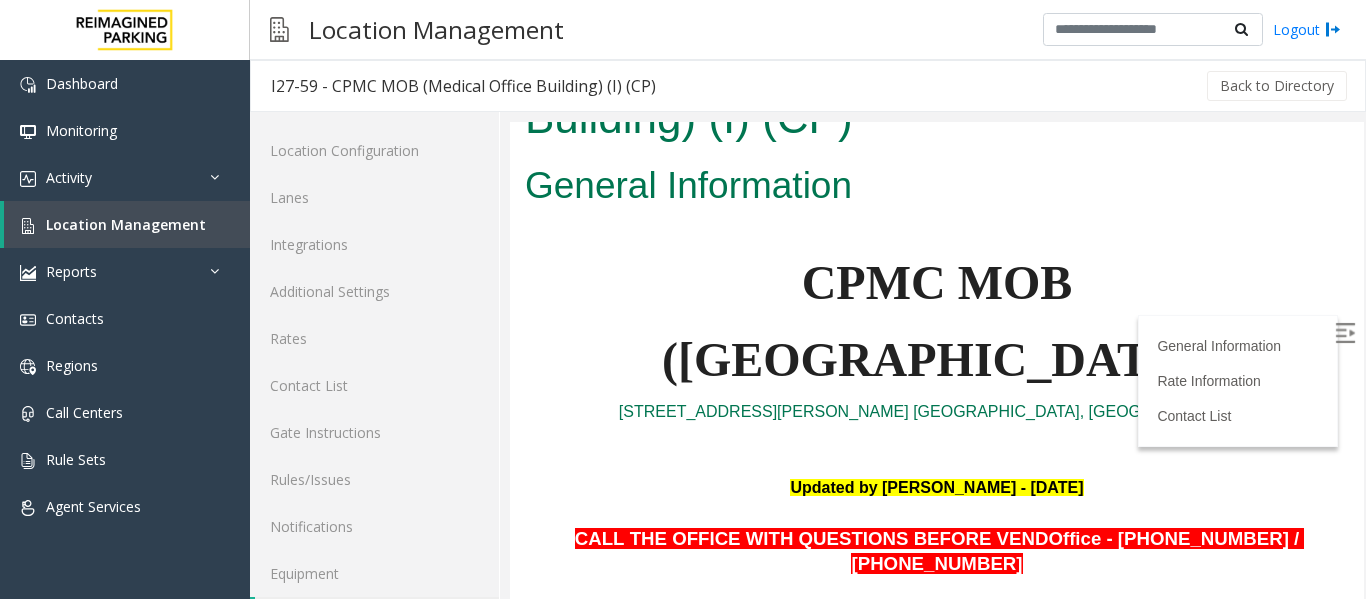 click at bounding box center [1345, 333] 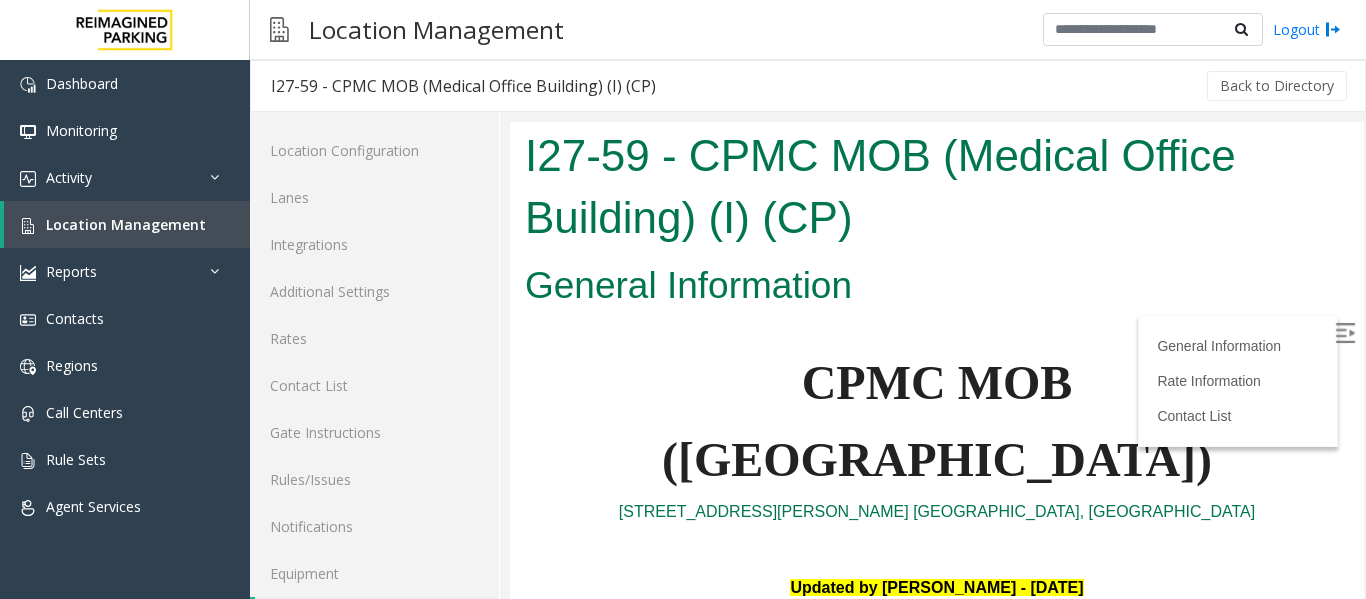 scroll, scrollTop: 308, scrollLeft: 0, axis: vertical 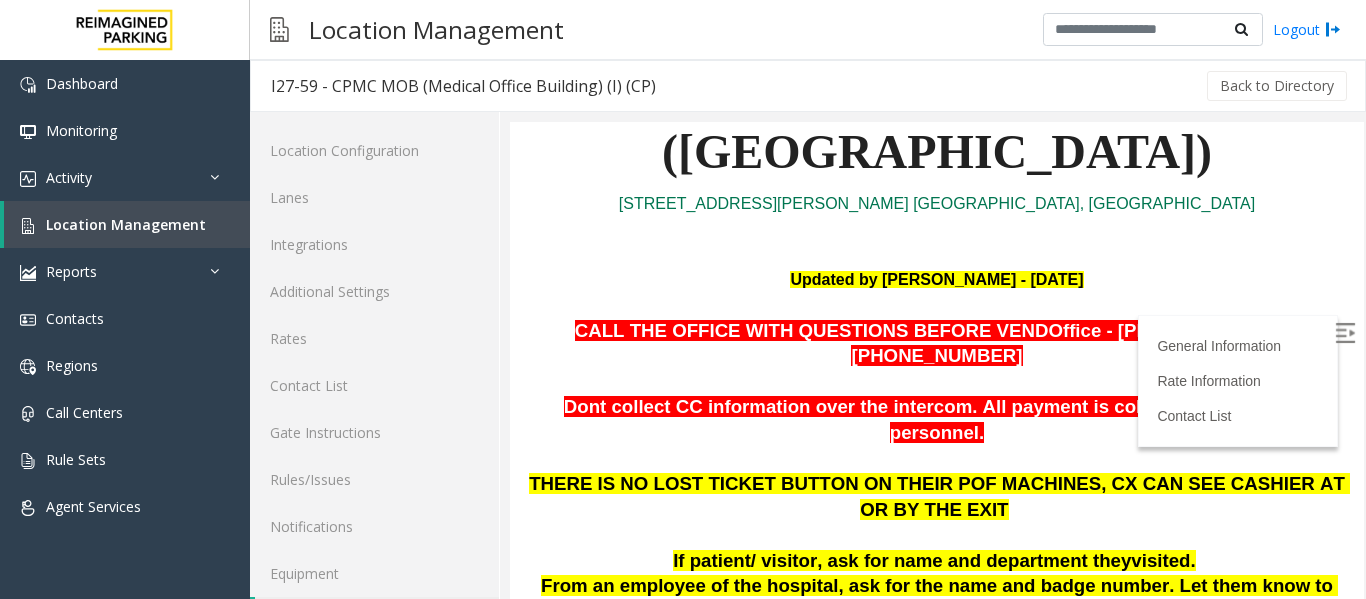 click at bounding box center (1345, 333) 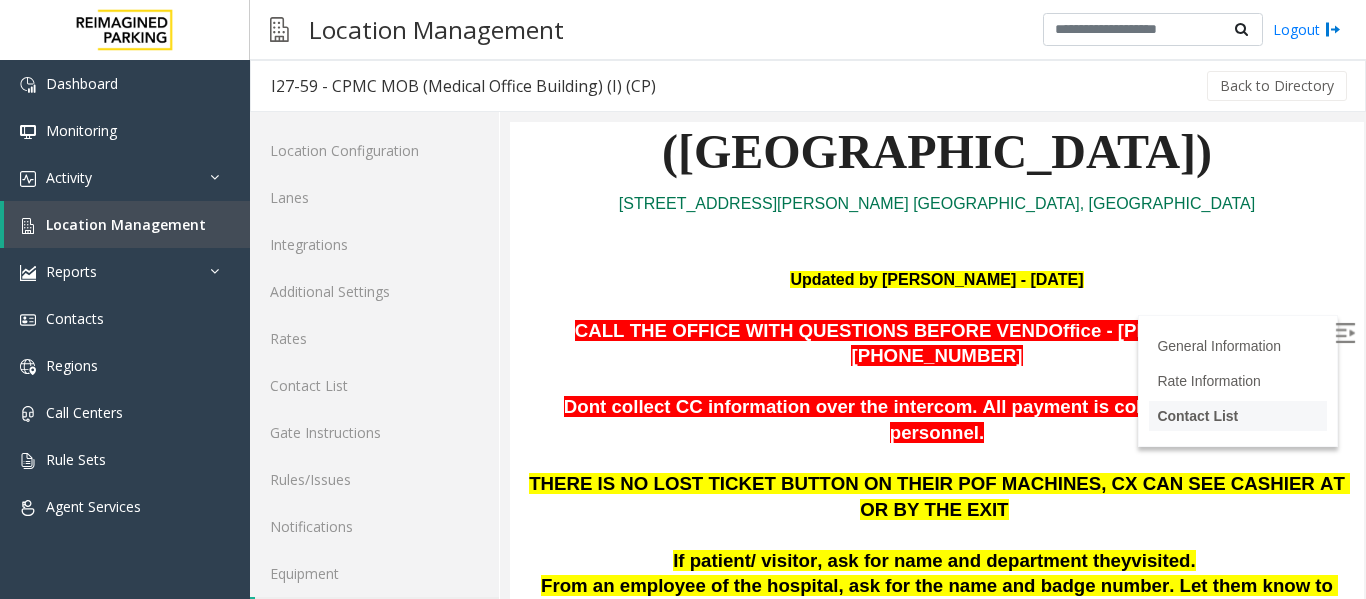 click on "Contact List" at bounding box center [1197, 416] 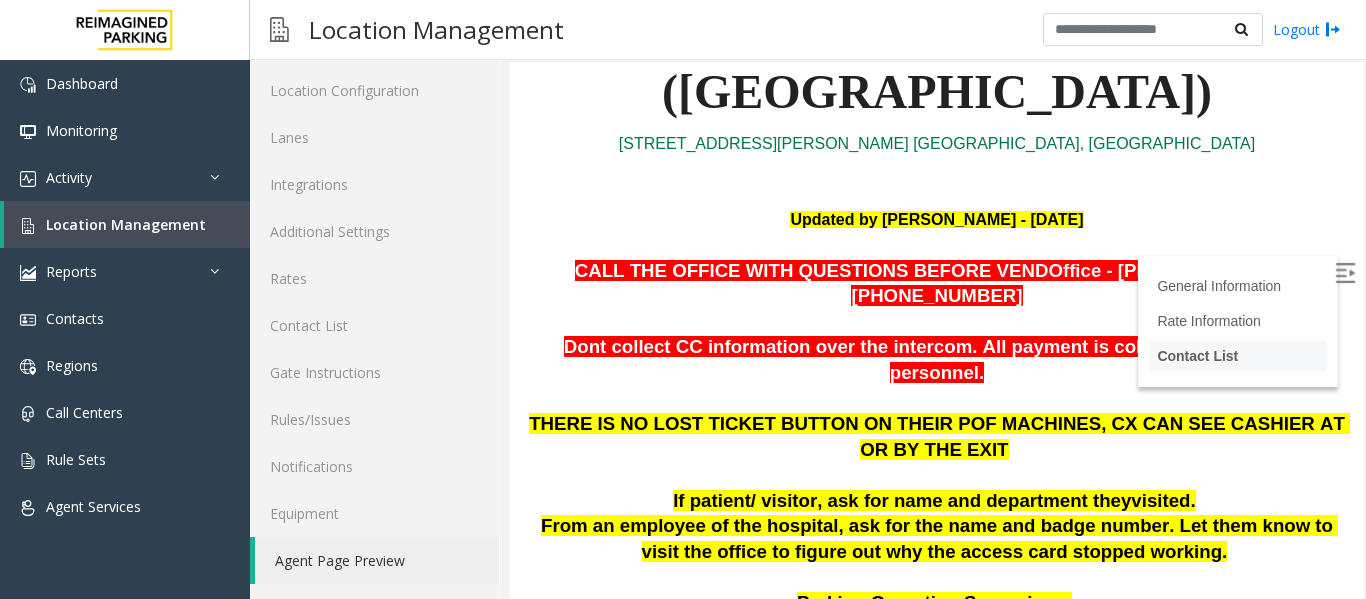 scroll, scrollTop: 2594, scrollLeft: 0, axis: vertical 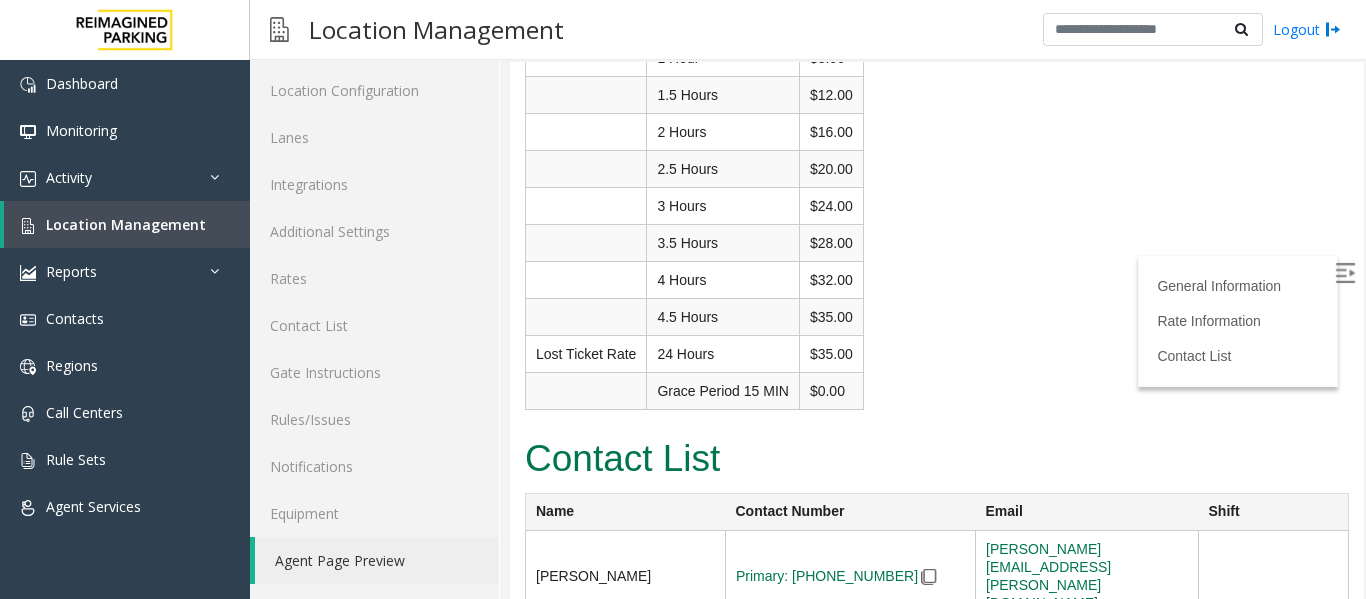 click at bounding box center (1347, 276) 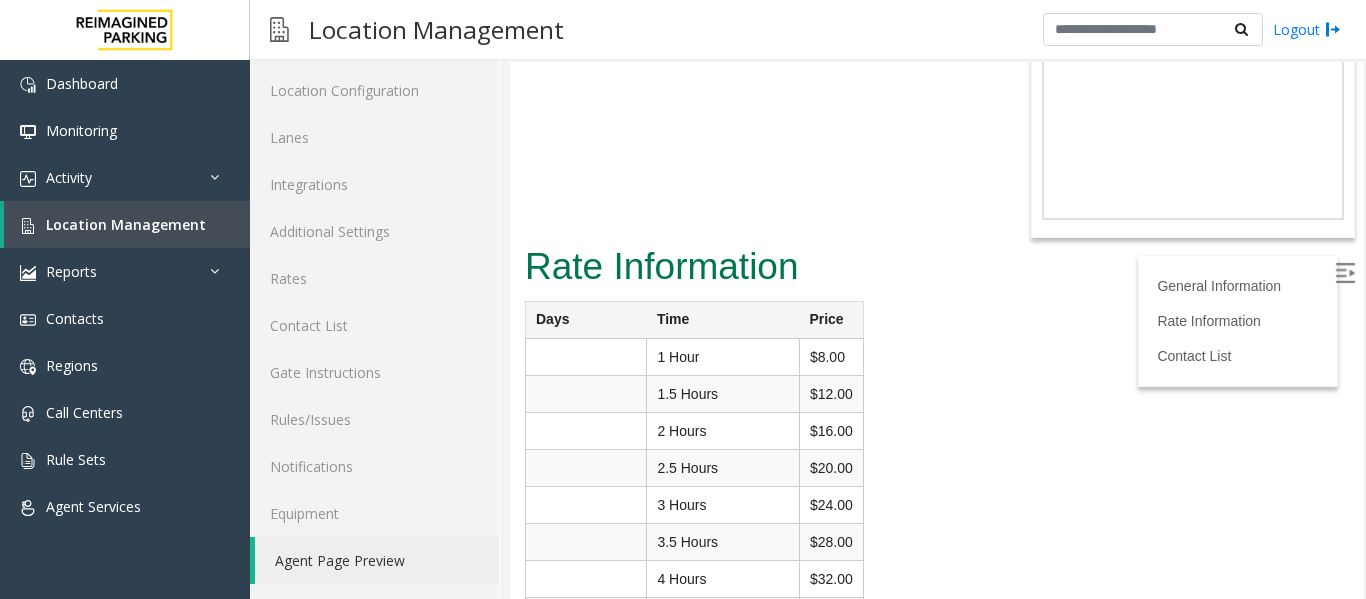 scroll, scrollTop: 2294, scrollLeft: 0, axis: vertical 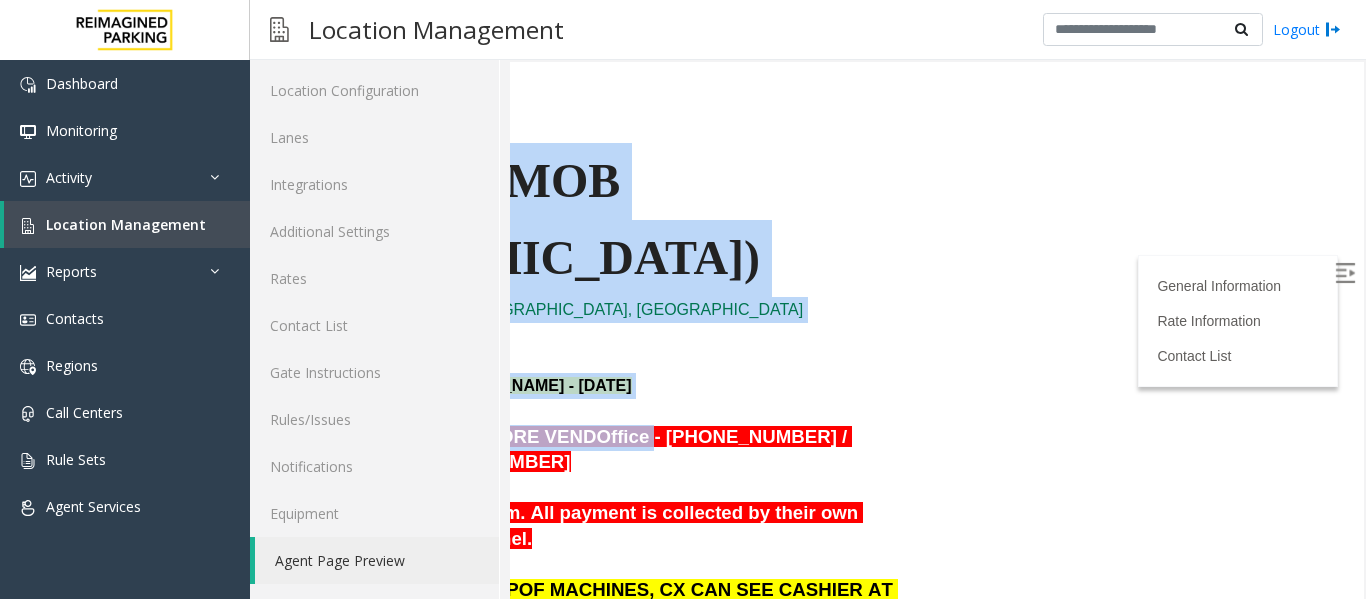 drag, startPoint x: 1020, startPoint y: 445, endPoint x: 1337, endPoint y: 445, distance: 317 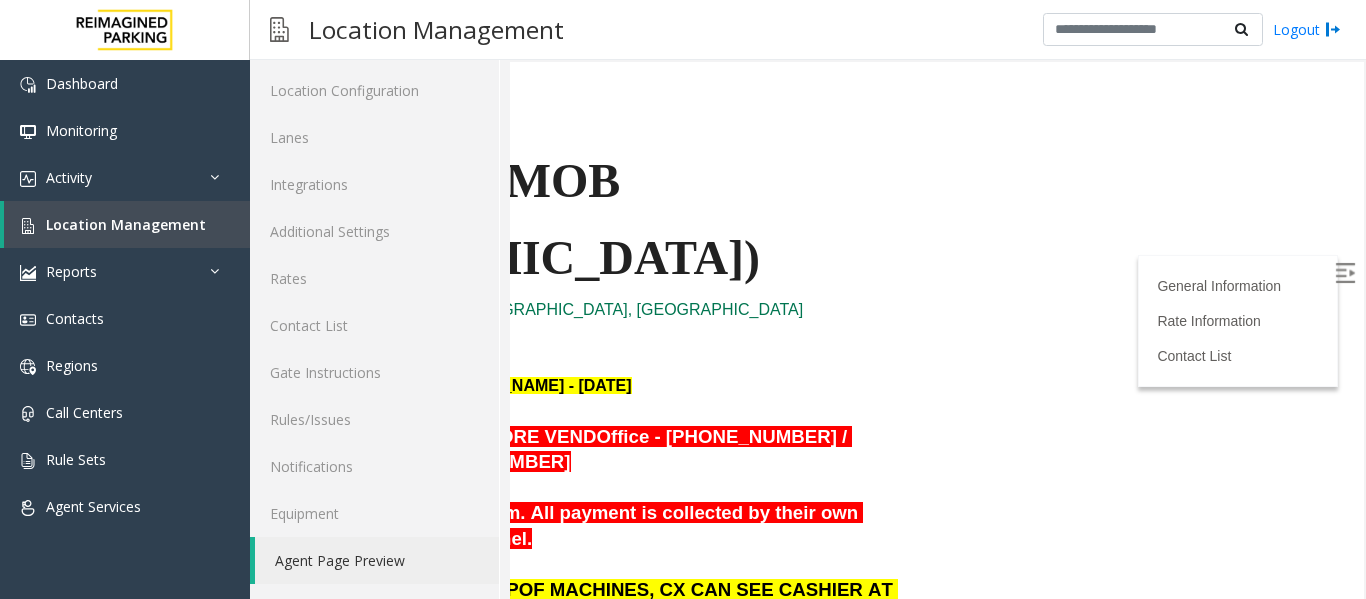 click on "I27-59 - CPMC MOB (Medical Office Building) (I) (CP)
General Information
CPMC MOB ([GEOGRAPHIC_DATA]) [STREET_ADDRESS][PERSON_NAME] [GEOGRAPHIC_DATA], [GEOGRAPHIC_DATA] Updated by [PERSON_NAME] - [DATE] CALL THE OFFICE WITH QUESTIONS BEFORE VEND  Office - [PHONE_NUMBER] / [PHONE_NUMBER] Dont collect CC information over the intercom. All payment is collected by their own personnel.    THERE IS NO LOST TICKET BUTTON ON THEIR POF MACHINES, CX CAN SEE CASHIER AT OR BY THE EXIT     If patient/ visitor, ask for name and department they  visited.   From an employee of the hospital, ask for the name and badge number. Let them know to visit the office to figure out why the access card stopped working.     Parking Operation Supervisors    [PERSON_NAME]  [PHONE_NUMBER]    [PERSON_NAME] [PHONE_NUMBER]   PARCS   SOLAR WINDS   USERNAME   PASSWORD   PARIS   EQUIPMENT   CARD INSERTION   DataPark                     MANDATORY FIELDS   VALIDATIONS   APPROVED VALIDATION LIST" at bounding box center [485, 188] 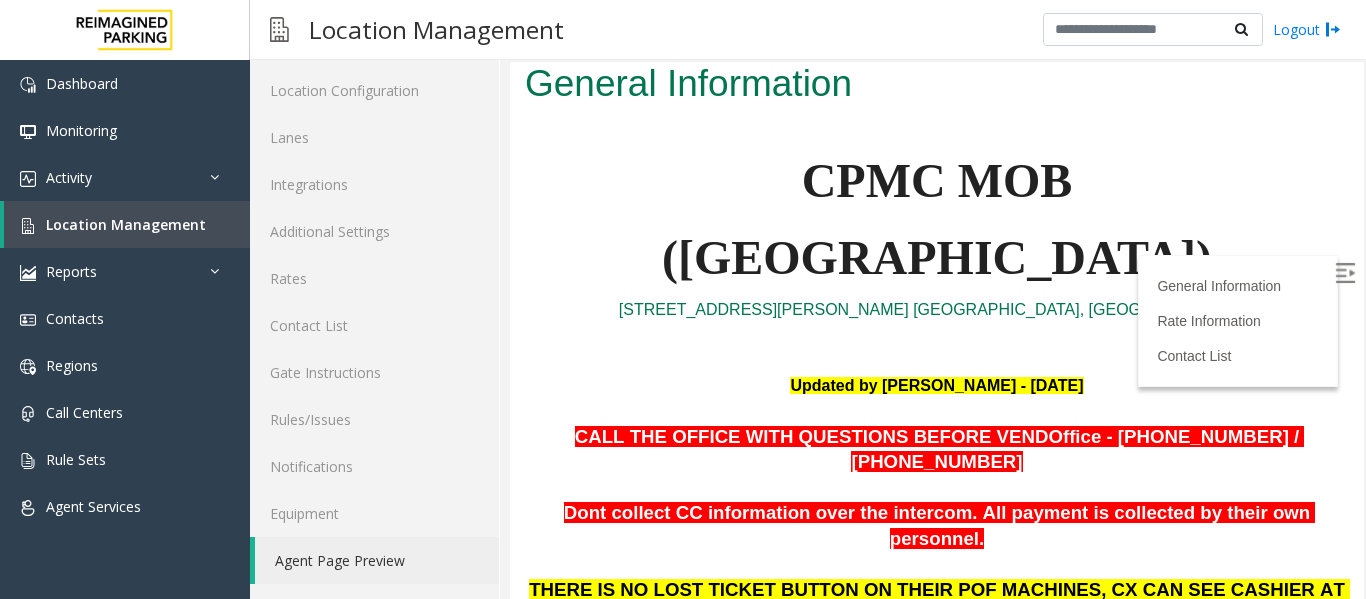 click at bounding box center (937, 335) 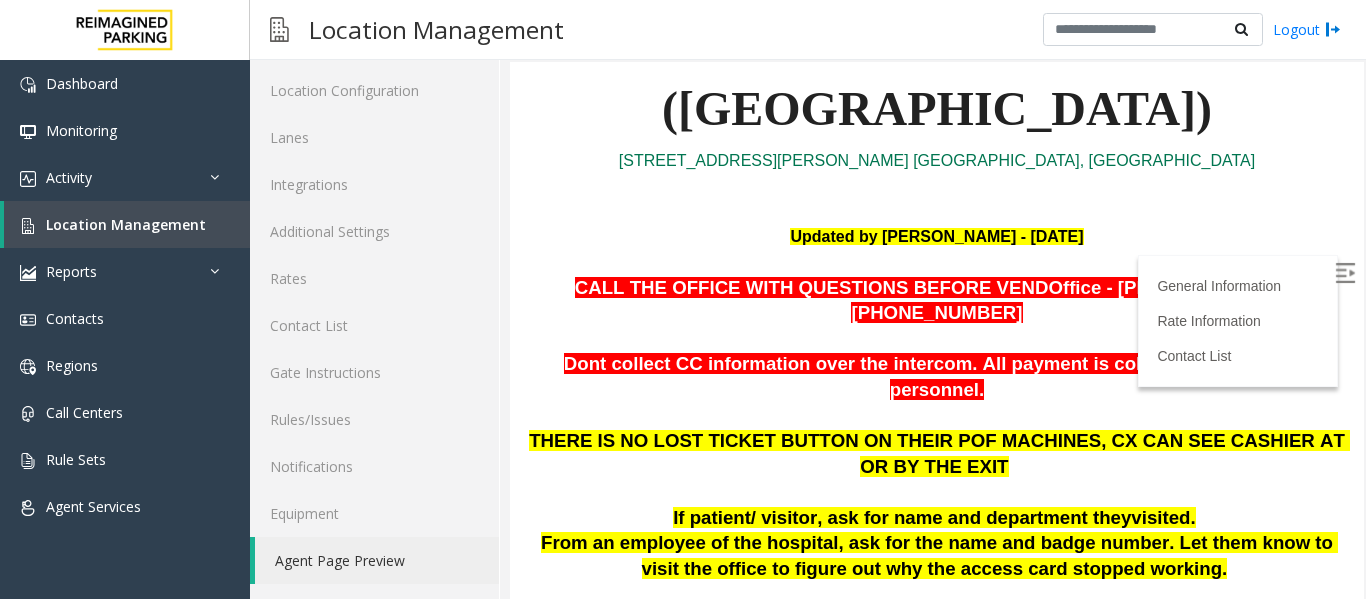 scroll, scrollTop: 242, scrollLeft: 0, axis: vertical 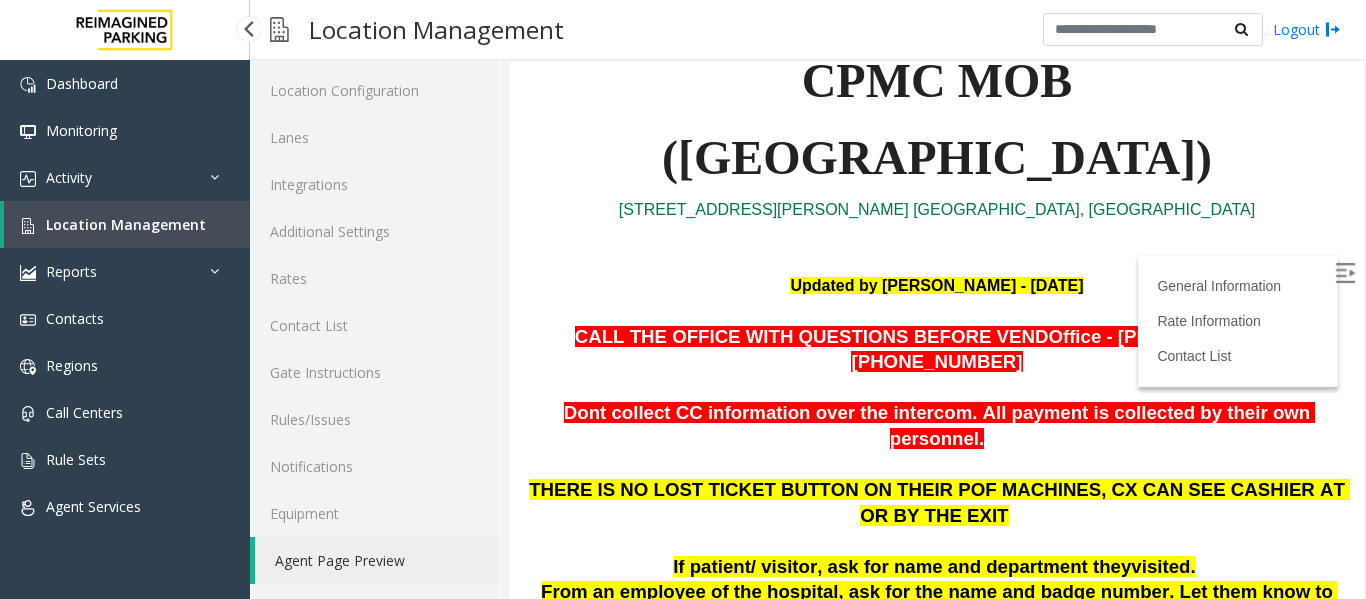 click on "Location Management" at bounding box center (126, 224) 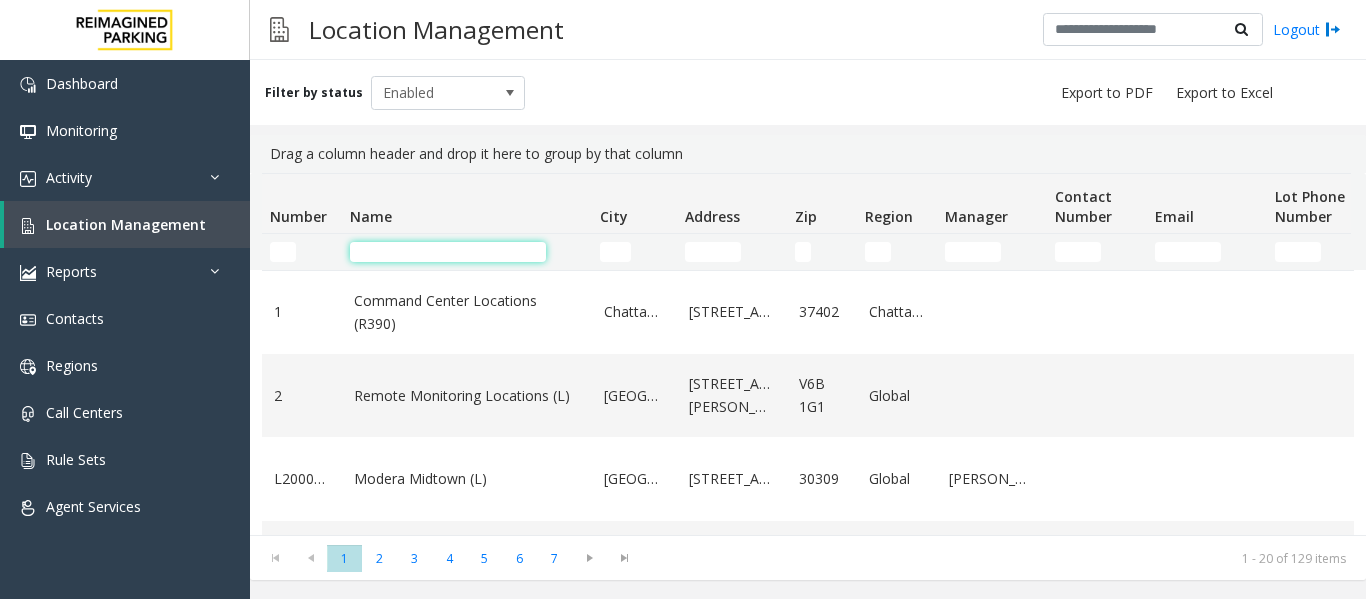 click 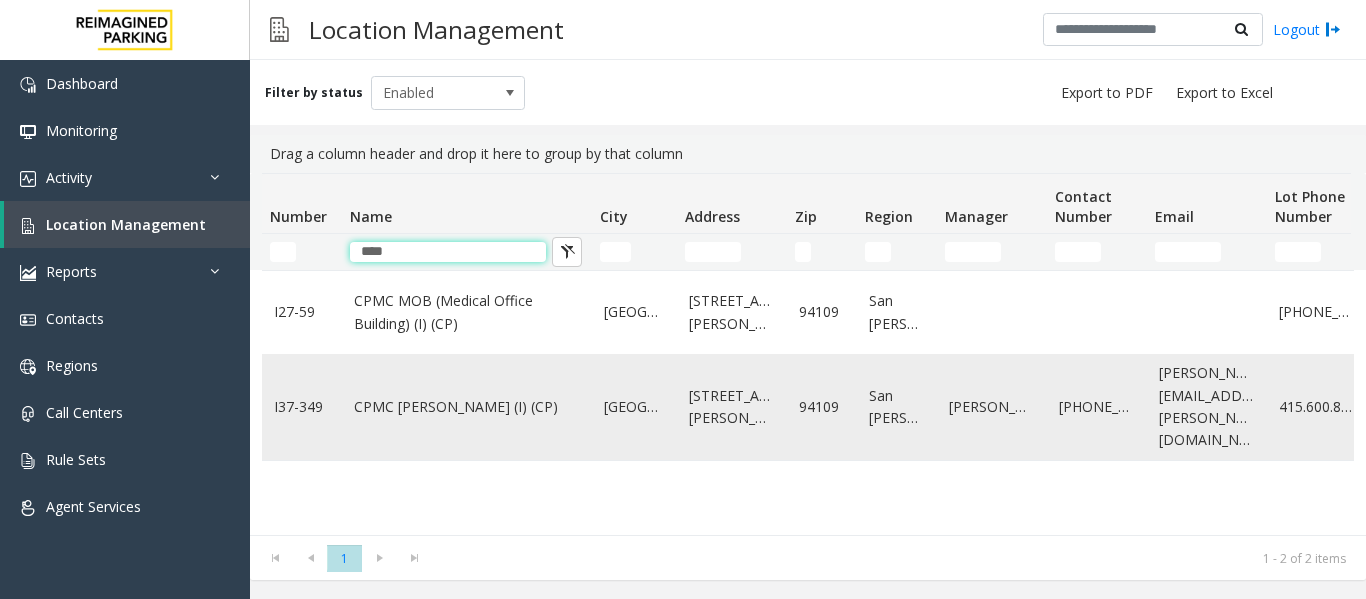 type on "****" 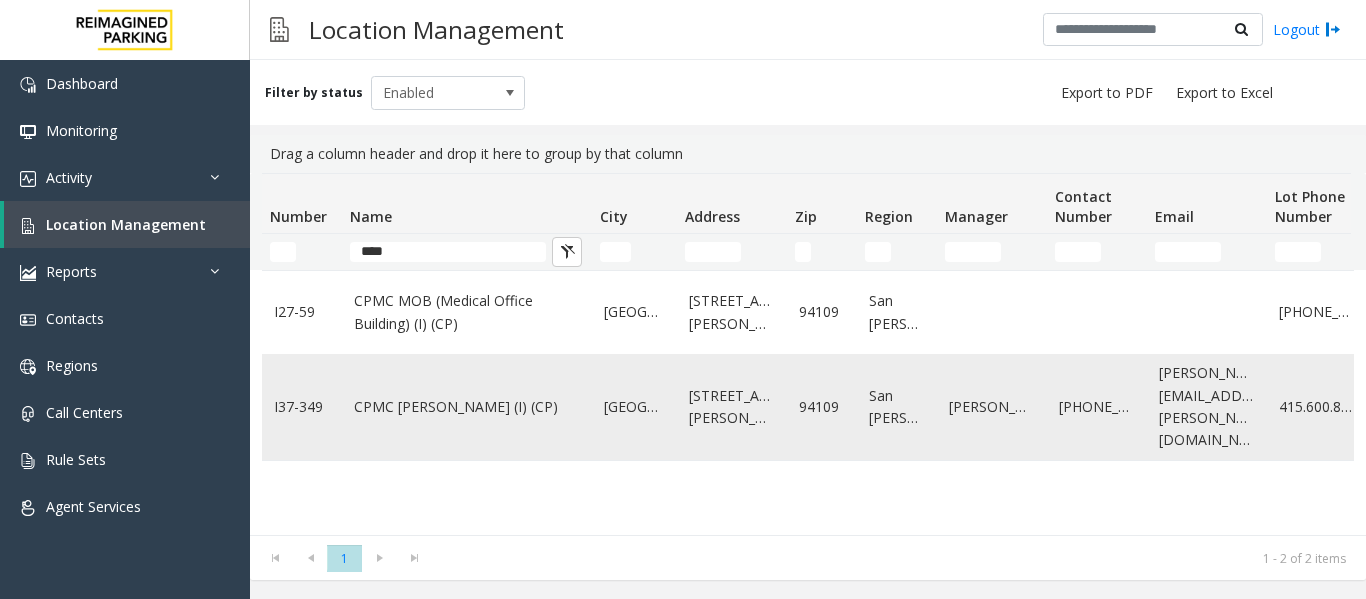 click on "CPMC [PERSON_NAME] (I) (CP)" 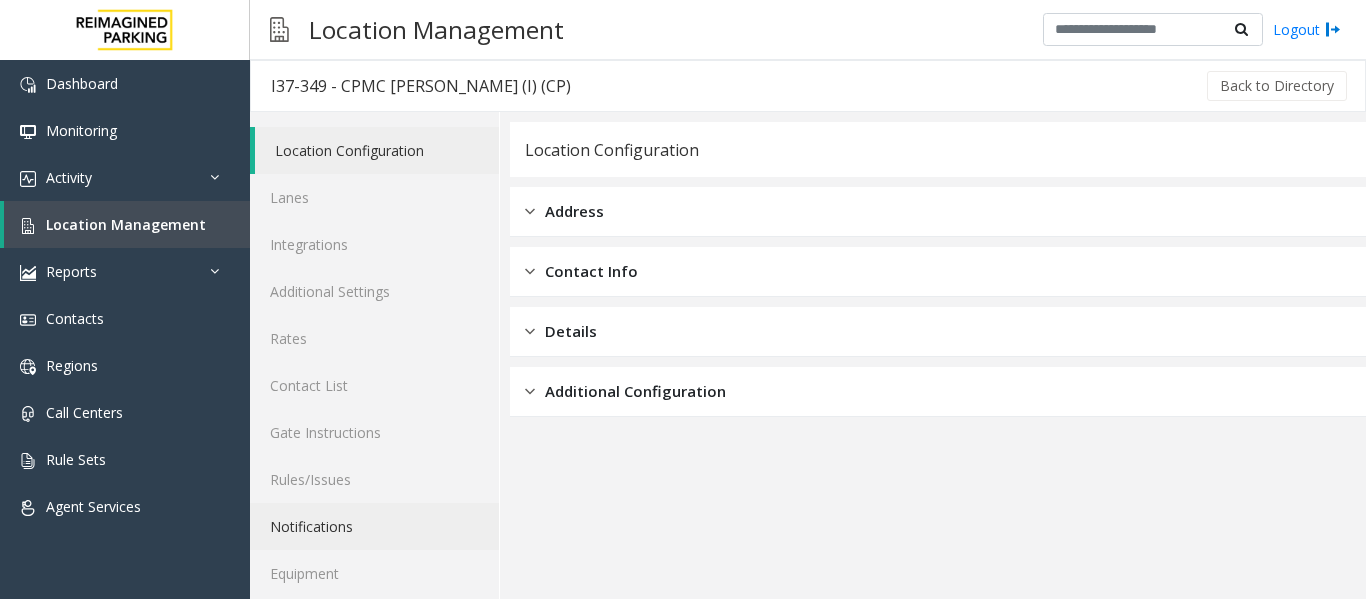 scroll, scrollTop: 60, scrollLeft: 0, axis: vertical 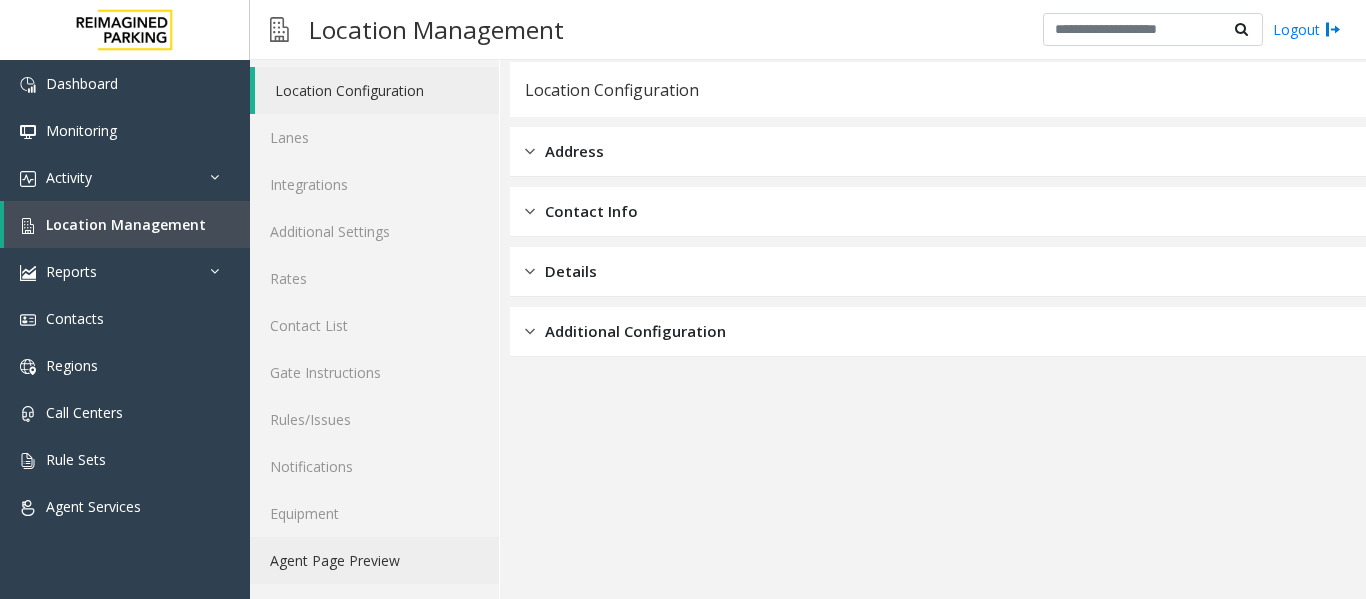 click on "Agent Page Preview" 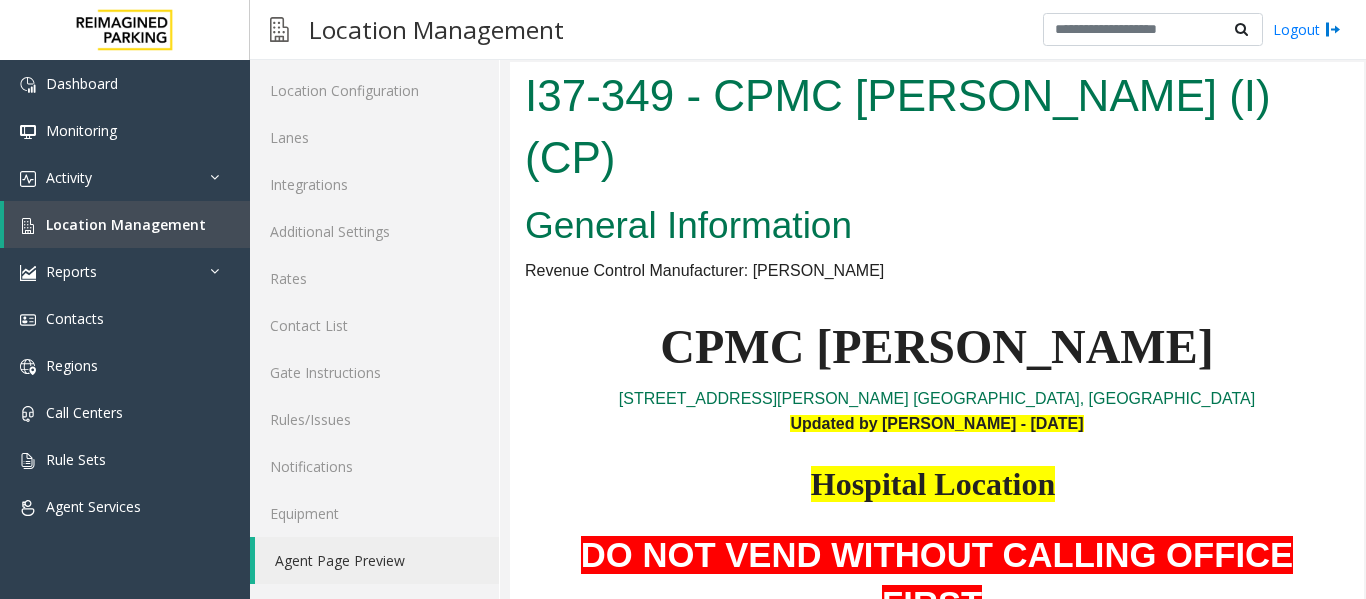 scroll, scrollTop: 0, scrollLeft: 0, axis: both 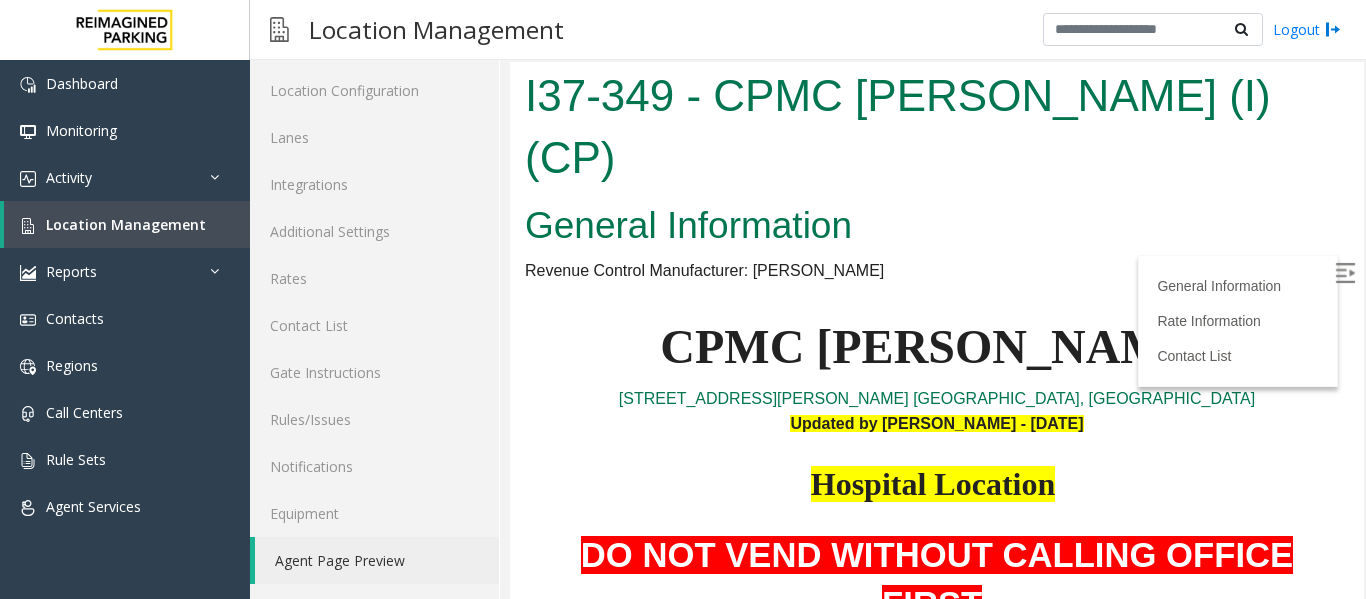 click at bounding box center (1345, 273) 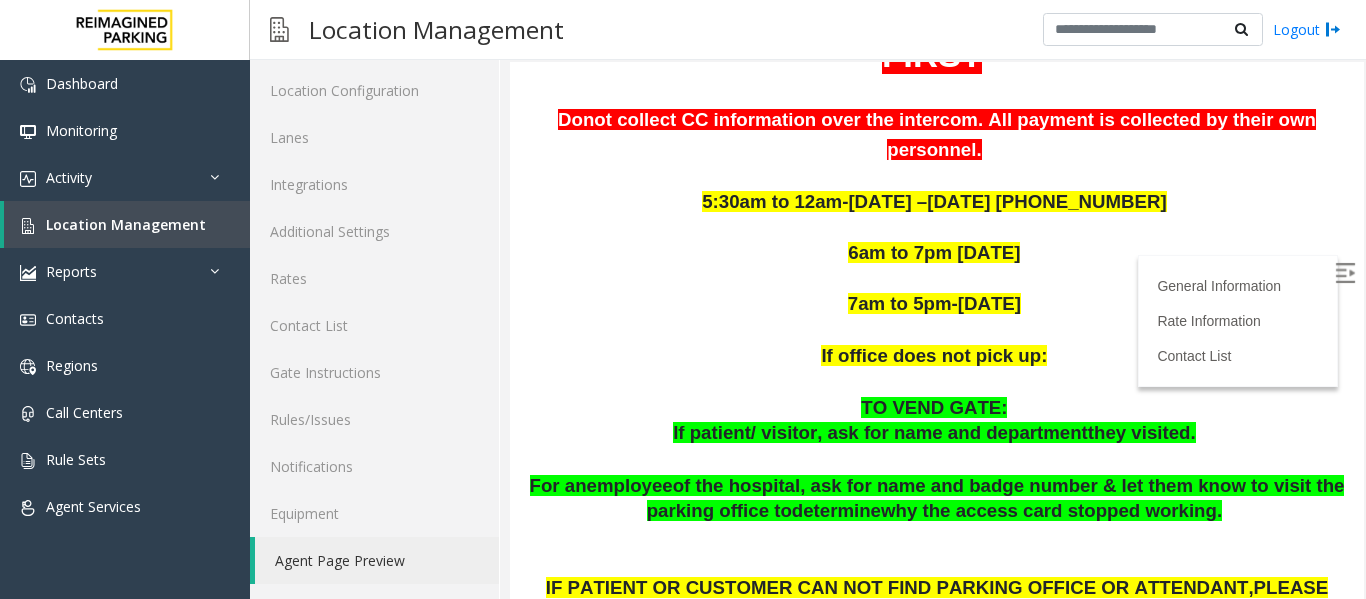 scroll, scrollTop: 600, scrollLeft: 0, axis: vertical 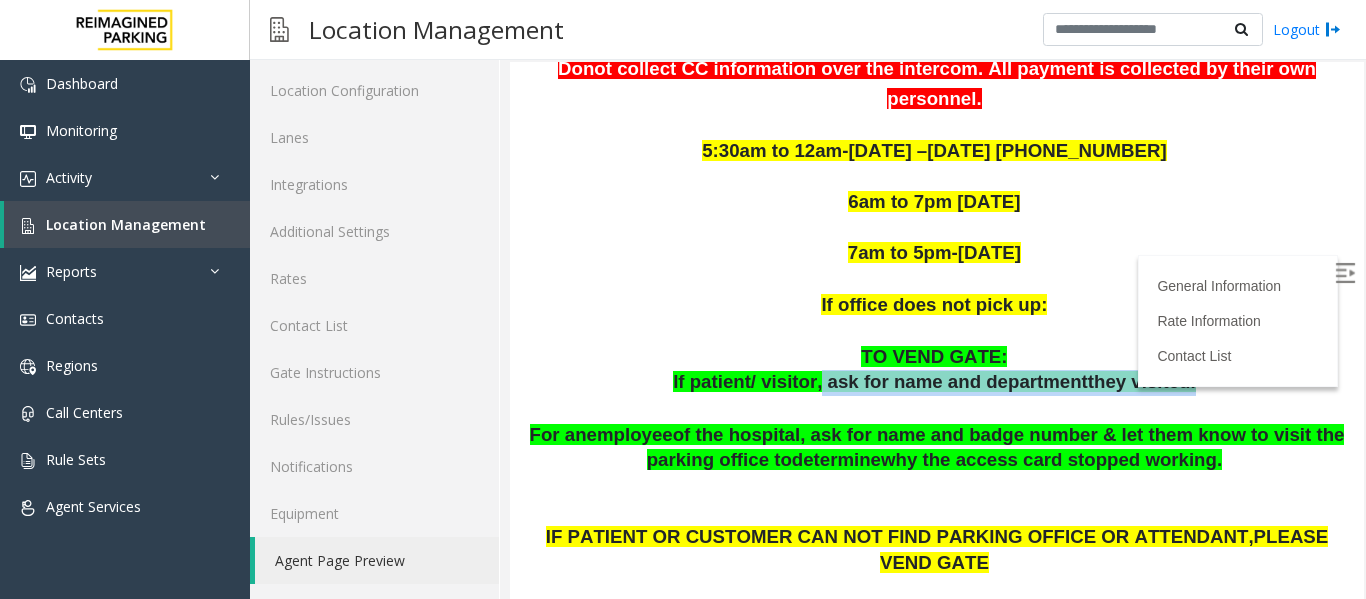 drag, startPoint x: 823, startPoint y: 247, endPoint x: 1154, endPoint y: 234, distance: 331.2552 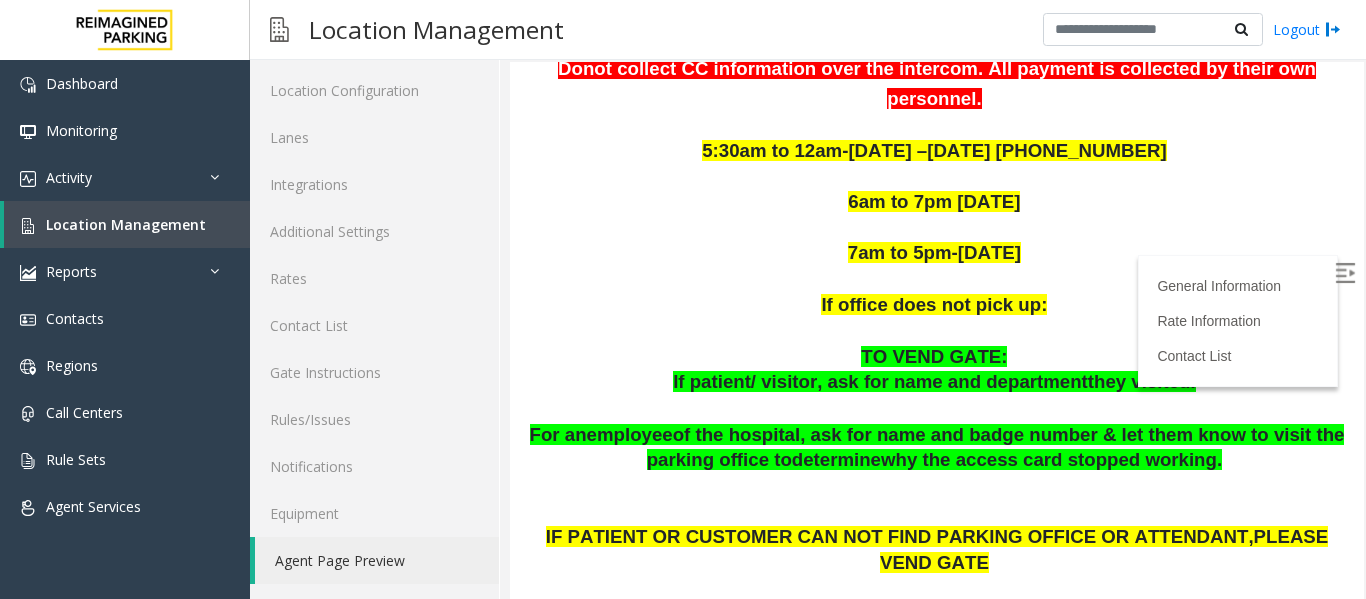 click on "TO VEND GATE:" at bounding box center [937, 358] 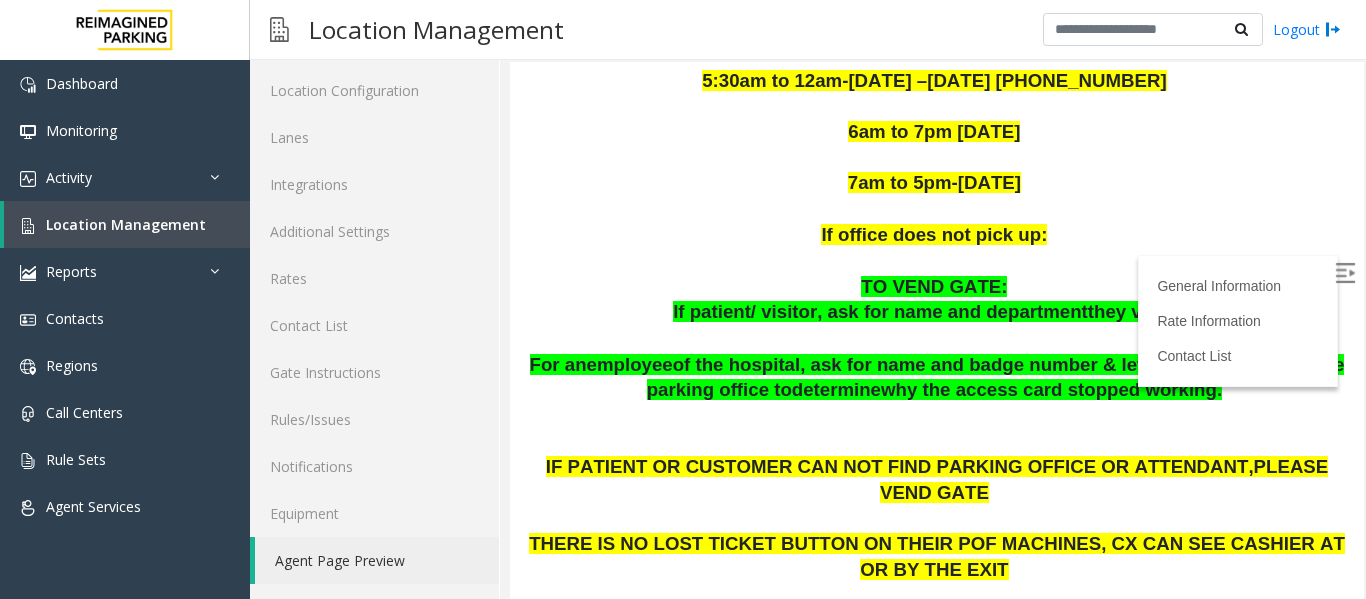 scroll, scrollTop: 700, scrollLeft: 0, axis: vertical 